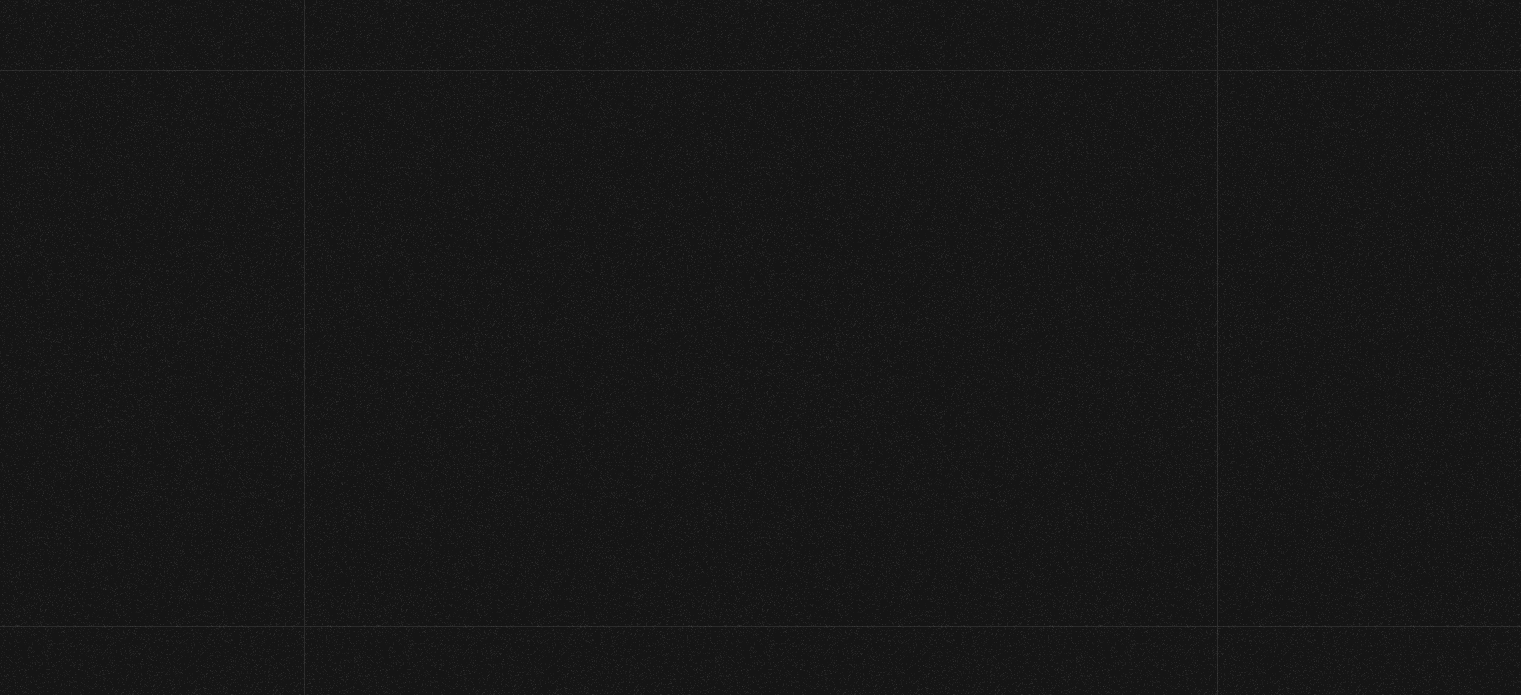scroll, scrollTop: 0, scrollLeft: 0, axis: both 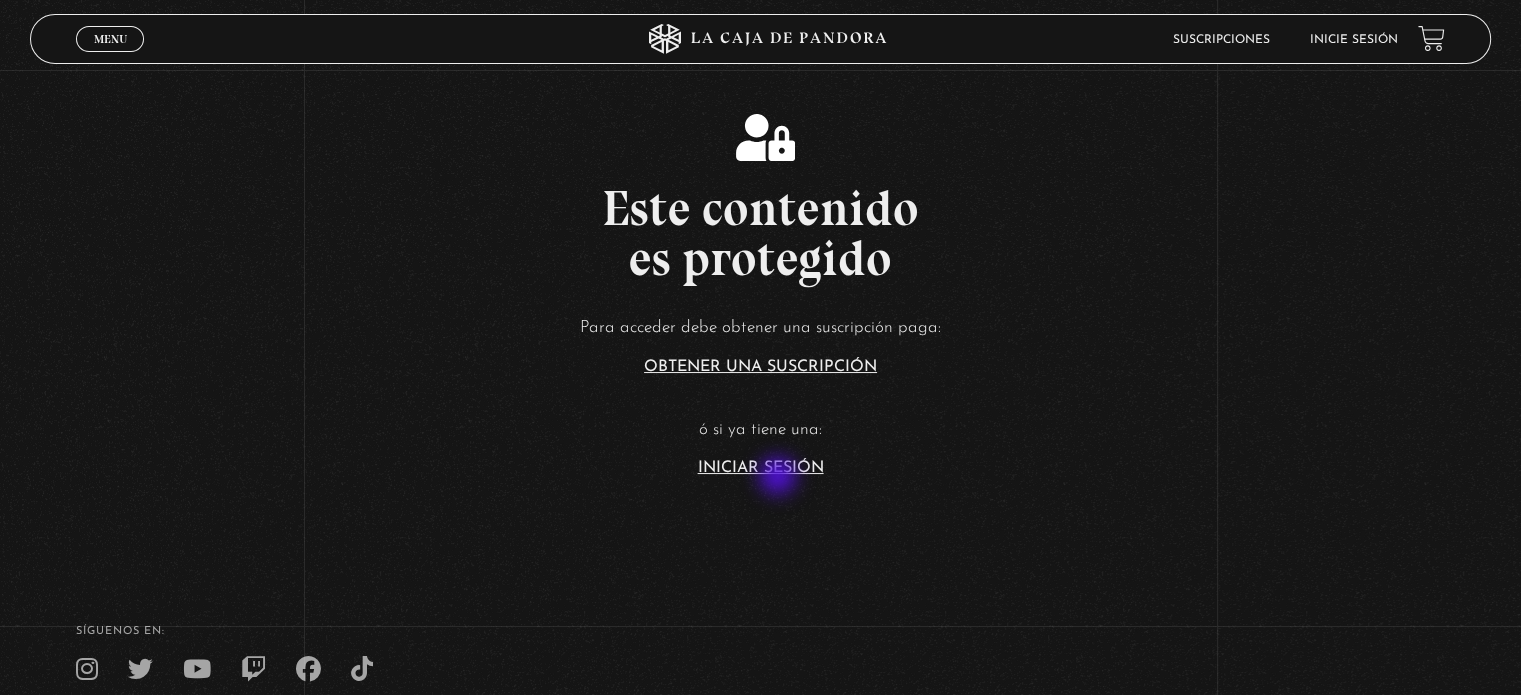 click on "Este contenido  es protegido
Para acceder debe obtener una suscripción paga:
Obtener una suscripción
ó si ya tiene una:
Iniciar Sesión" at bounding box center [760, 278] 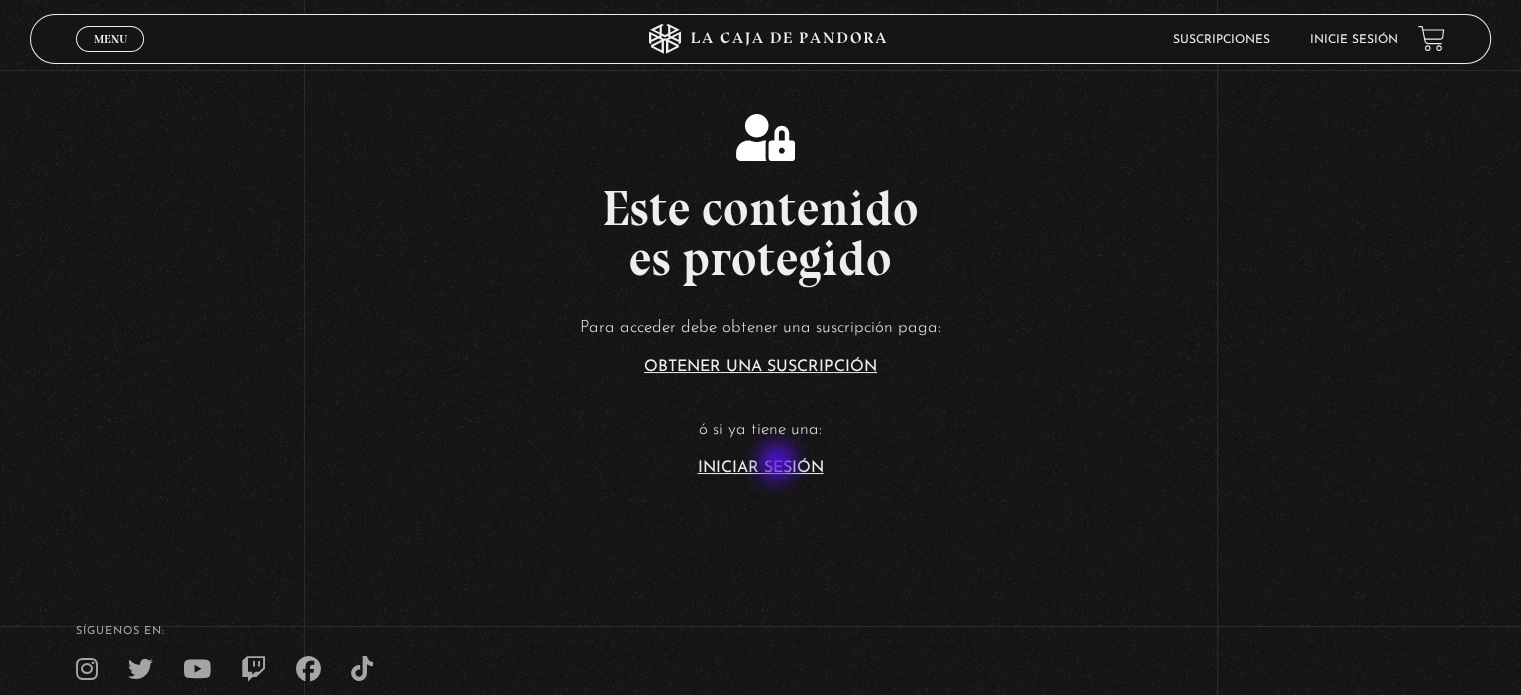 click on "Iniciar Sesión" at bounding box center (761, 468) 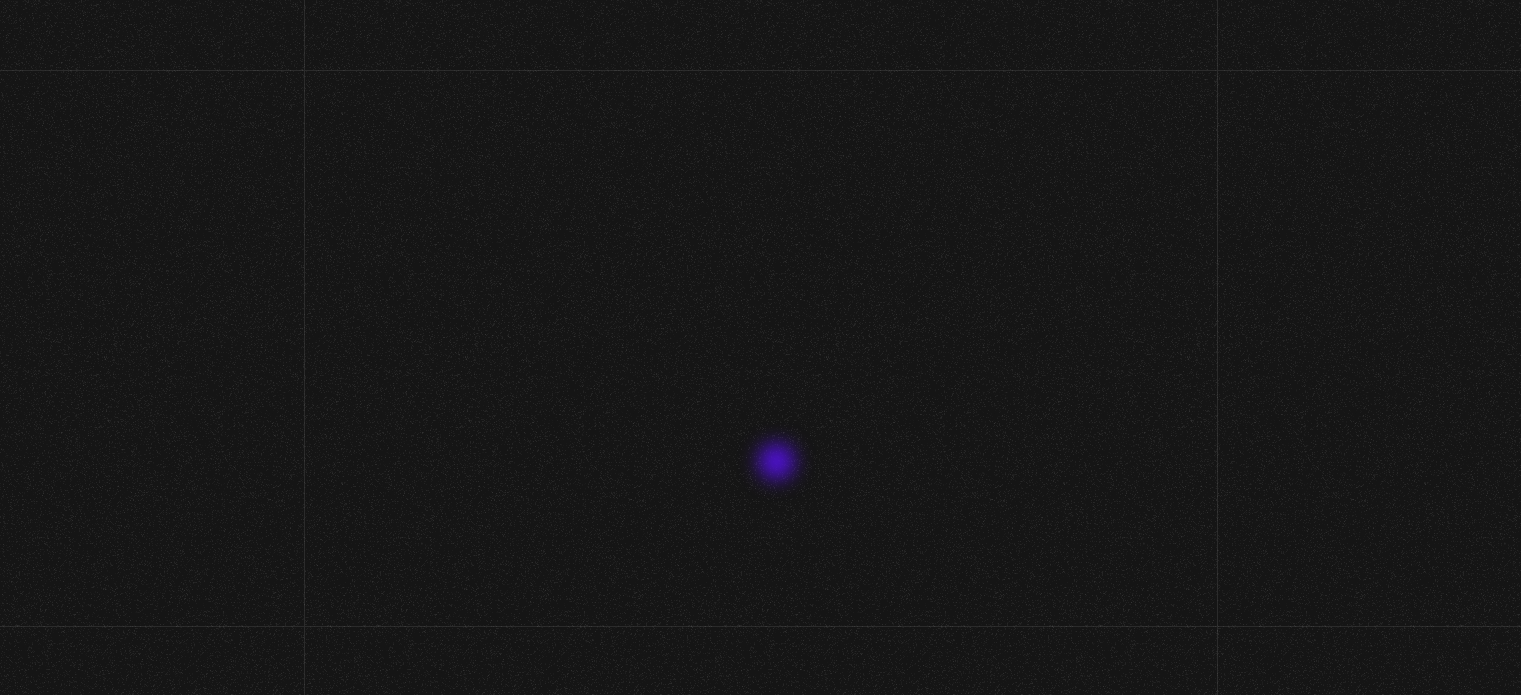 scroll, scrollTop: 0, scrollLeft: 0, axis: both 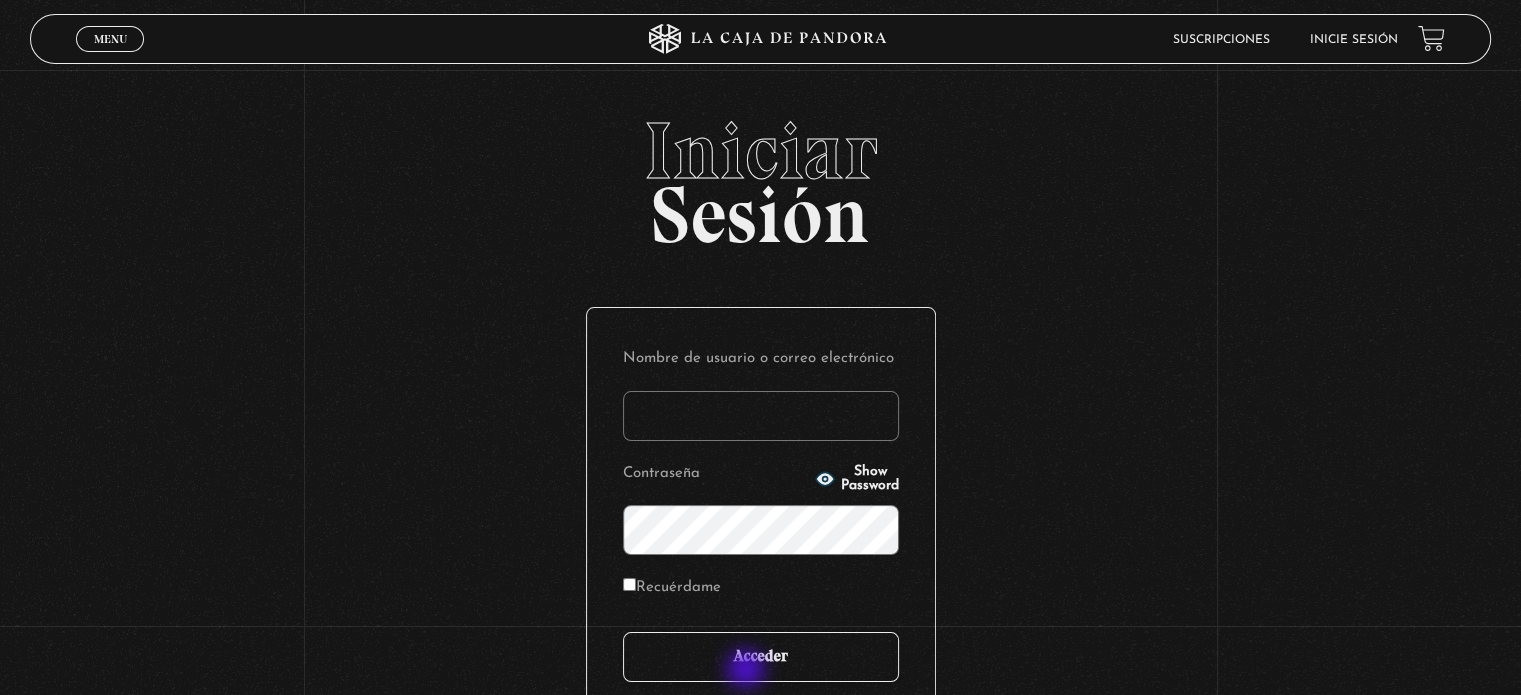 type on "[EMAIL]" 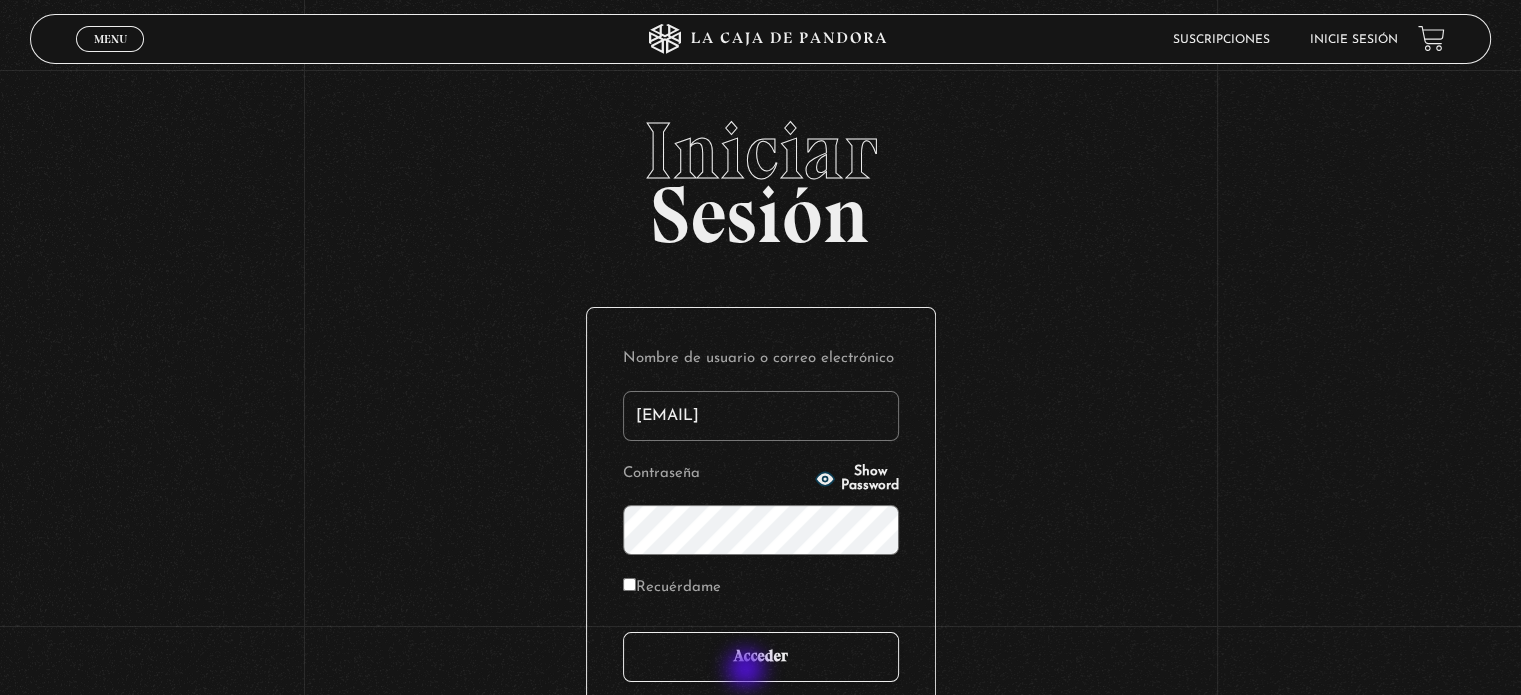 click on "Acceder" at bounding box center (761, 657) 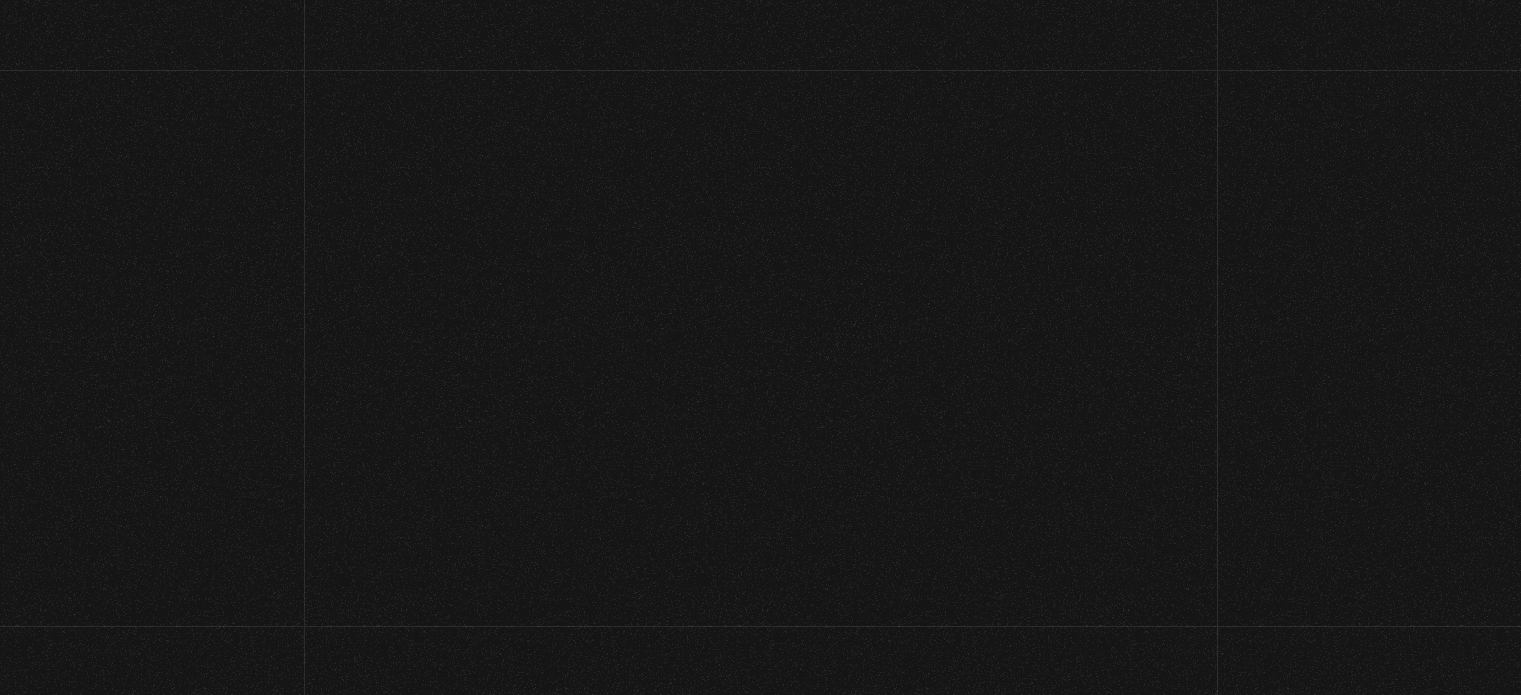 scroll, scrollTop: 0, scrollLeft: 0, axis: both 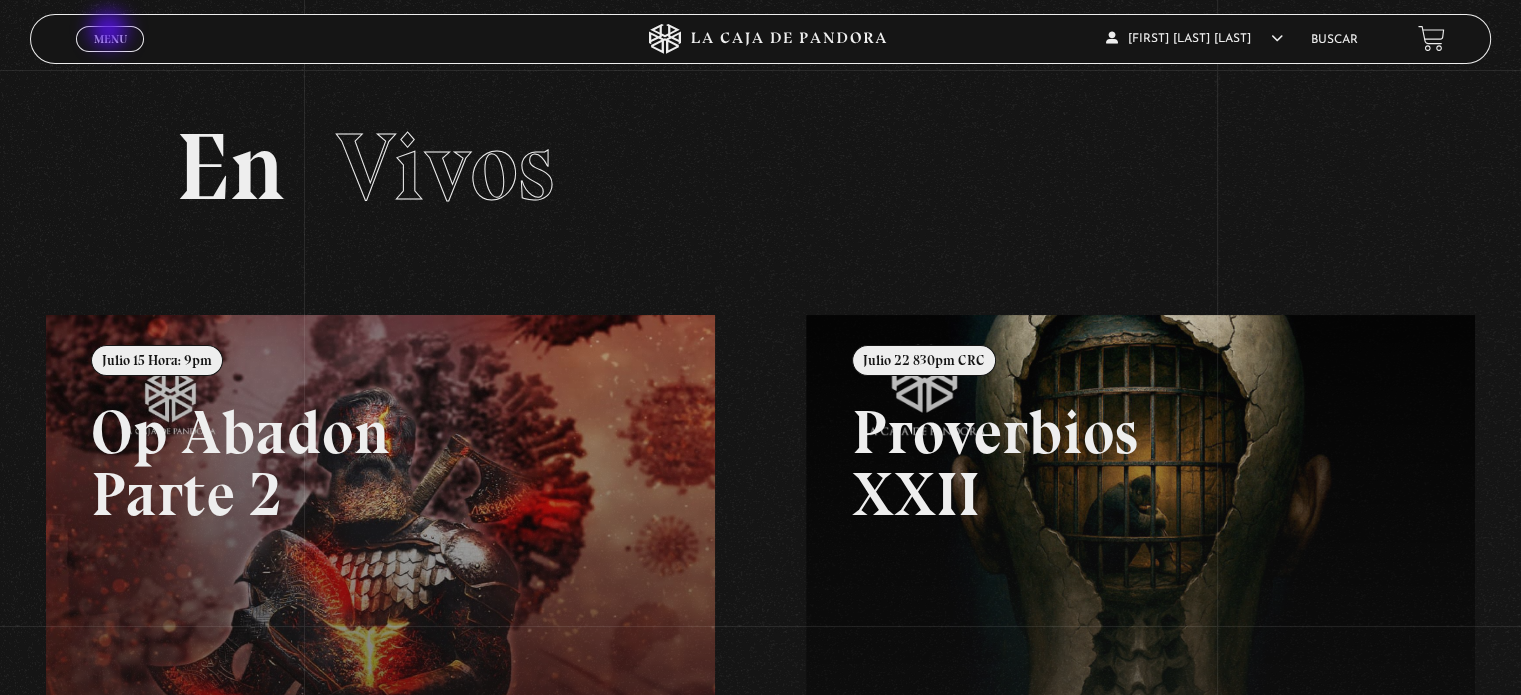 click on "Menu" at bounding box center (110, 39) 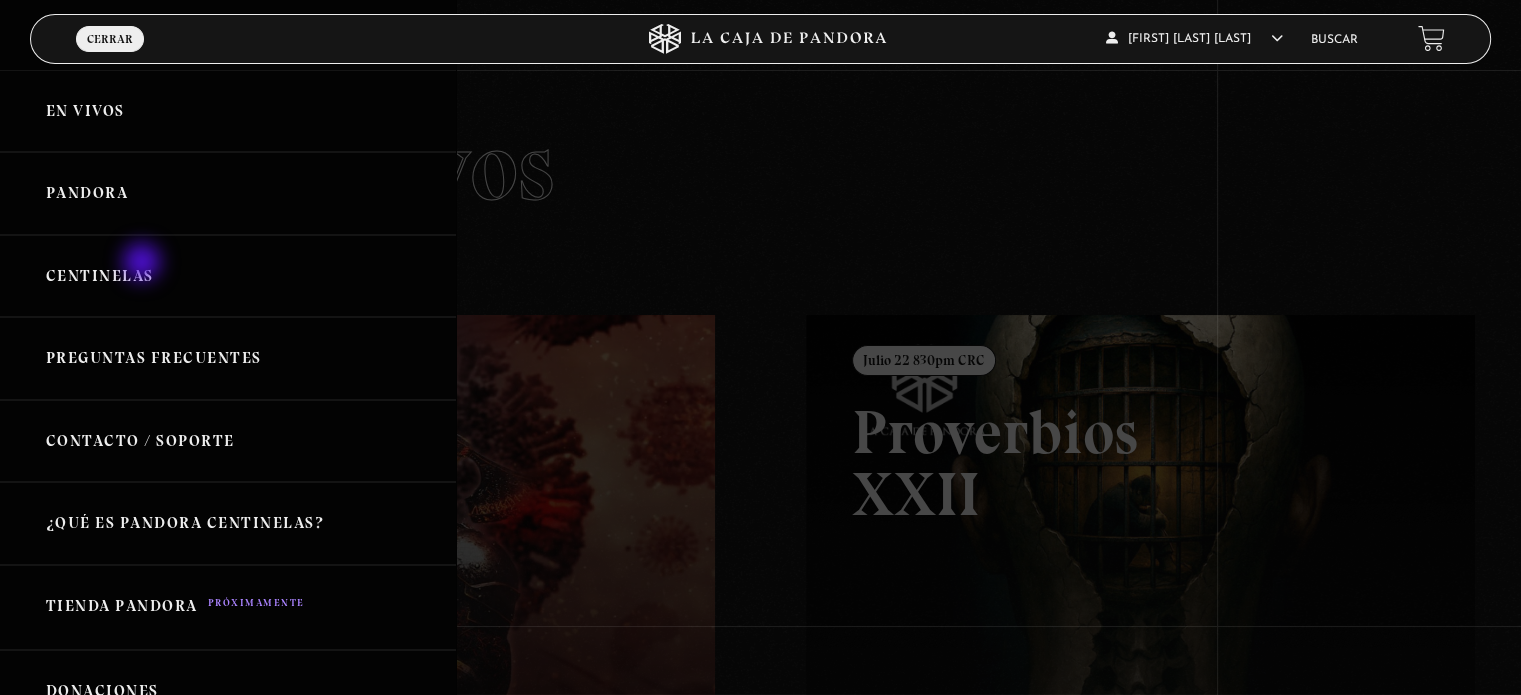 click on "Centinelas" at bounding box center [228, 276] 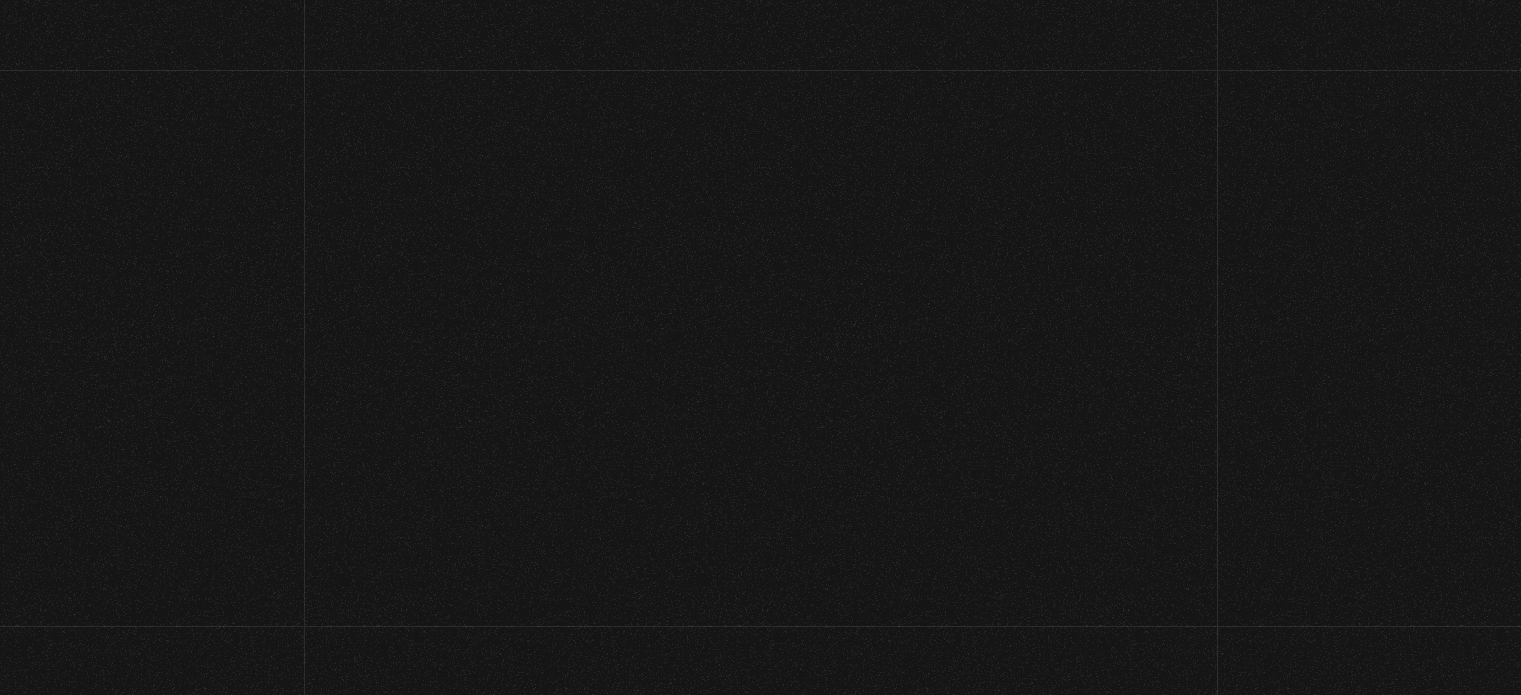scroll, scrollTop: 0, scrollLeft: 0, axis: both 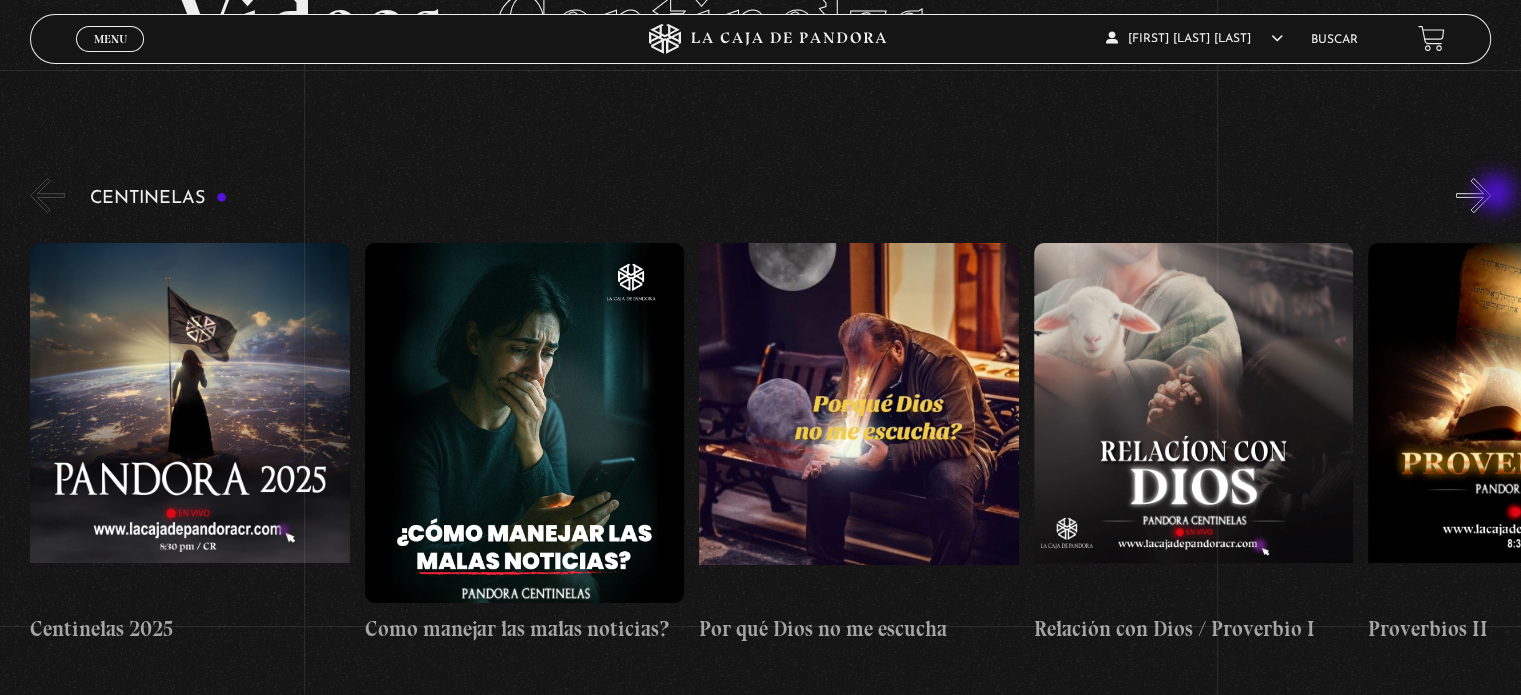 click on "»" at bounding box center (1473, 195) 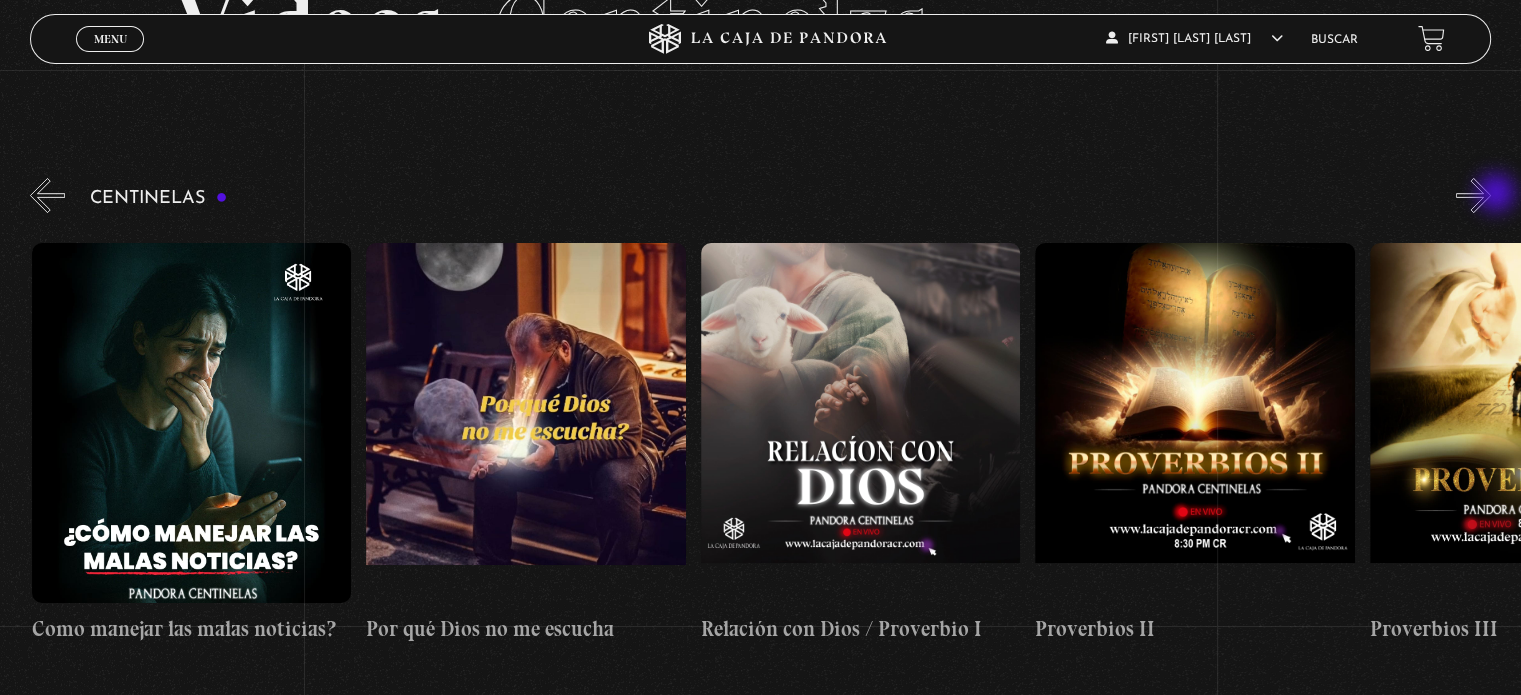 click on "»" at bounding box center (1473, 195) 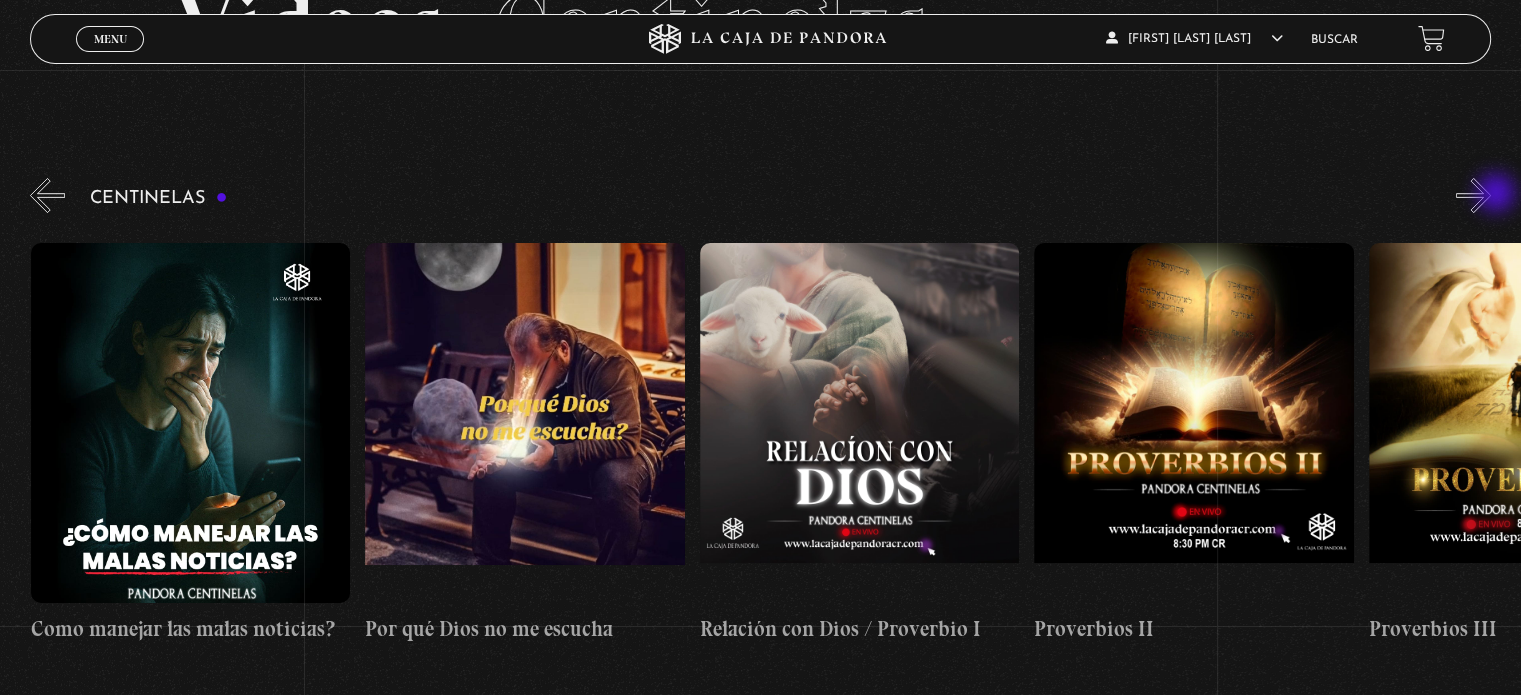 click on "»" at bounding box center (1473, 195) 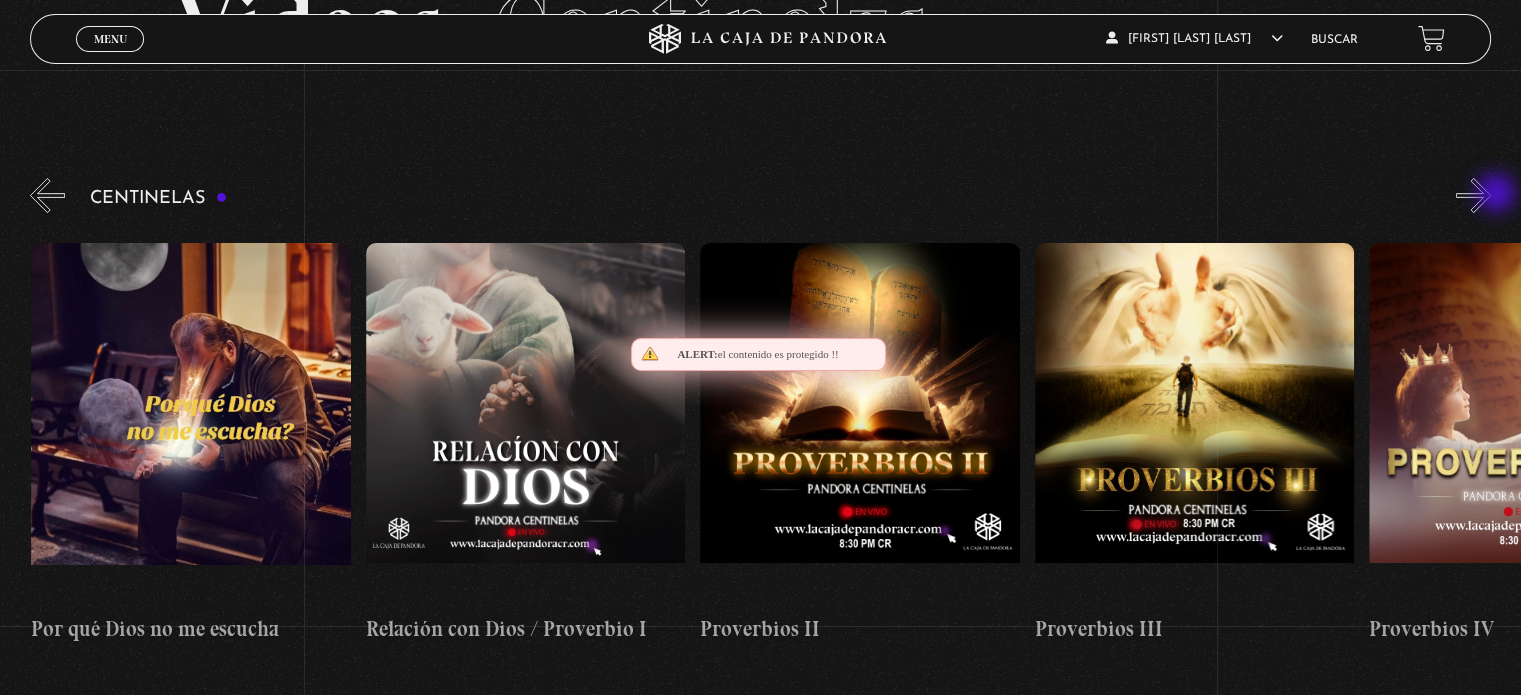 click on "»" at bounding box center [1473, 195] 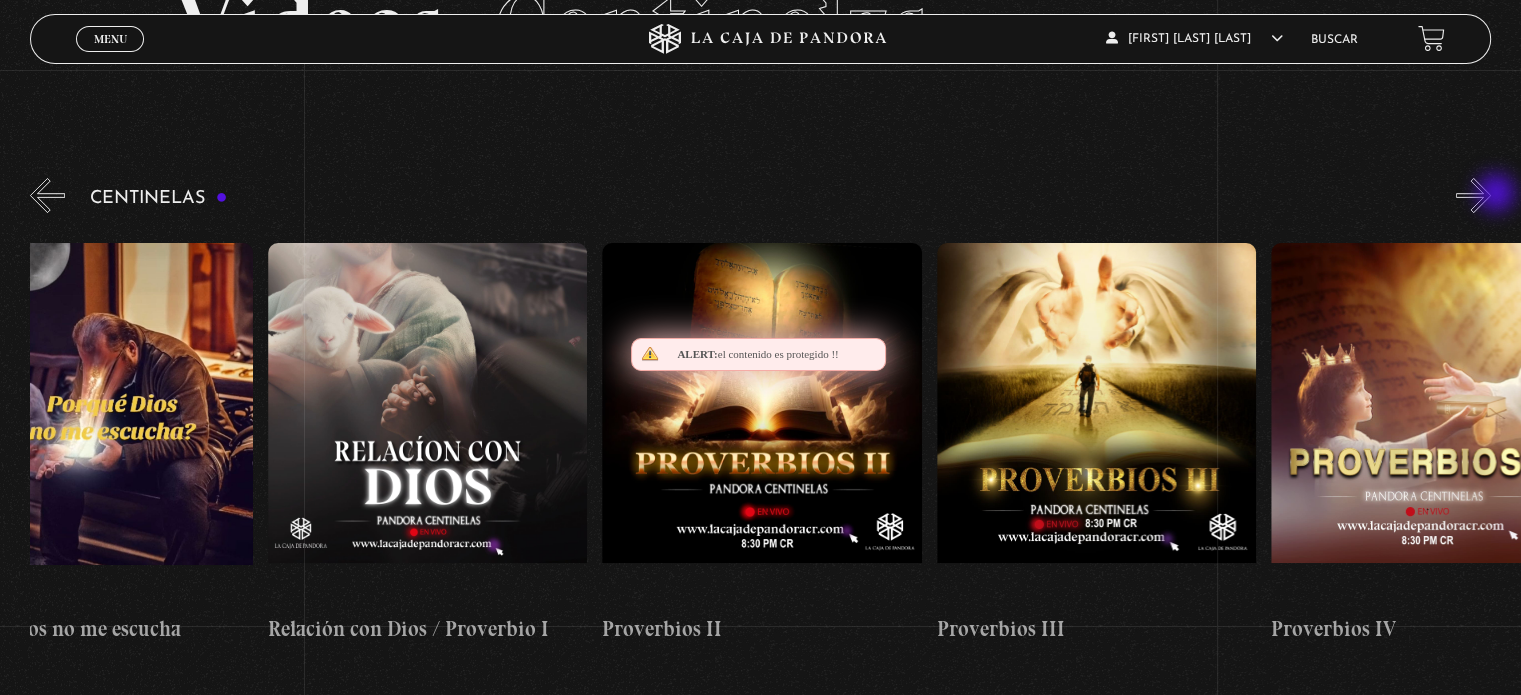 click on "»" at bounding box center [1473, 195] 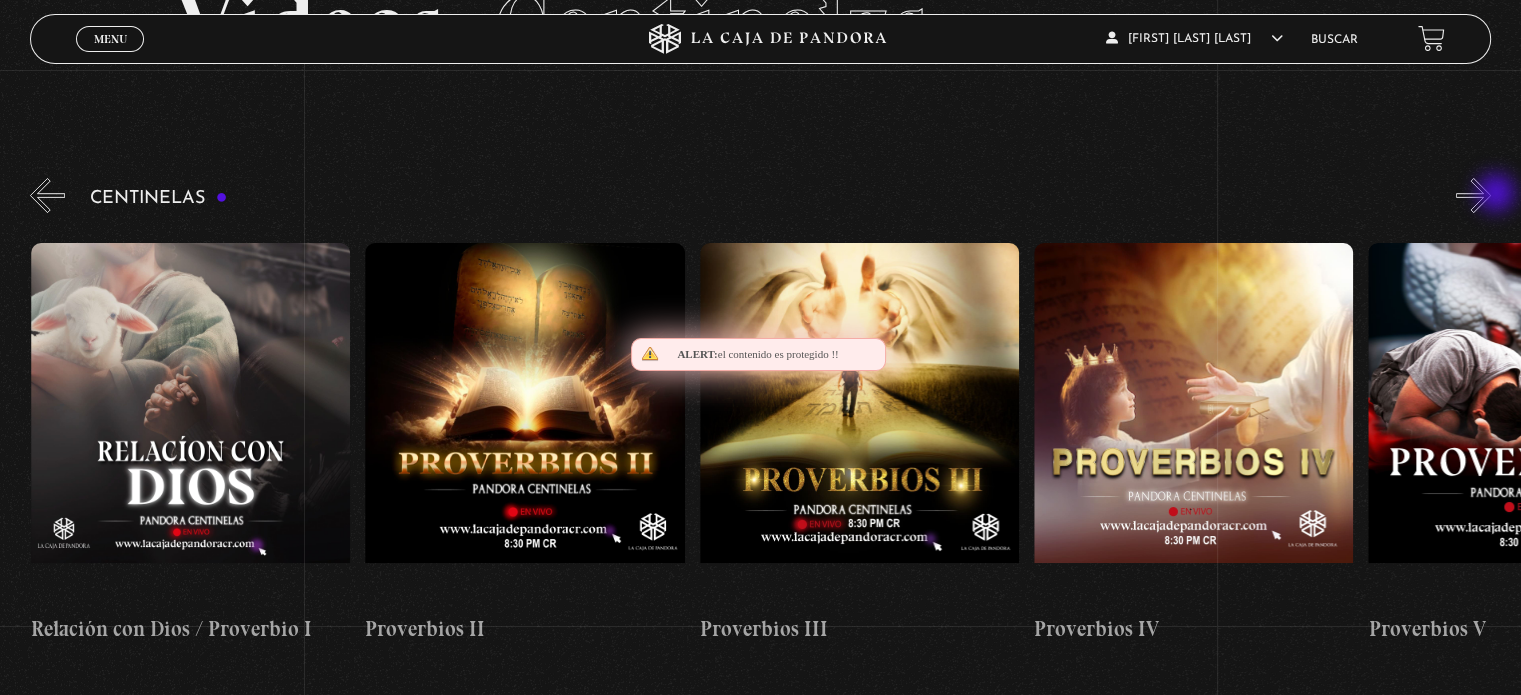 click on "»" at bounding box center [1473, 195] 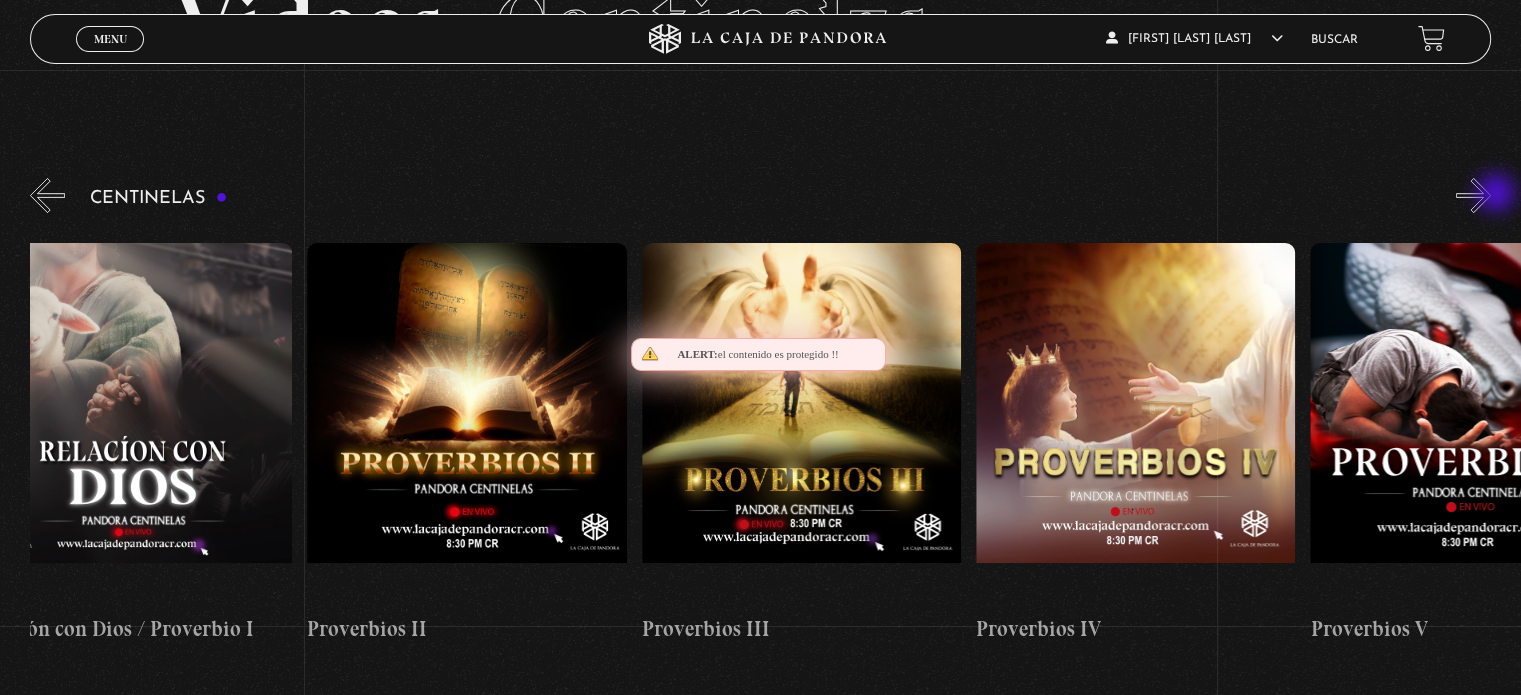 click on "»" at bounding box center [1473, 195] 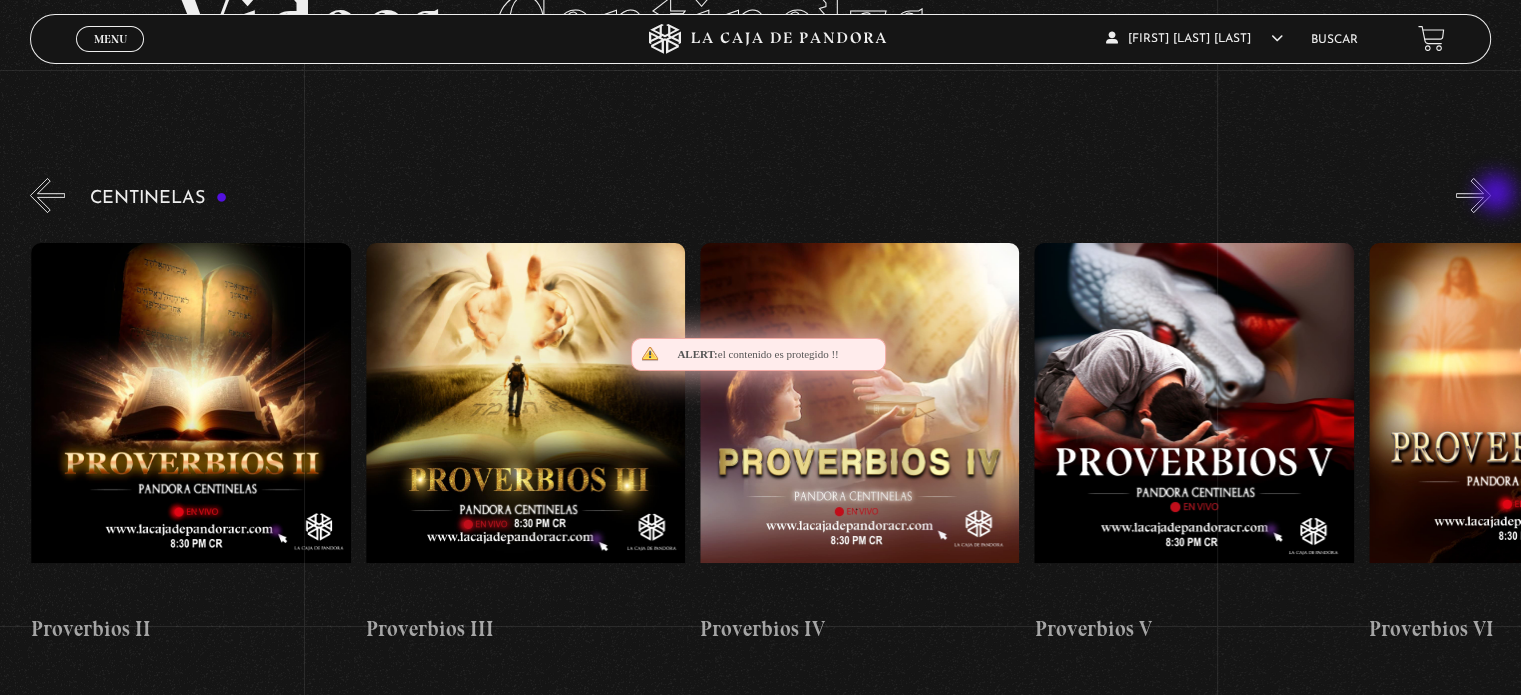click on "»" at bounding box center [1473, 195] 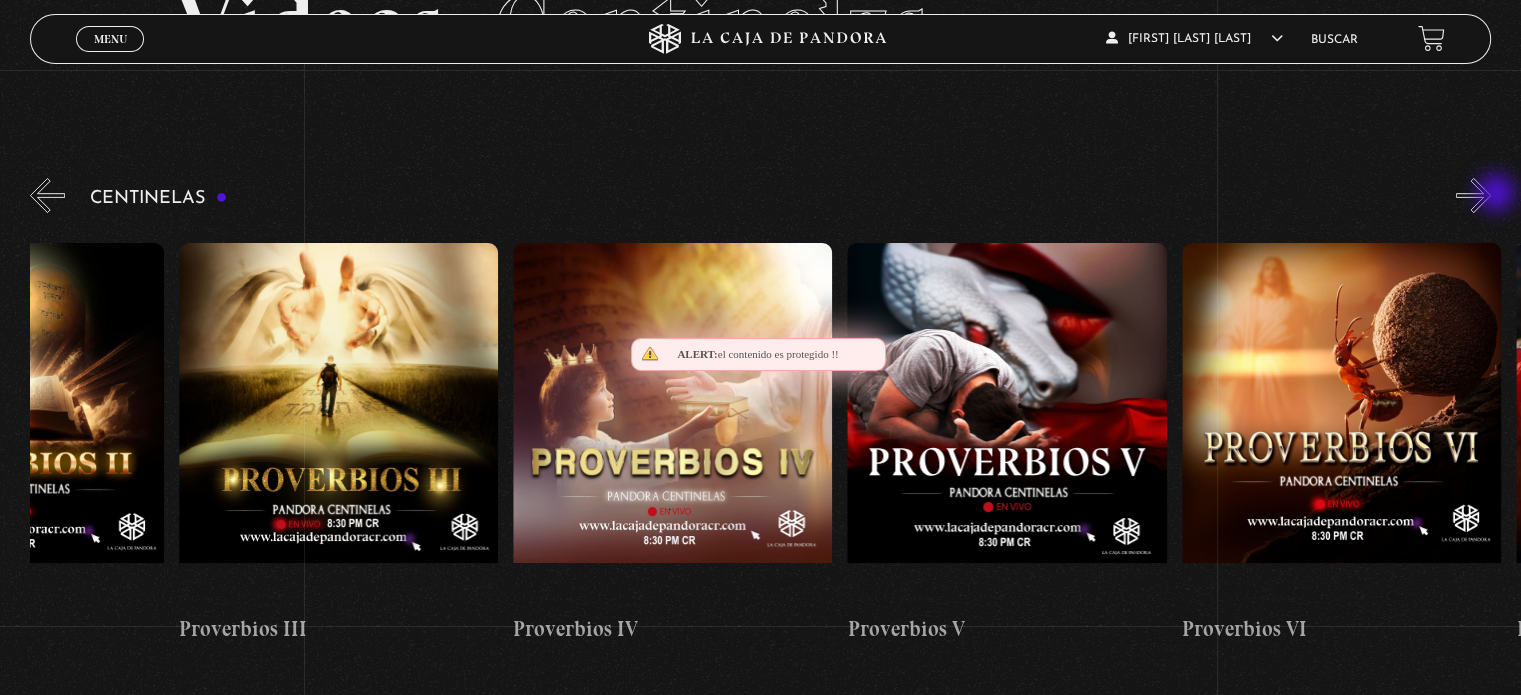 click on "»" at bounding box center (1473, 195) 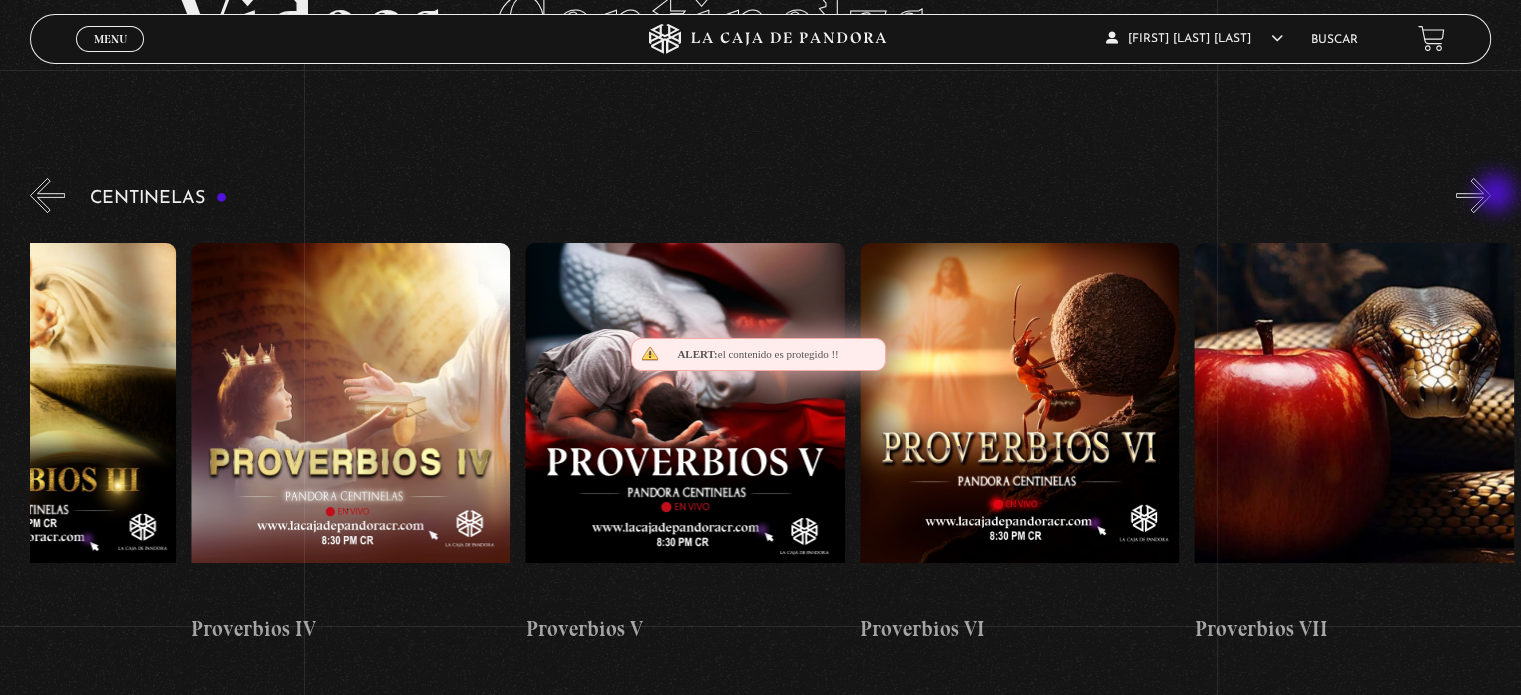 click on "»" at bounding box center (1473, 195) 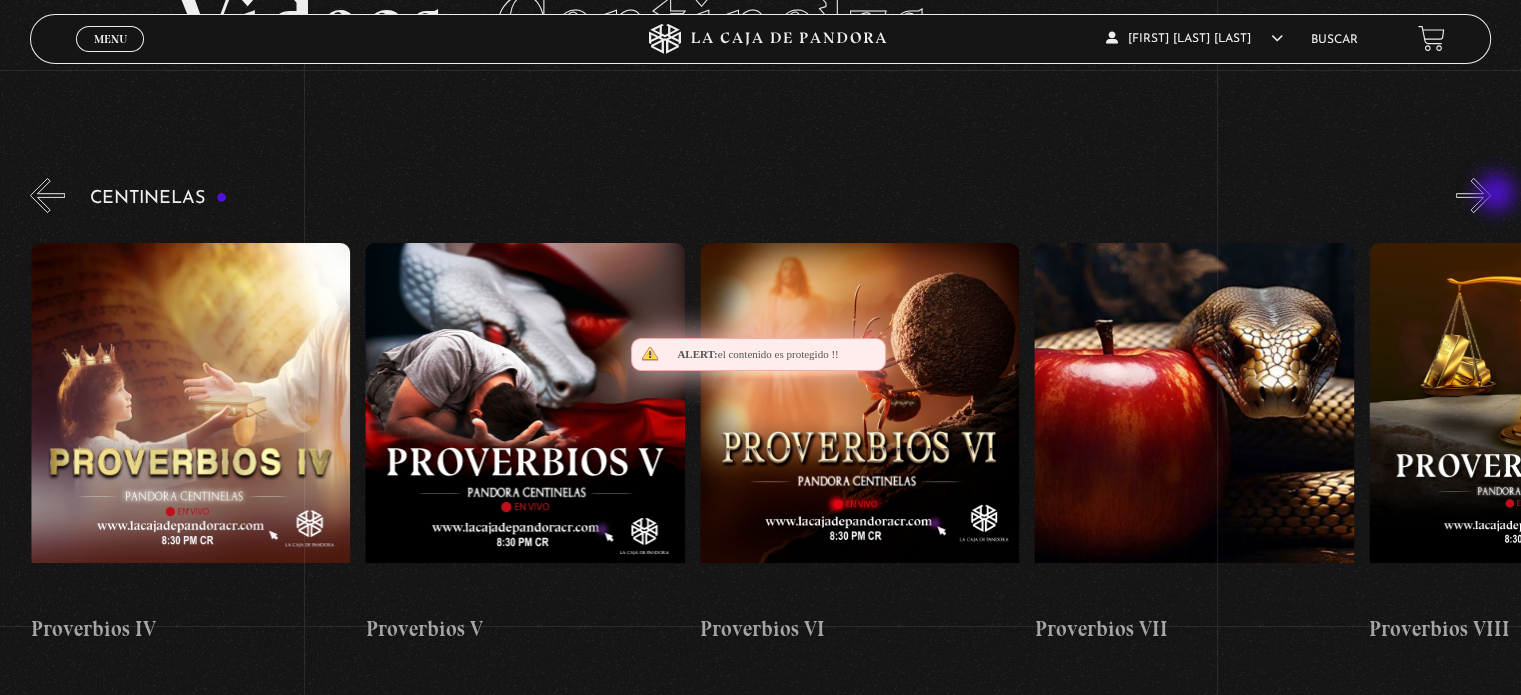 click on "»" at bounding box center [1473, 195] 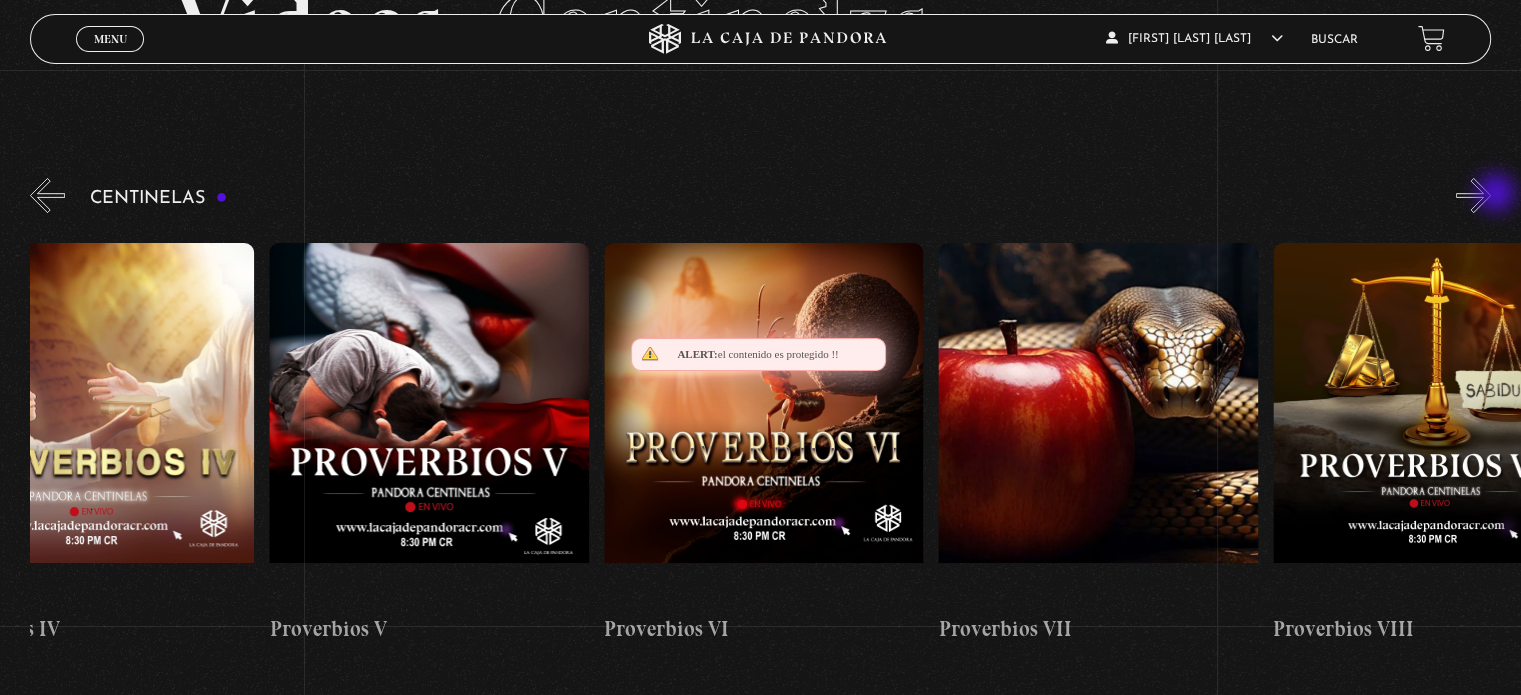 click on "»" at bounding box center (1473, 195) 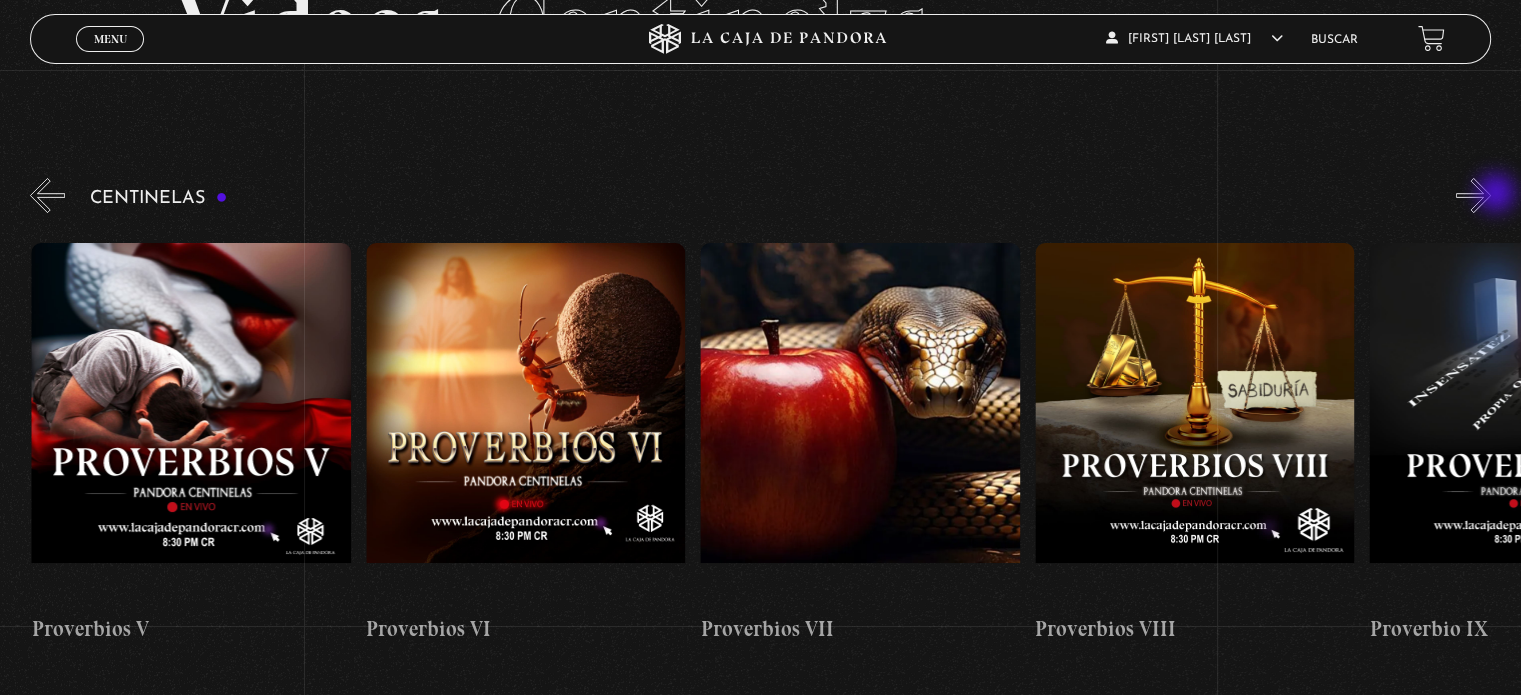 click on "»" at bounding box center (1473, 195) 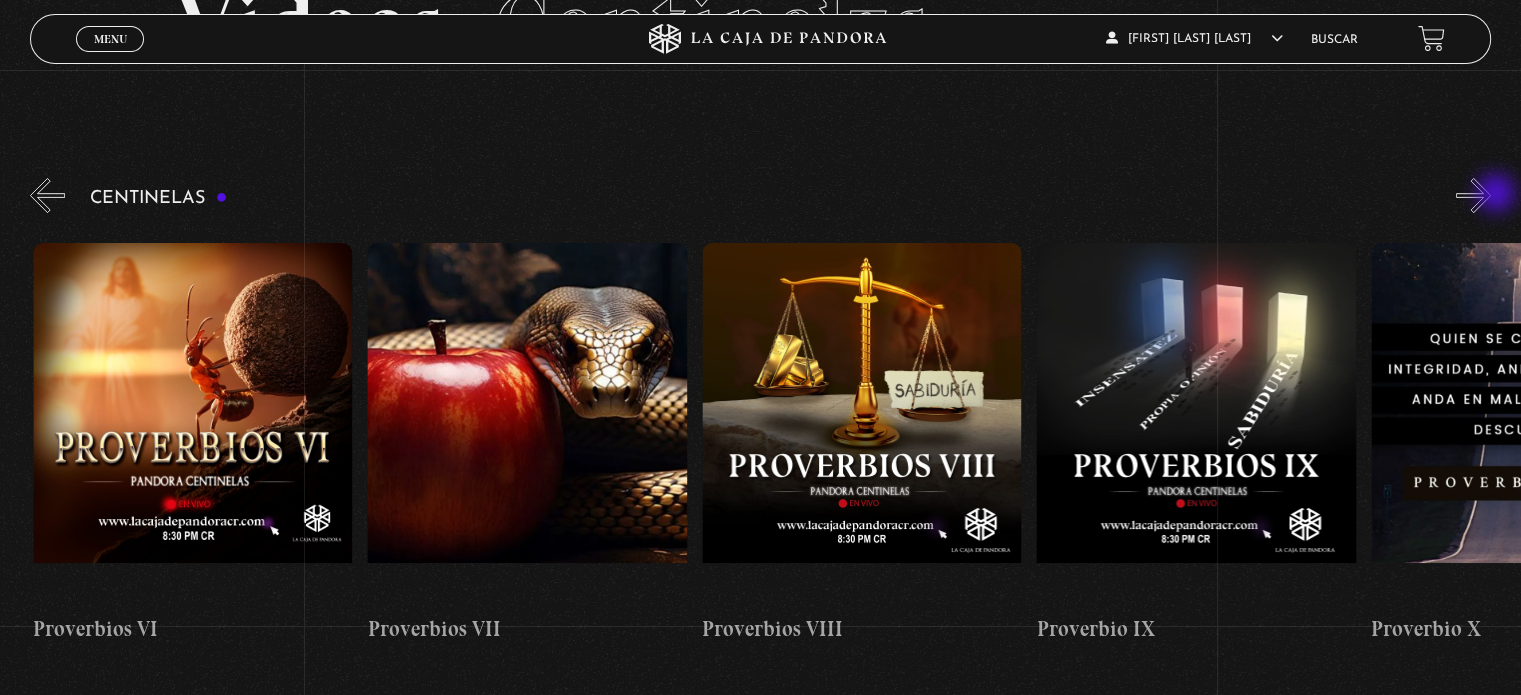 click on "»" at bounding box center (1473, 195) 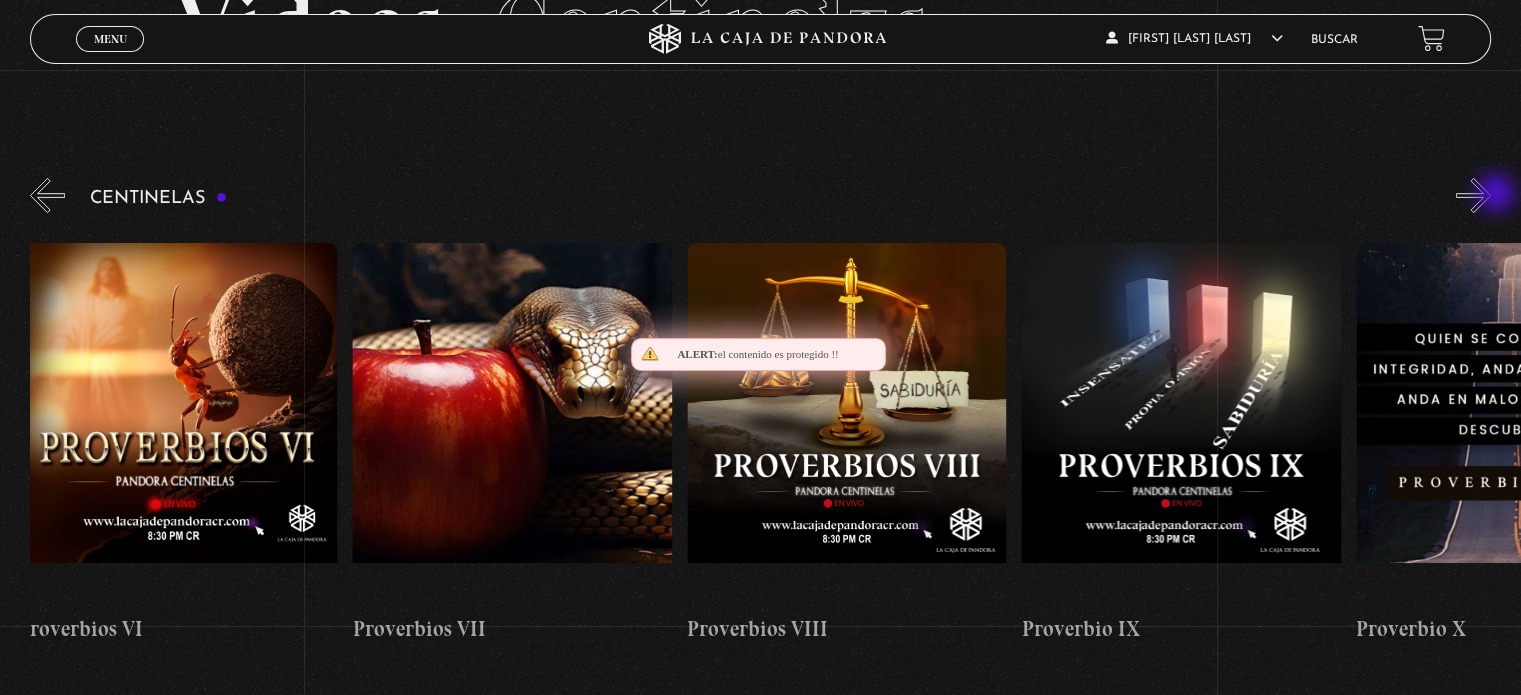 click on "»" at bounding box center (1473, 195) 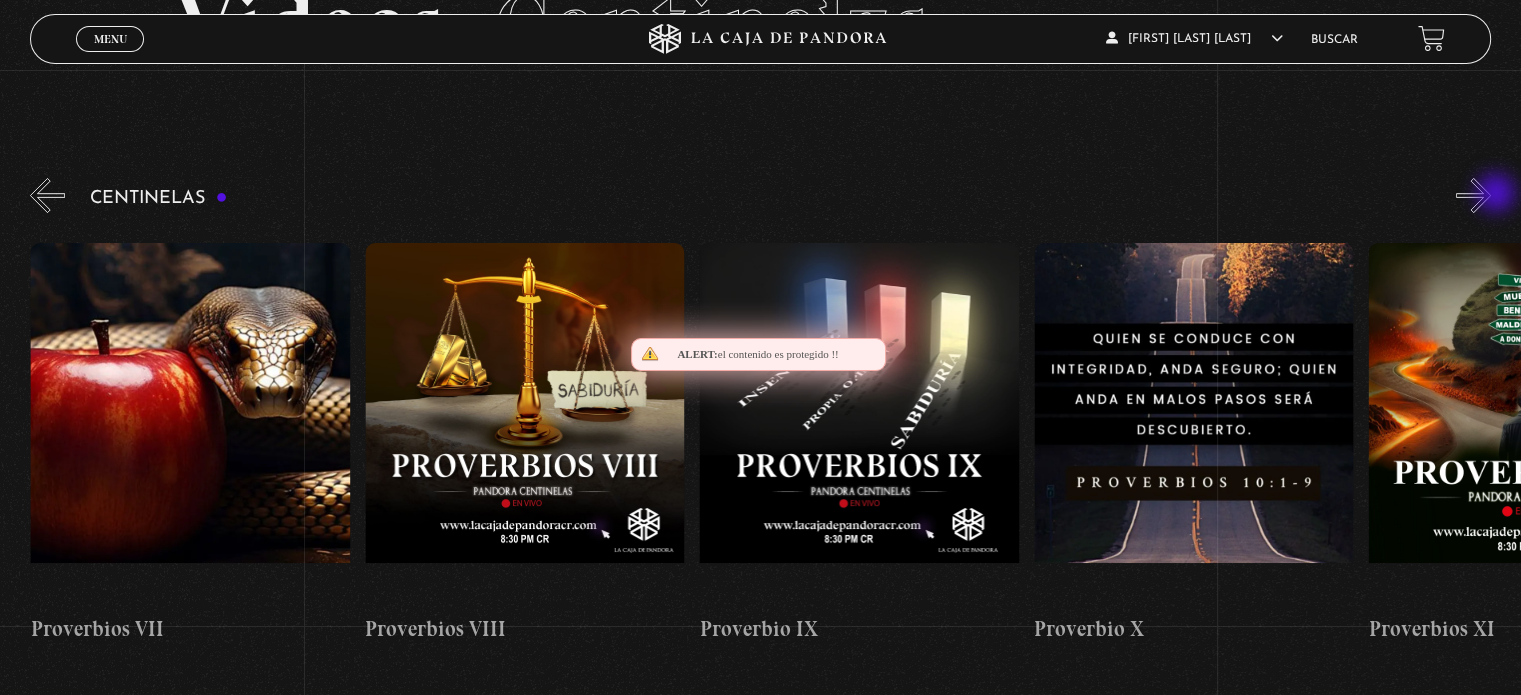 click on "»" at bounding box center (1473, 195) 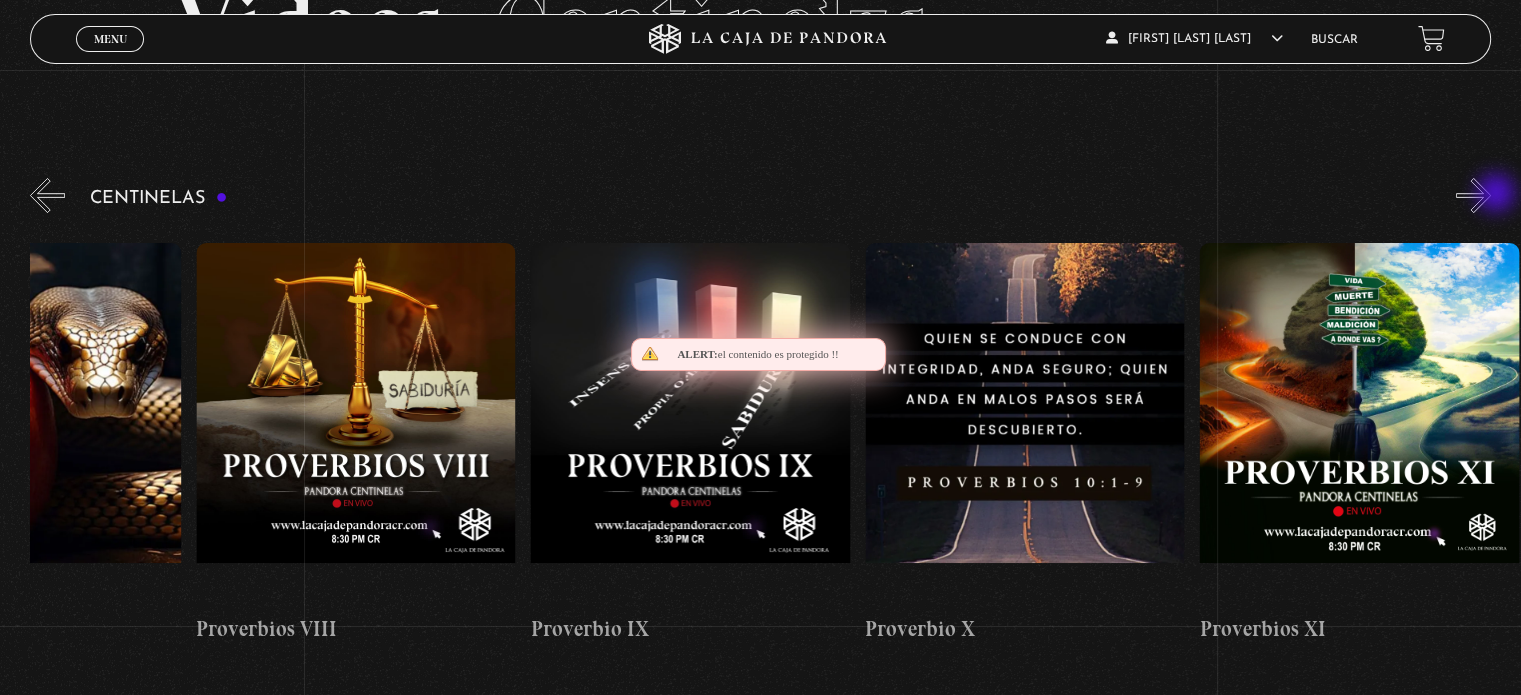 click on "»" at bounding box center (1473, 195) 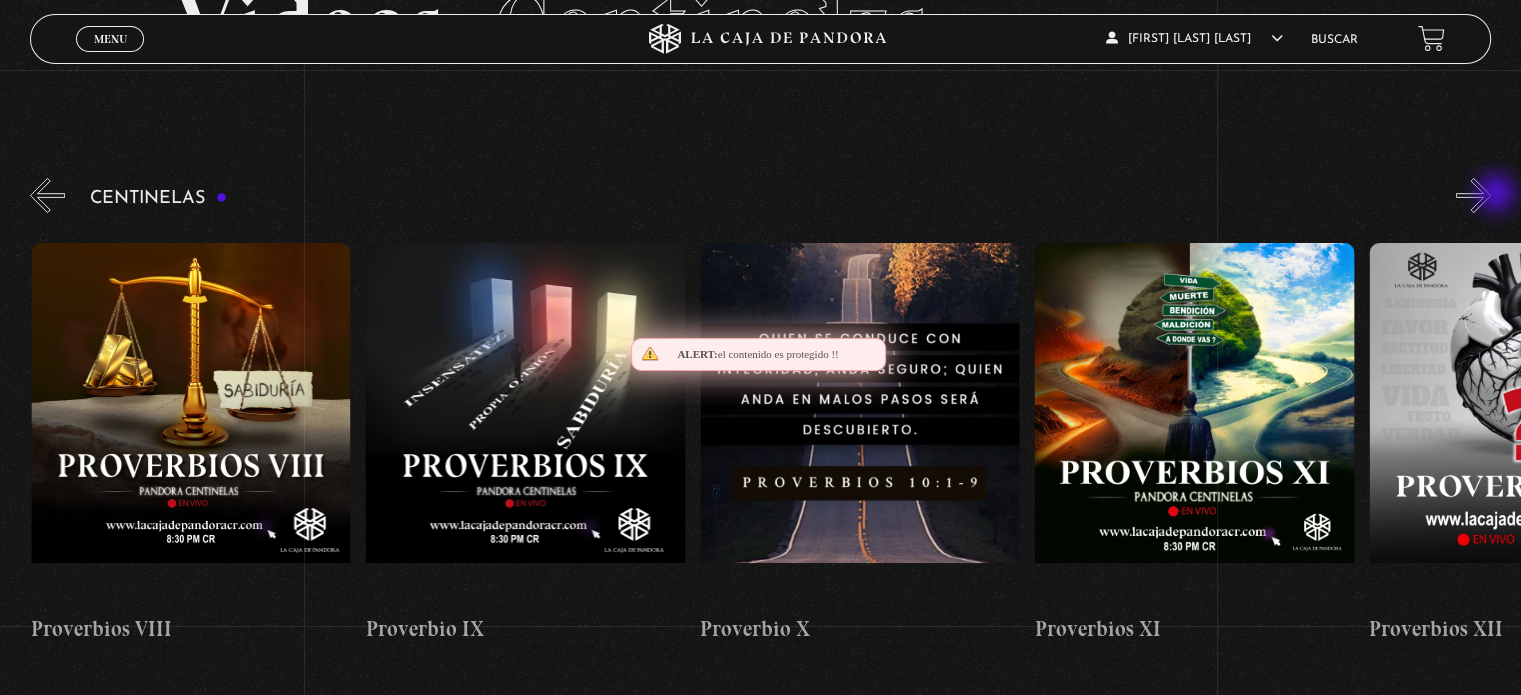 click on "»" at bounding box center (1473, 195) 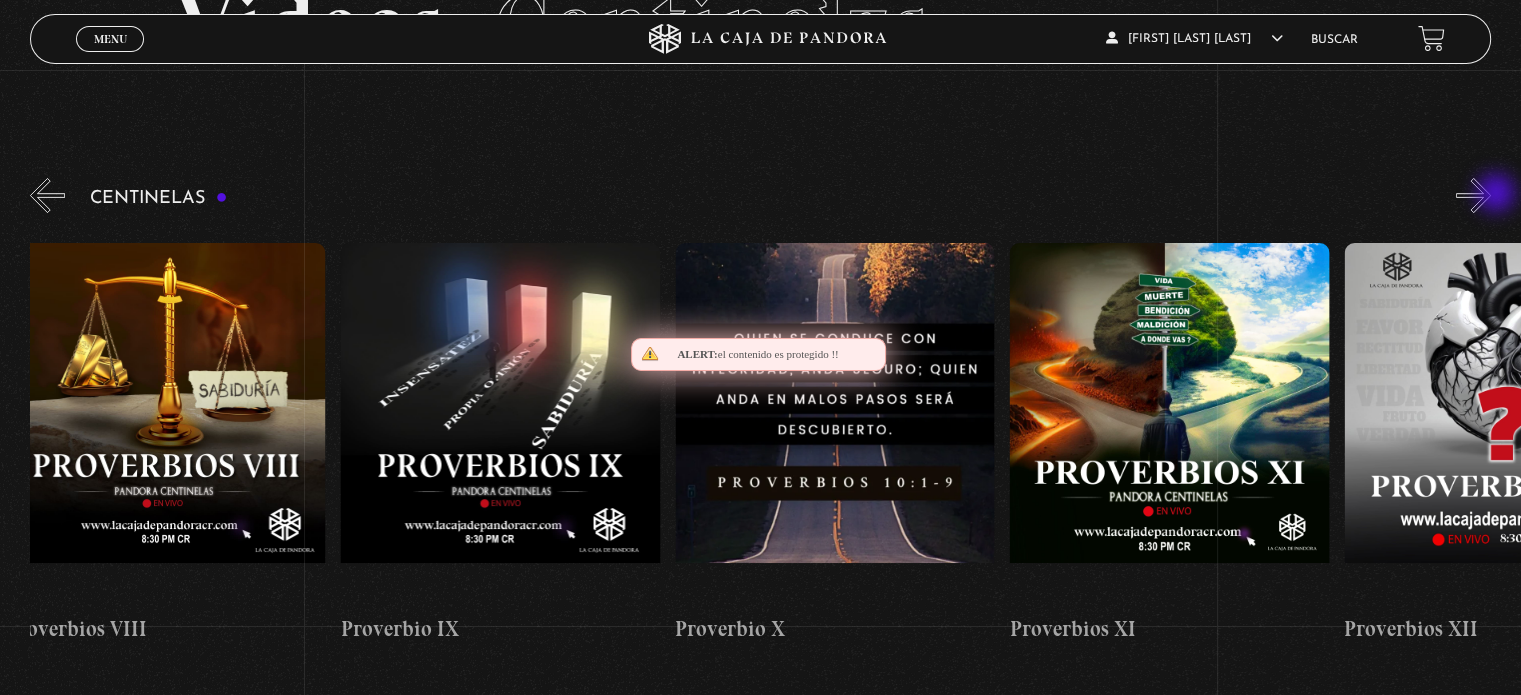 click on "»" at bounding box center [1473, 195] 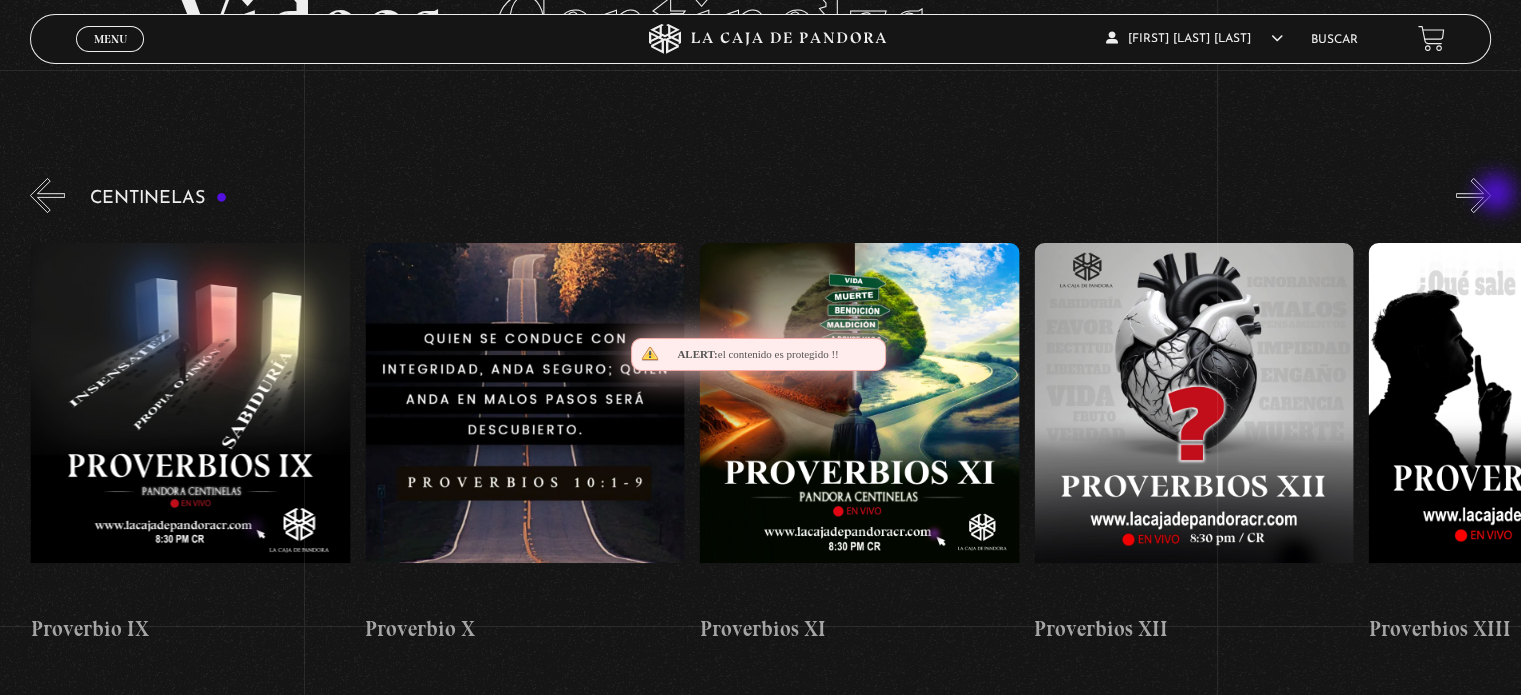 click on "»" at bounding box center [1473, 195] 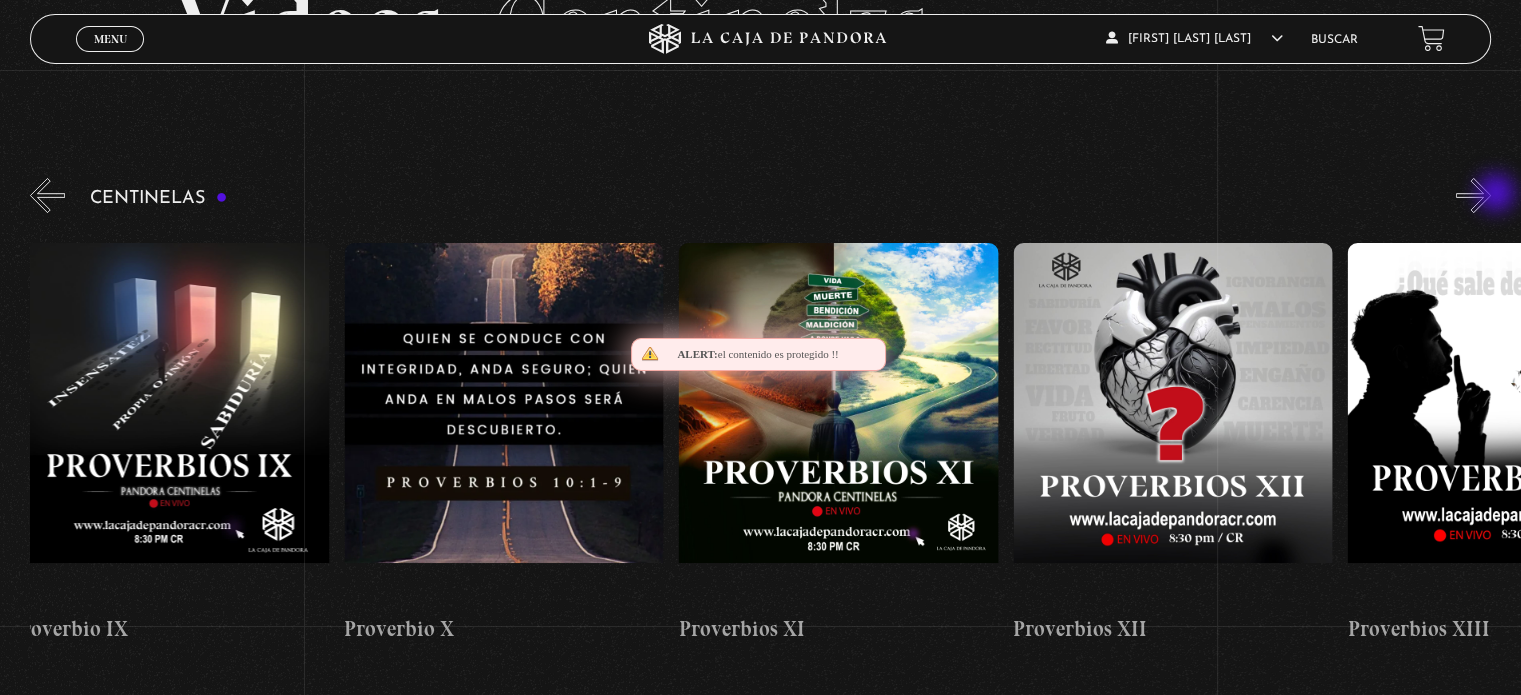 click on "»" at bounding box center [1473, 195] 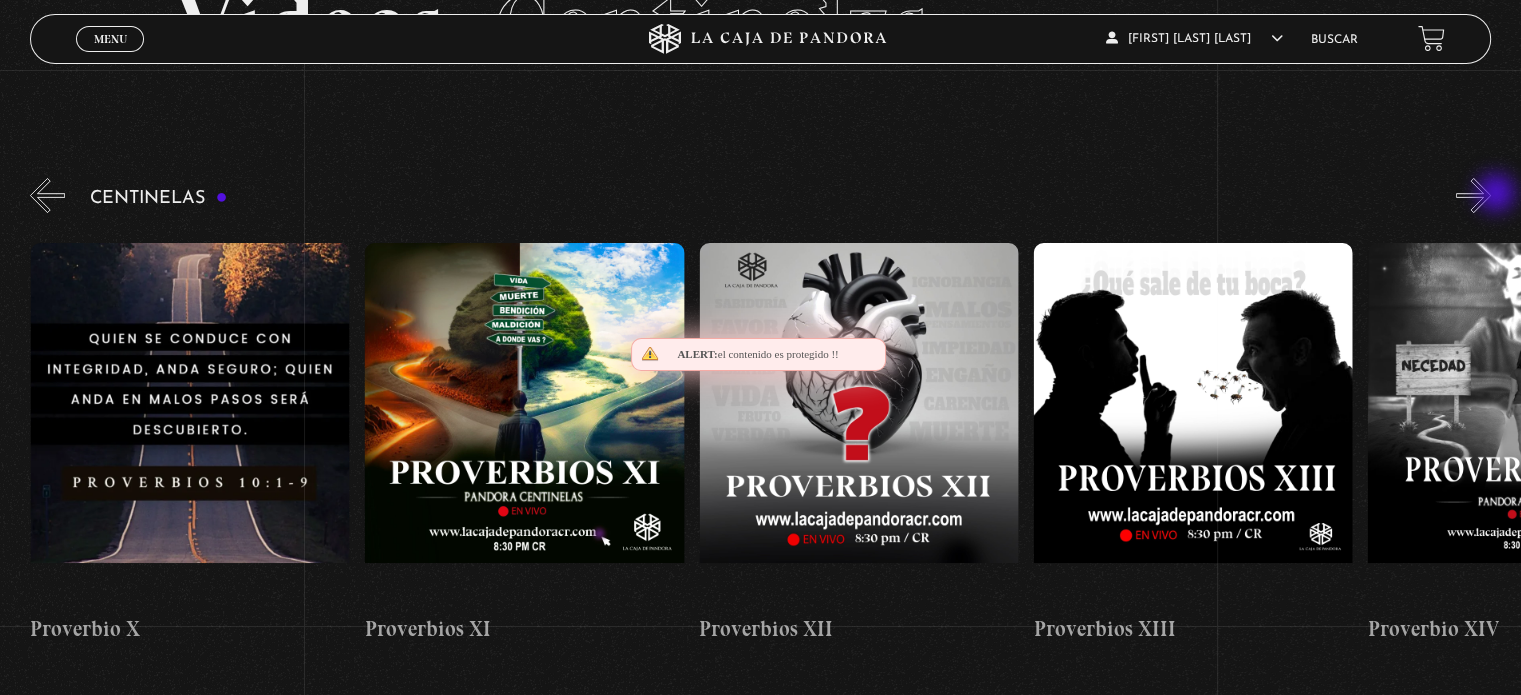 click on "»" at bounding box center [1473, 195] 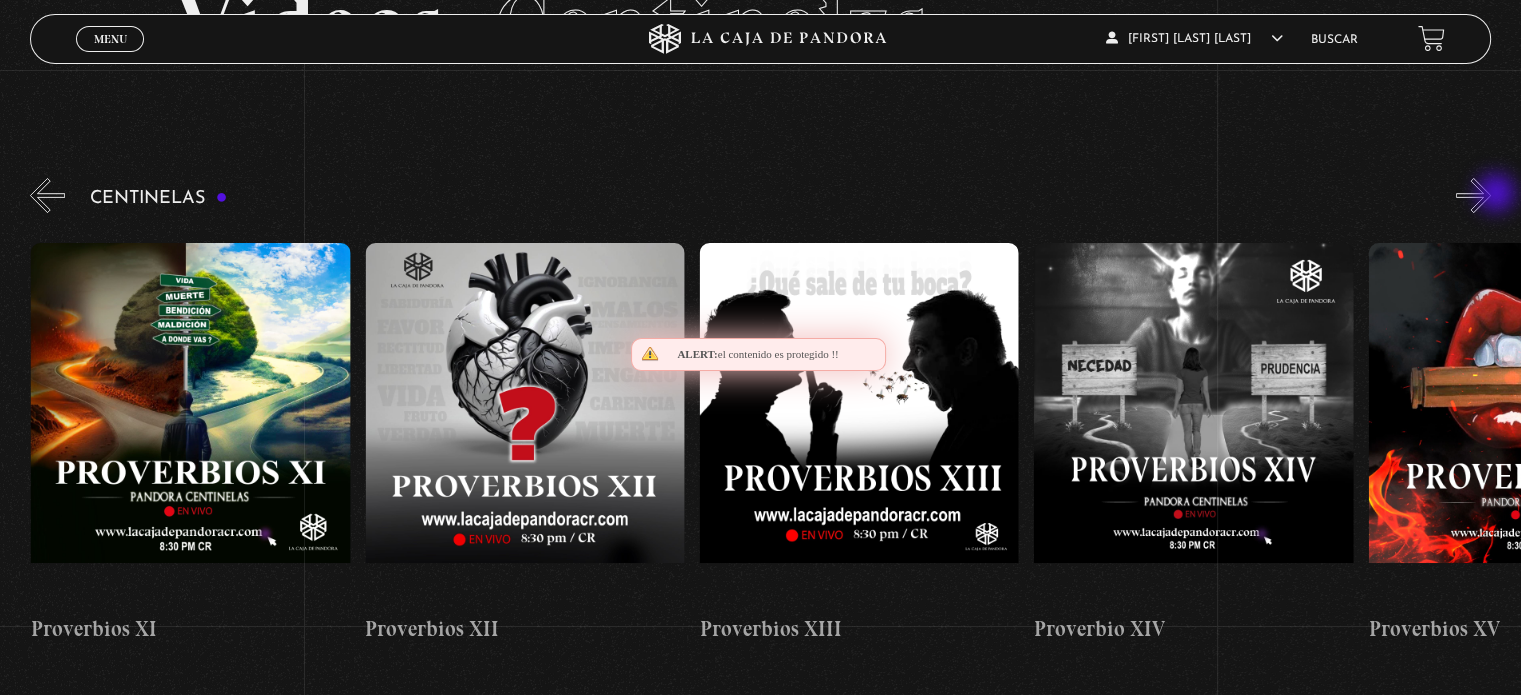 click on "»" at bounding box center (1473, 195) 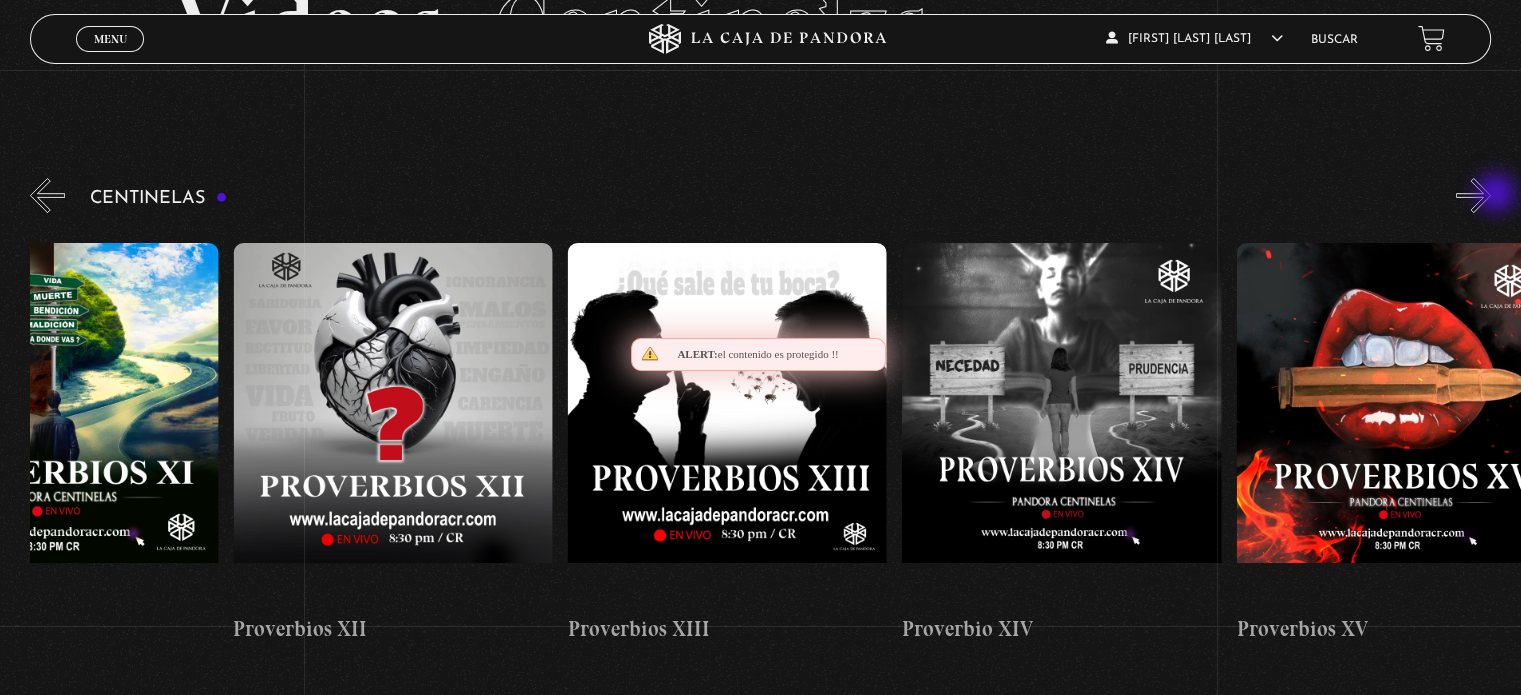 click on "»" at bounding box center [1473, 195] 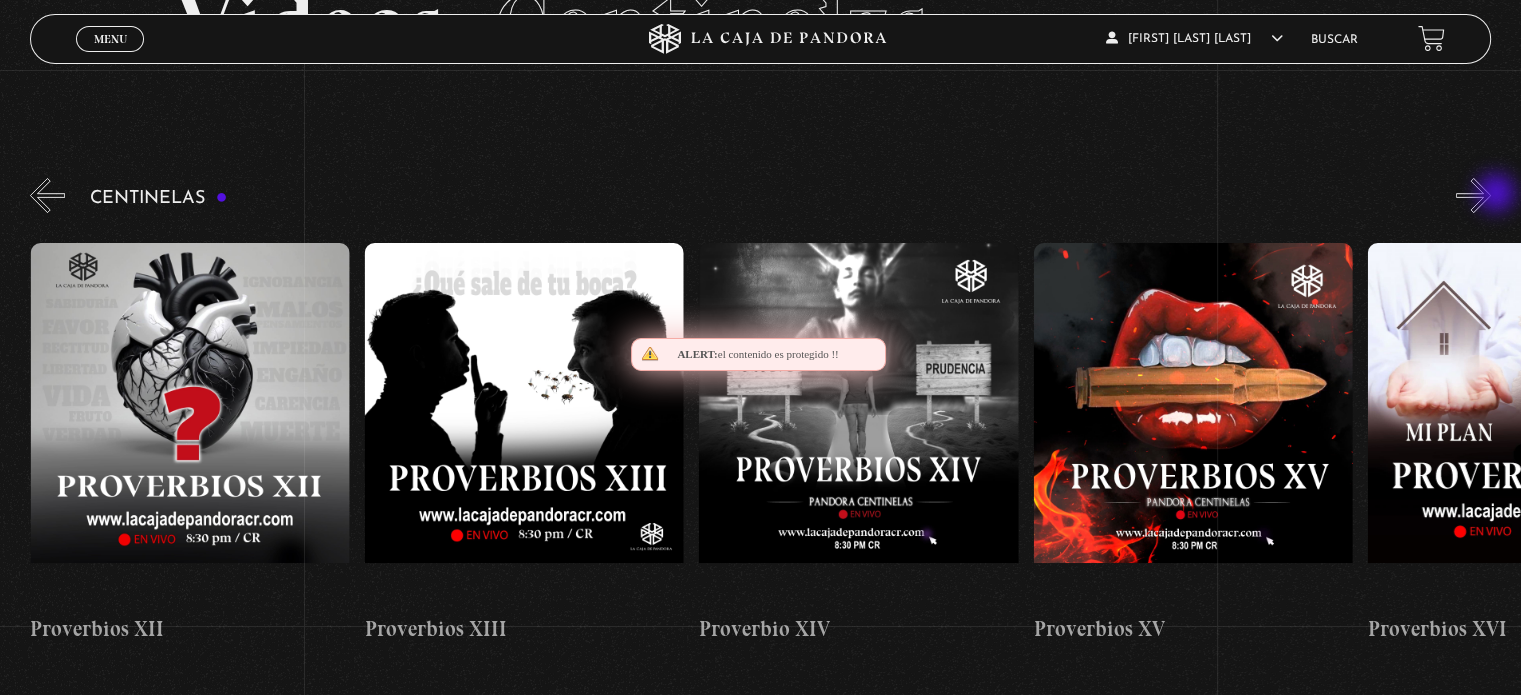 click on "»" at bounding box center [1473, 195] 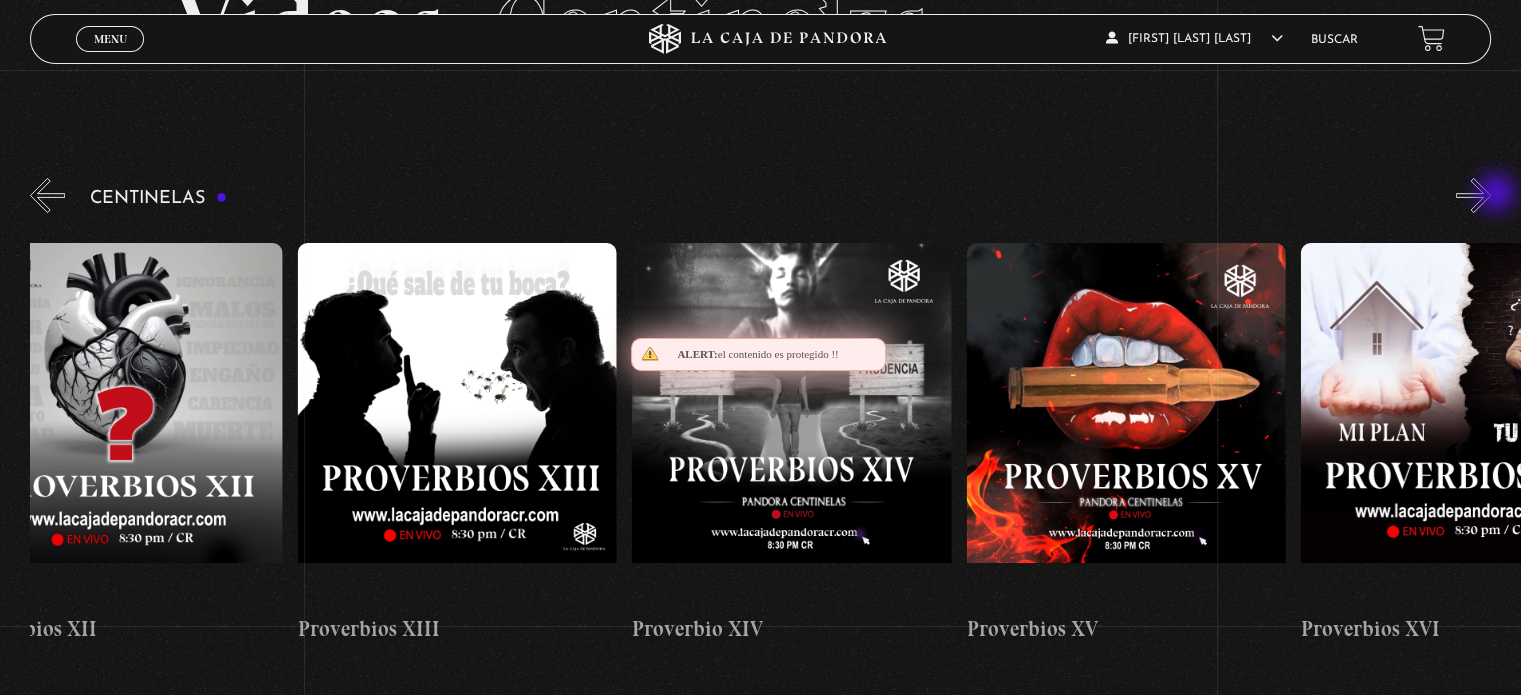 click on "»" at bounding box center [1473, 195] 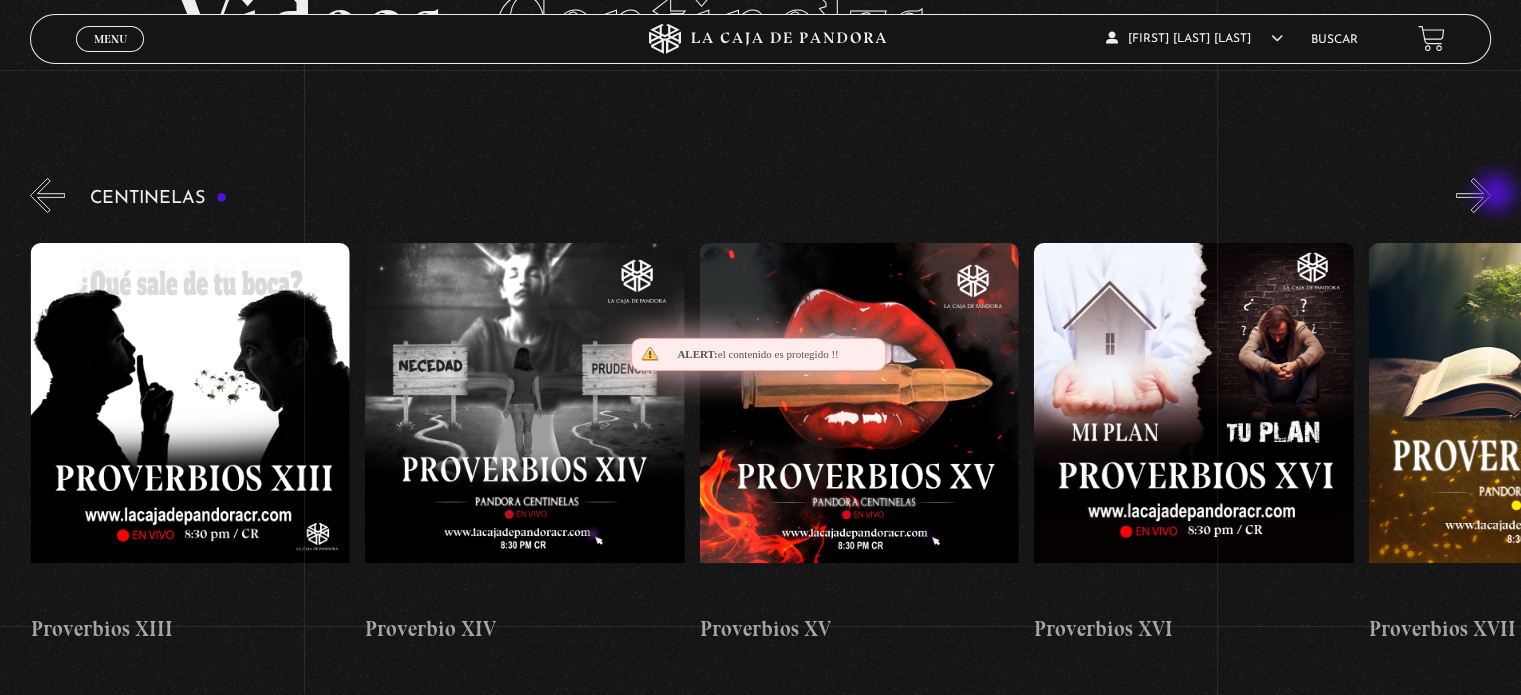 click on "»" at bounding box center (1473, 195) 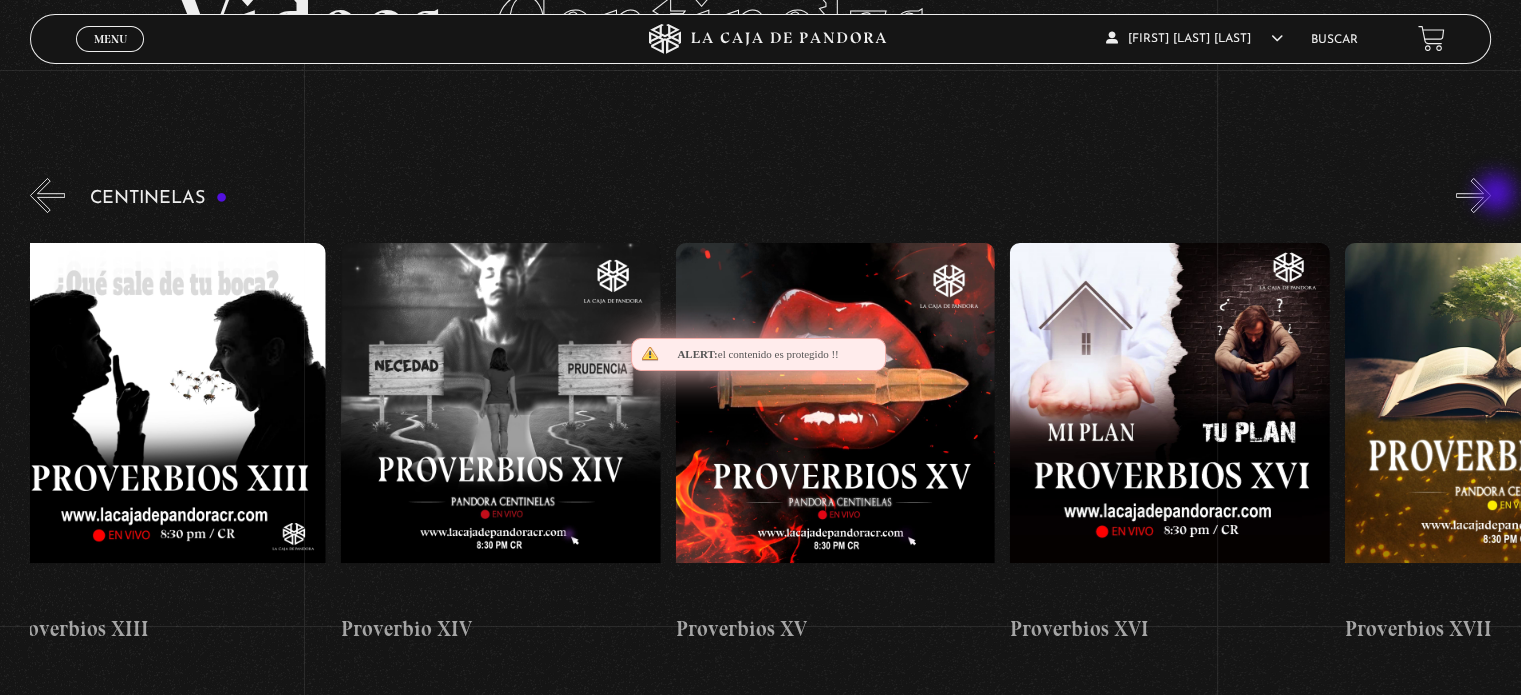 click on "»" at bounding box center (1473, 195) 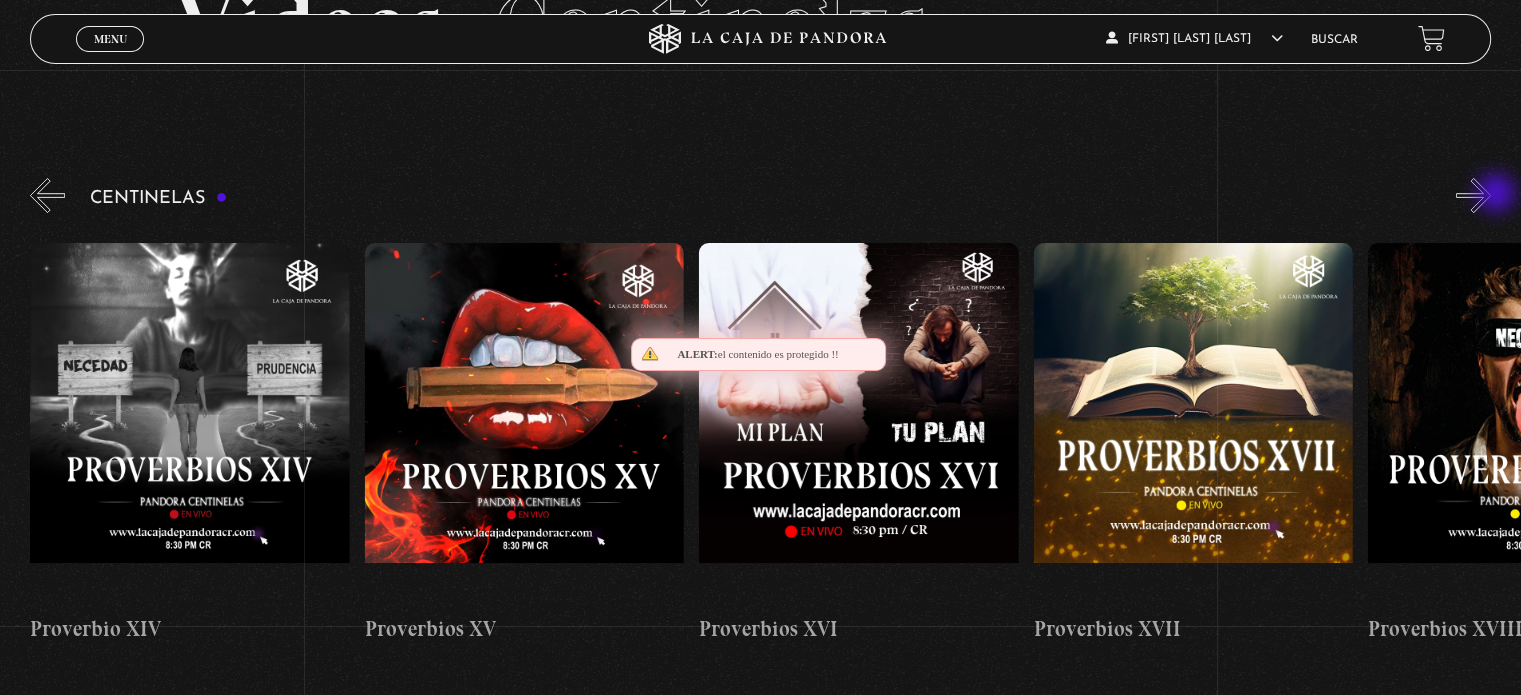 click on "»" at bounding box center [1473, 195] 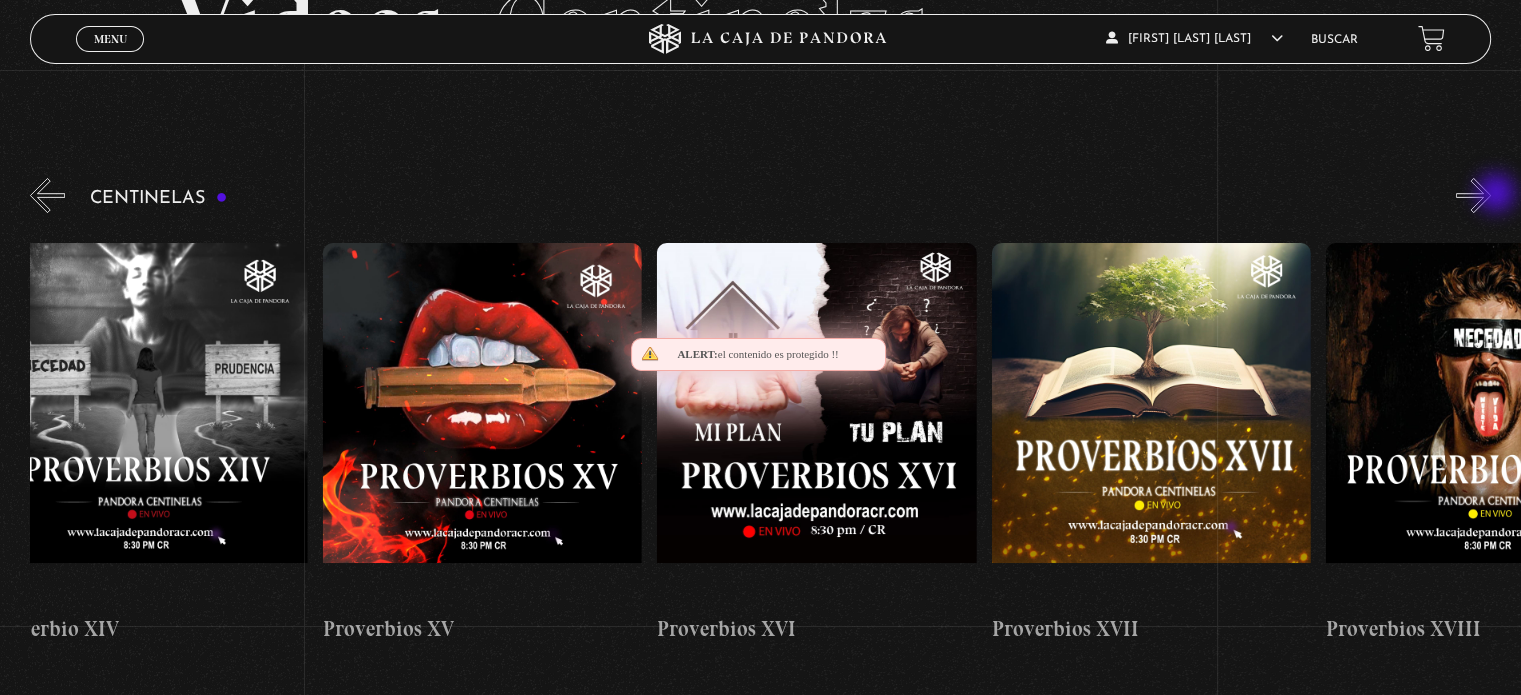 click on "»" at bounding box center (1473, 195) 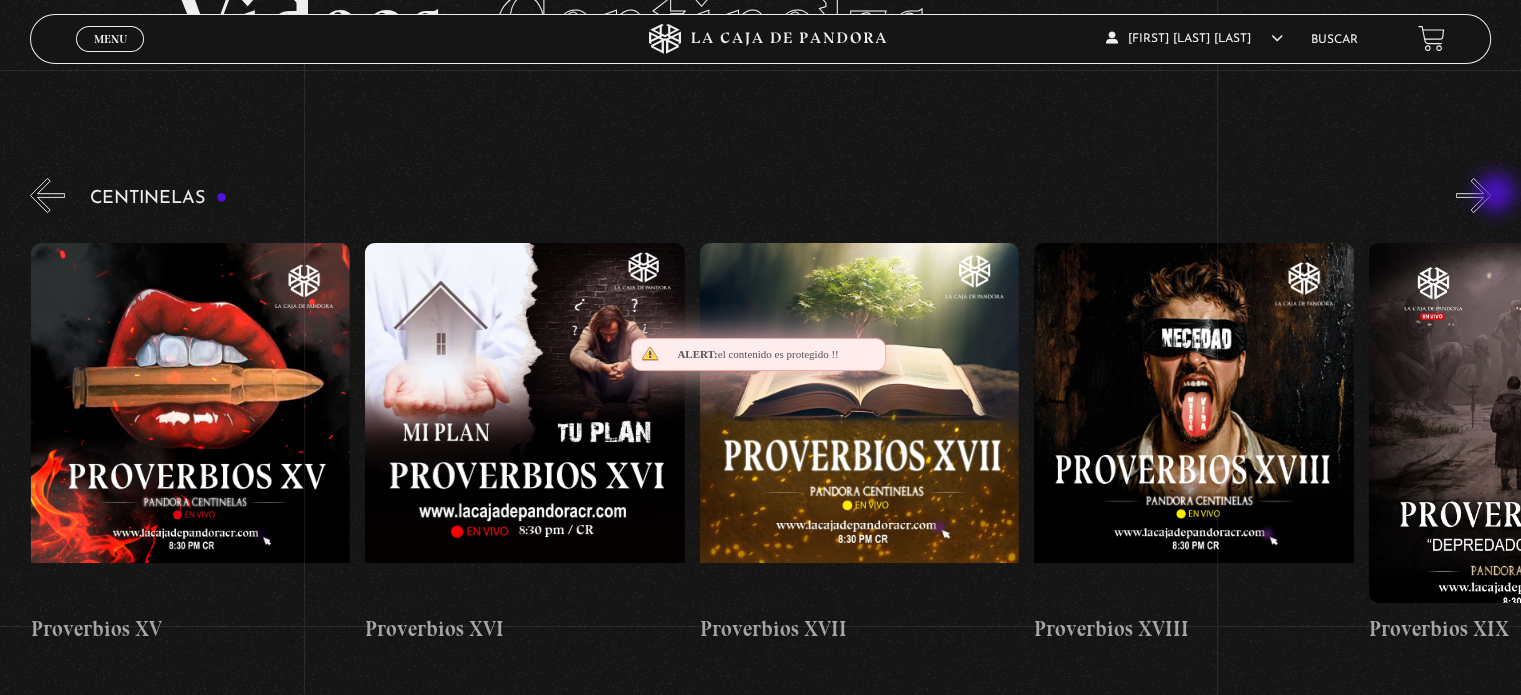 click on "»" at bounding box center (1473, 195) 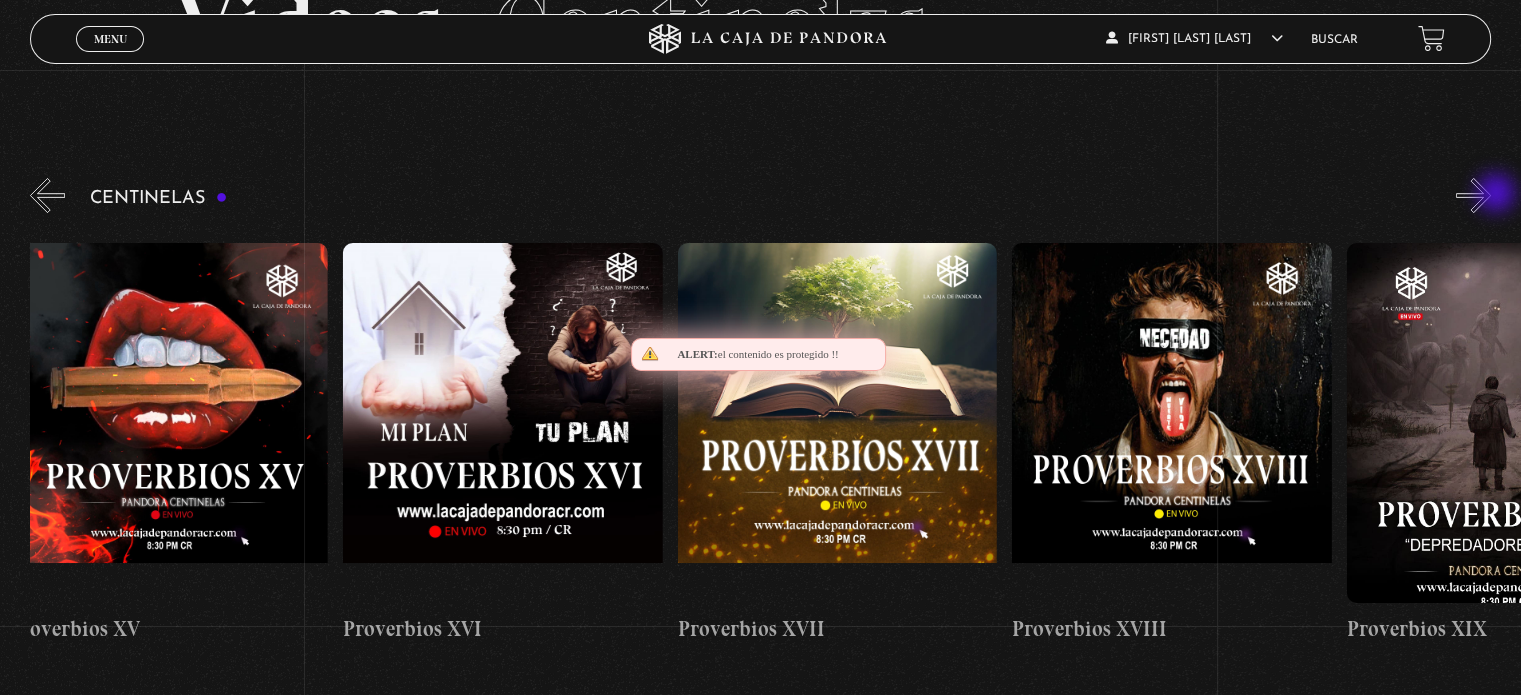 click on "»" at bounding box center (1473, 195) 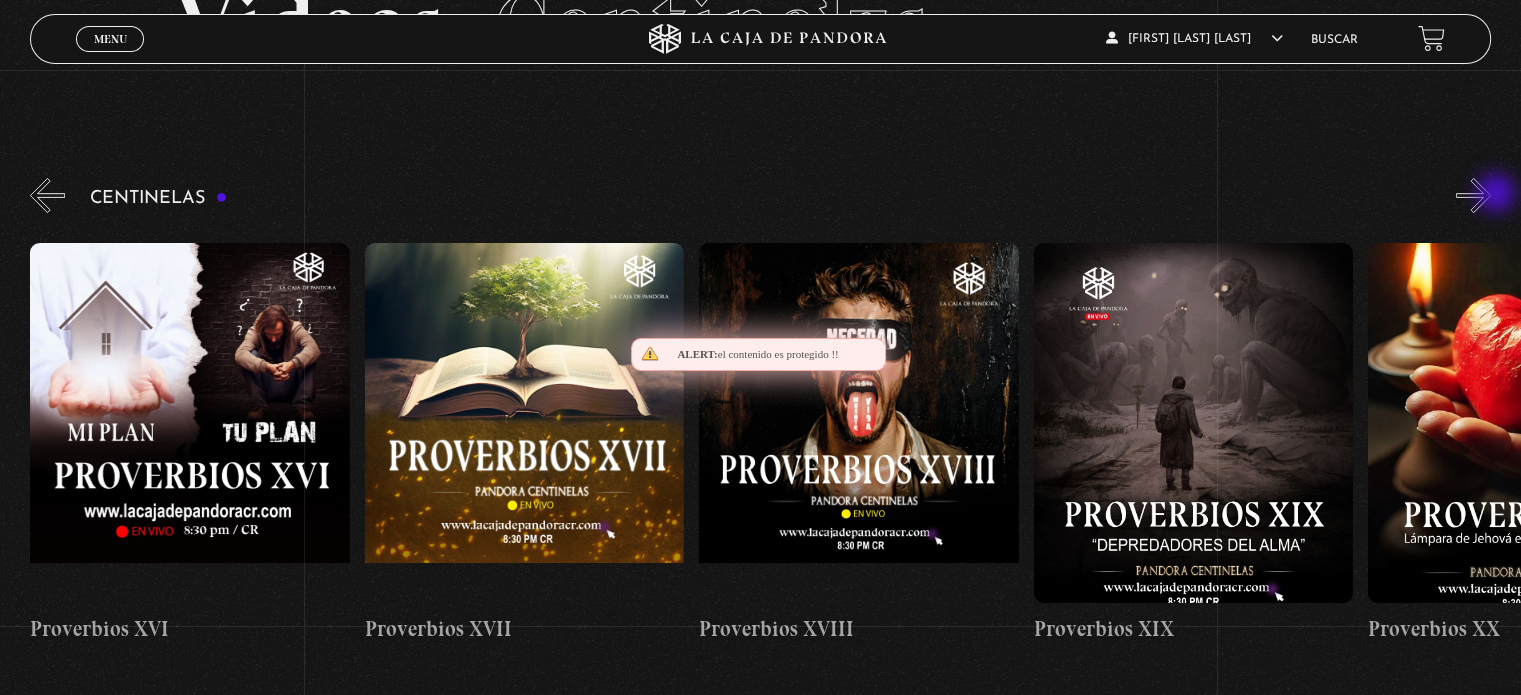 click on "»" at bounding box center [1473, 195] 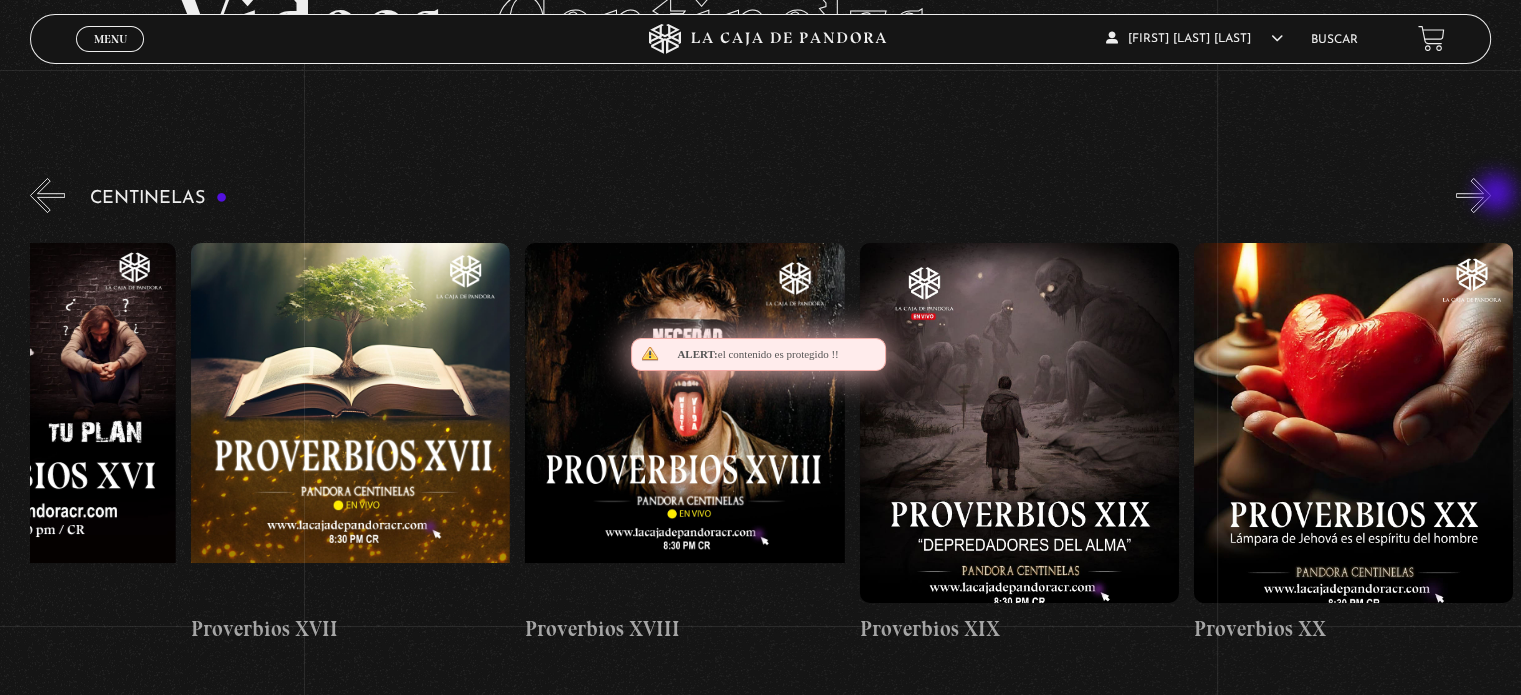 click on "»" at bounding box center [1473, 195] 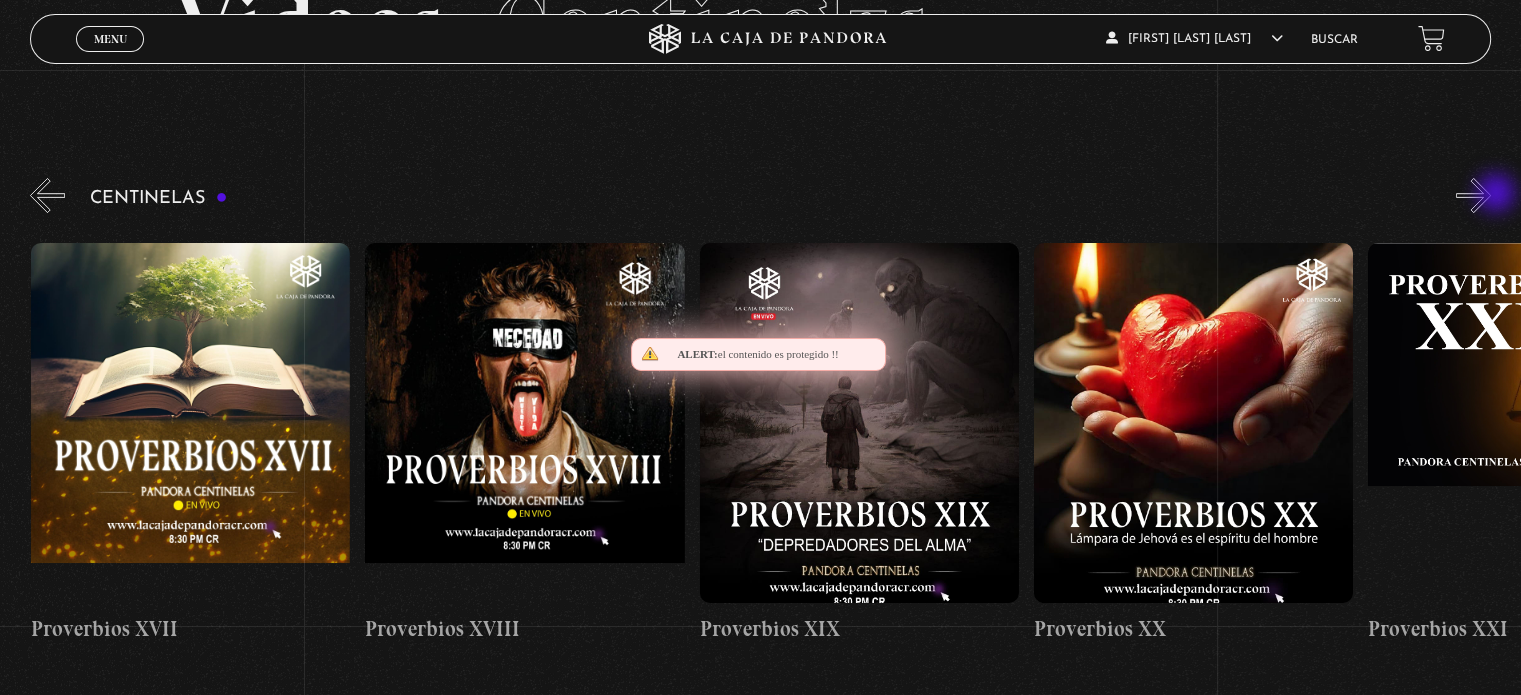 click on "»" at bounding box center [1473, 195] 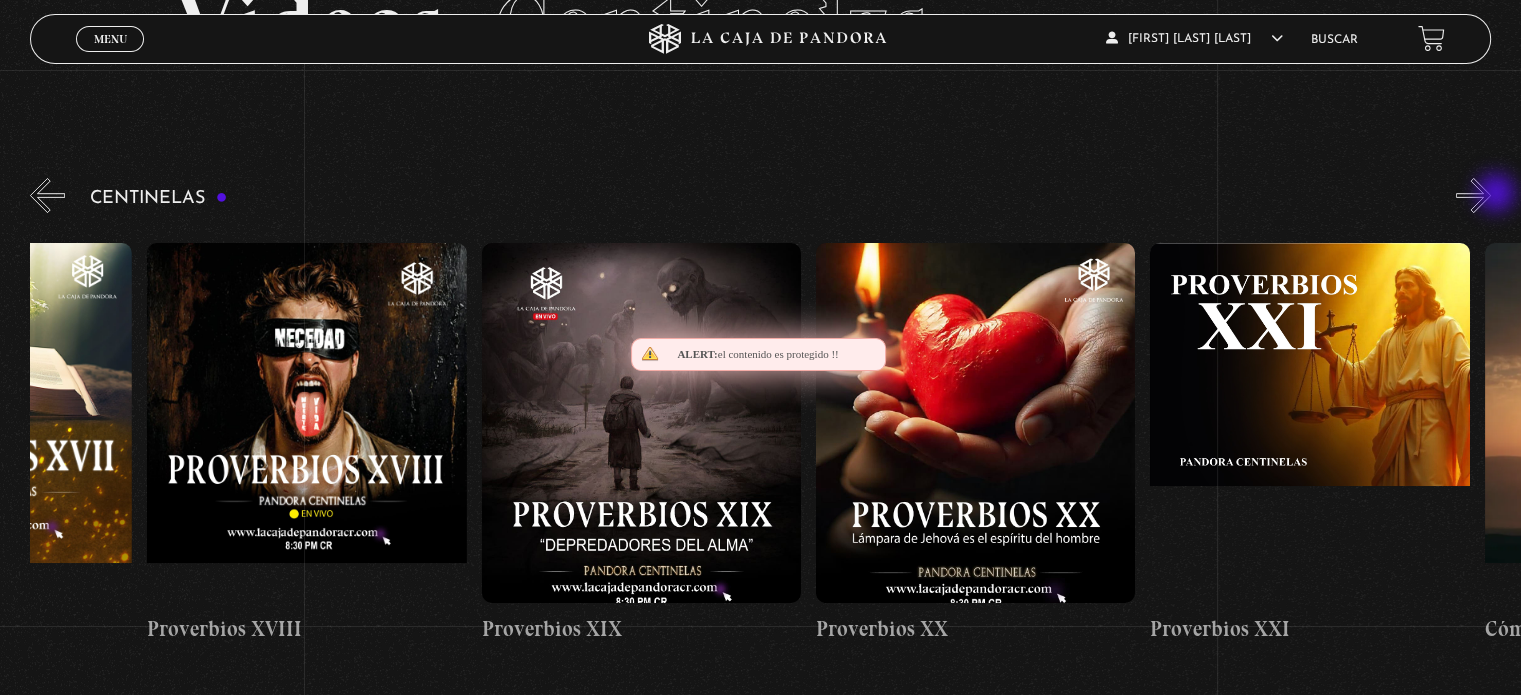 click on "»" at bounding box center (1473, 195) 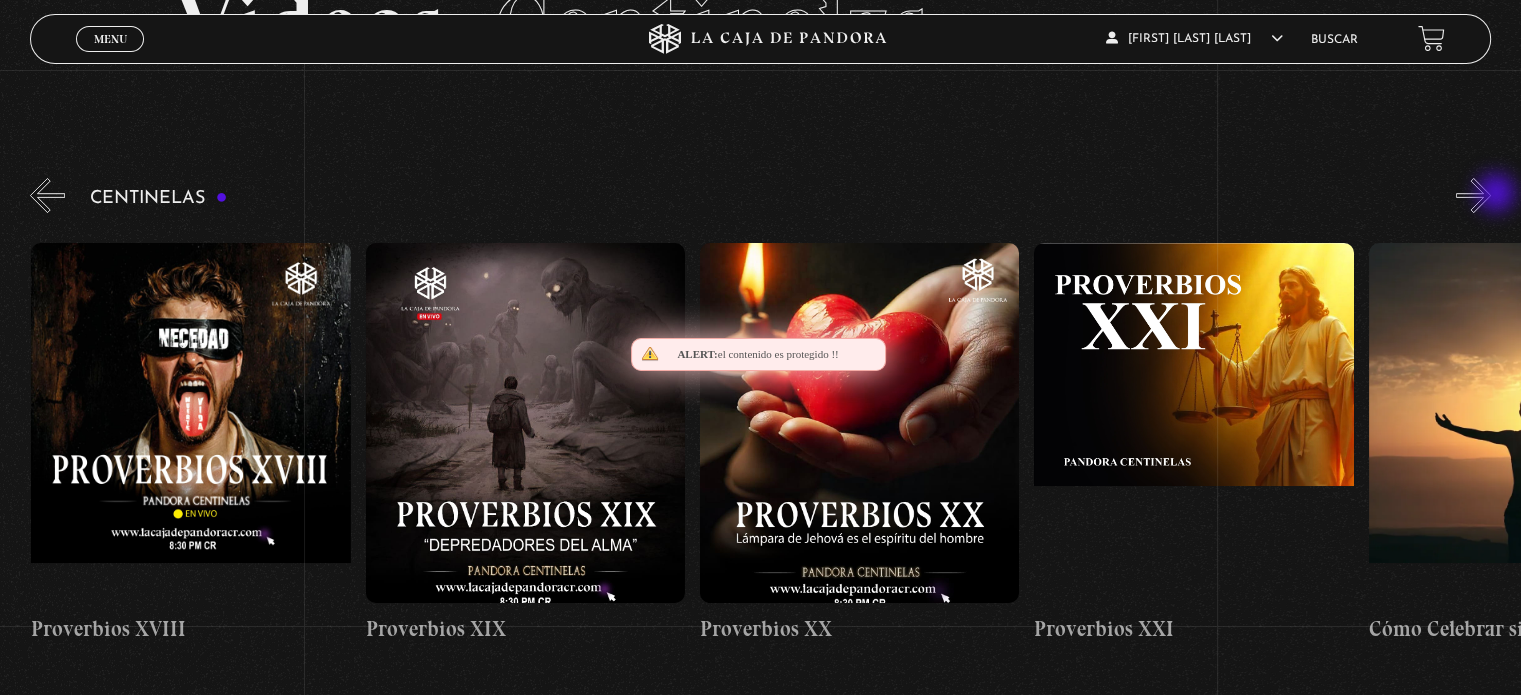 click on "»" at bounding box center [1473, 195] 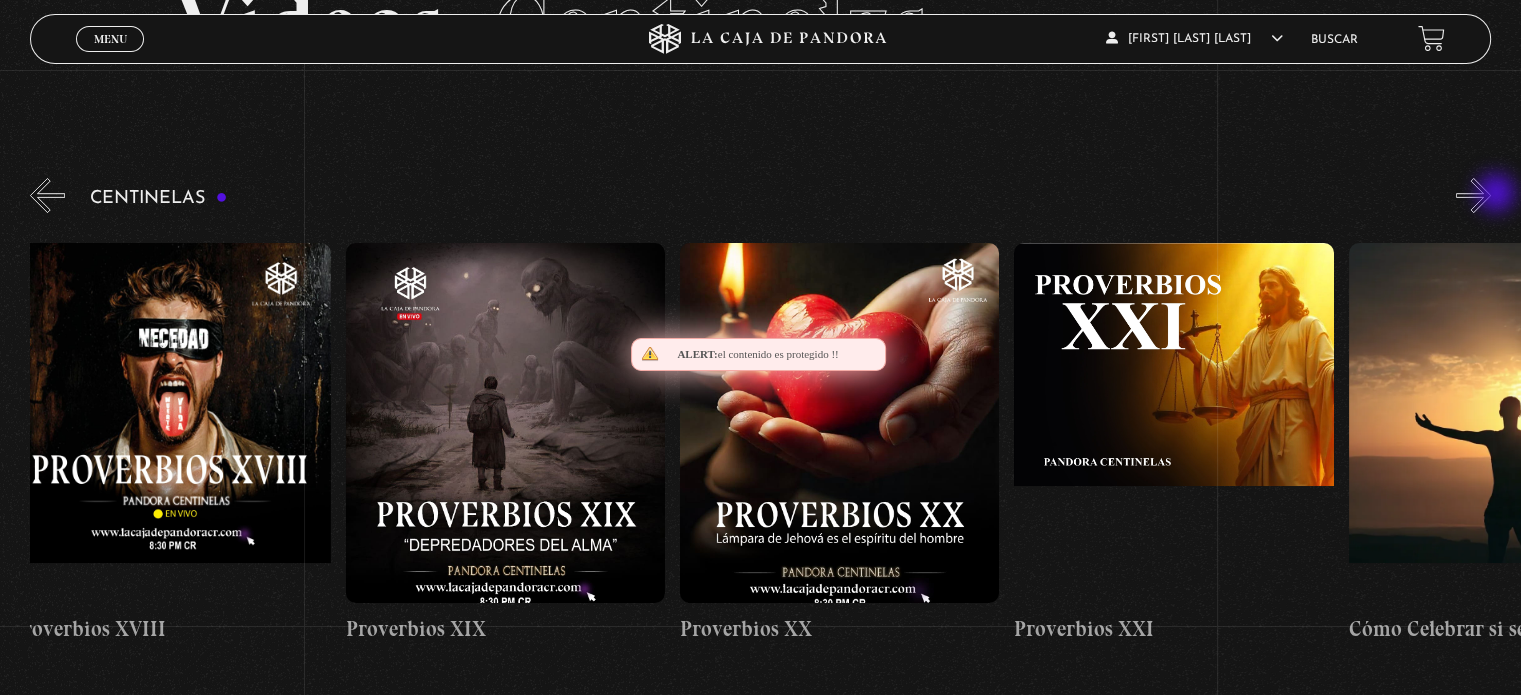 click on "»" at bounding box center [1473, 195] 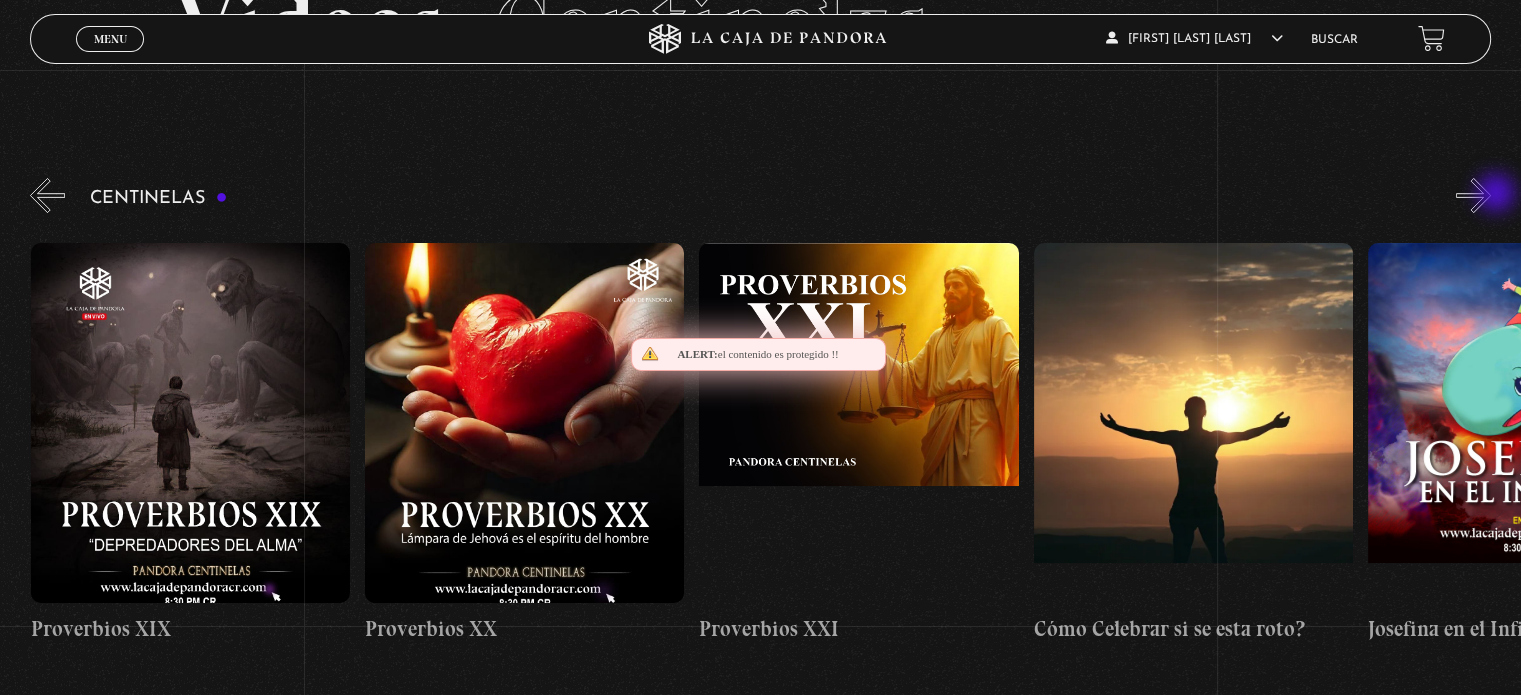 click on "»" at bounding box center (1473, 195) 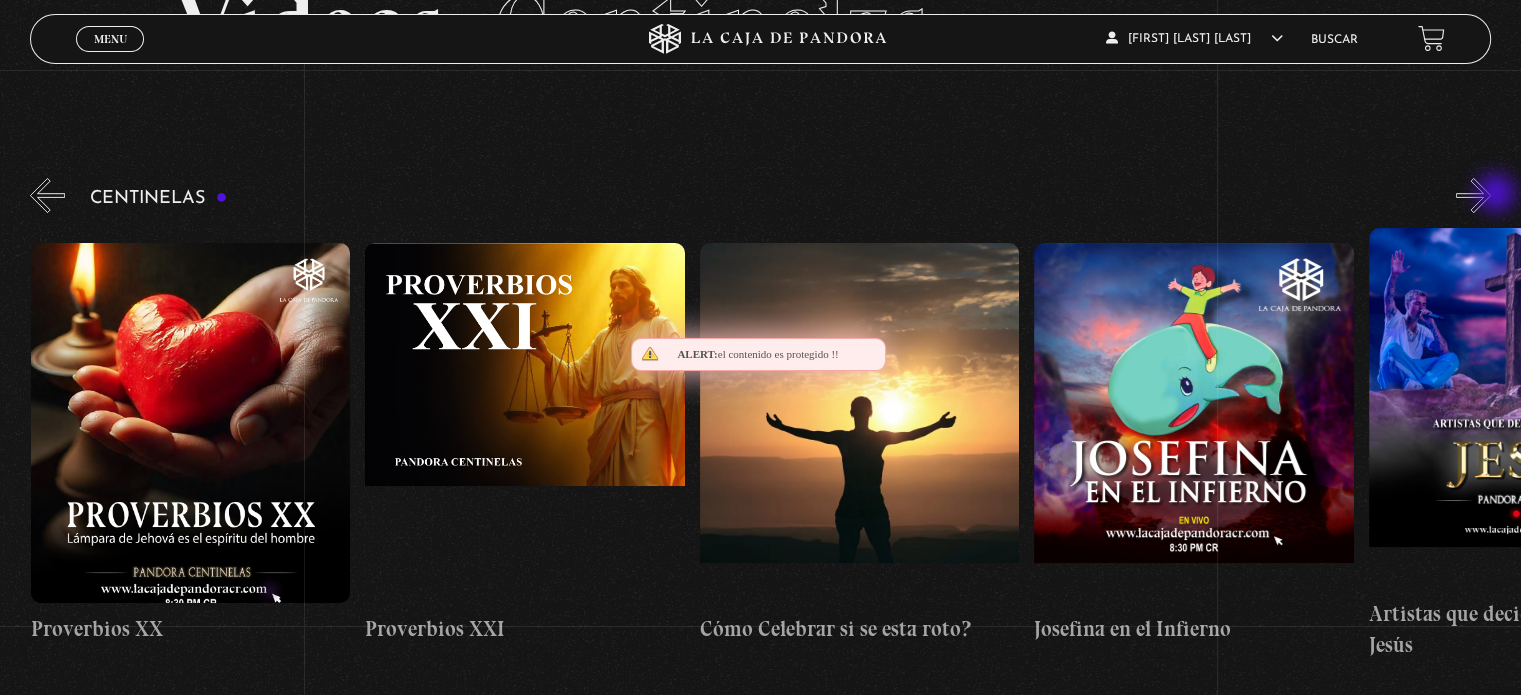 click on "»" at bounding box center (1473, 195) 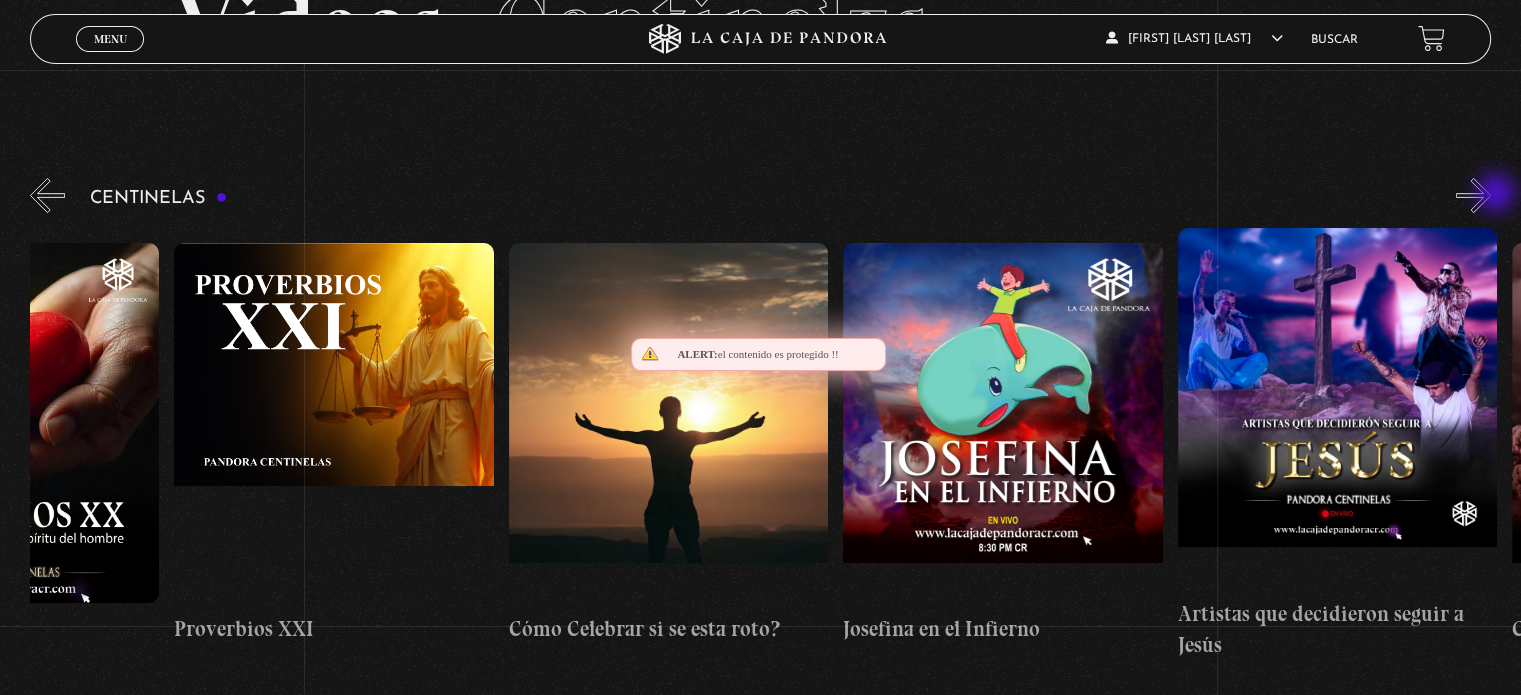 click on "»" at bounding box center (1473, 195) 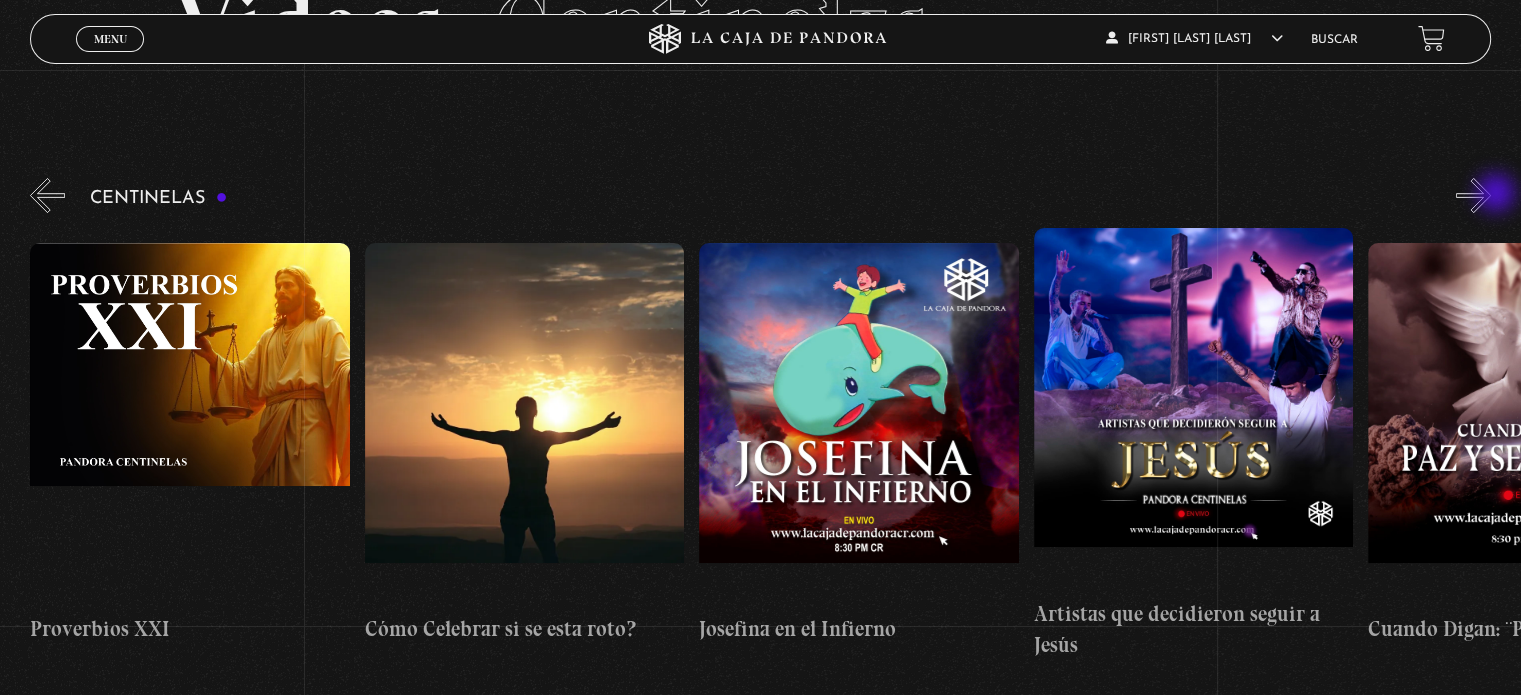 click on "»" at bounding box center [1473, 195] 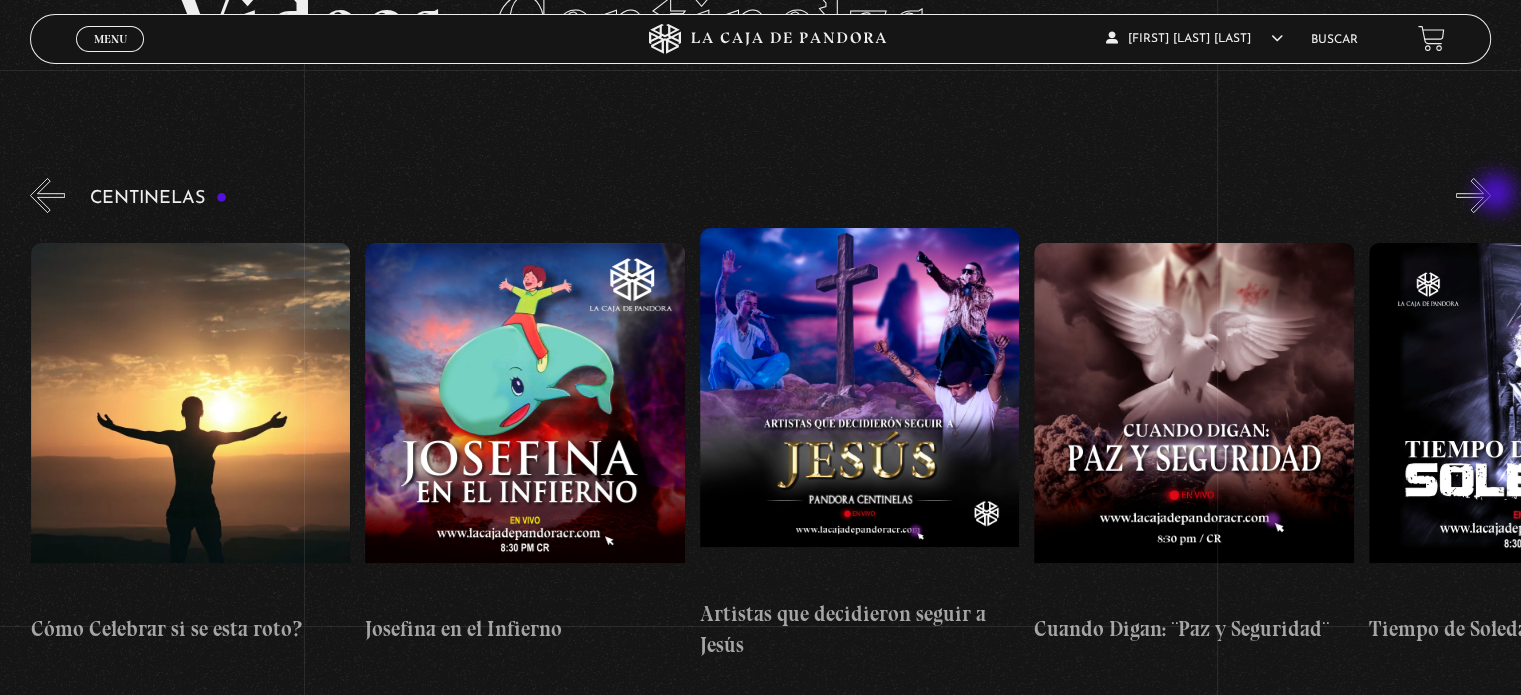 click on "»" at bounding box center [1473, 195] 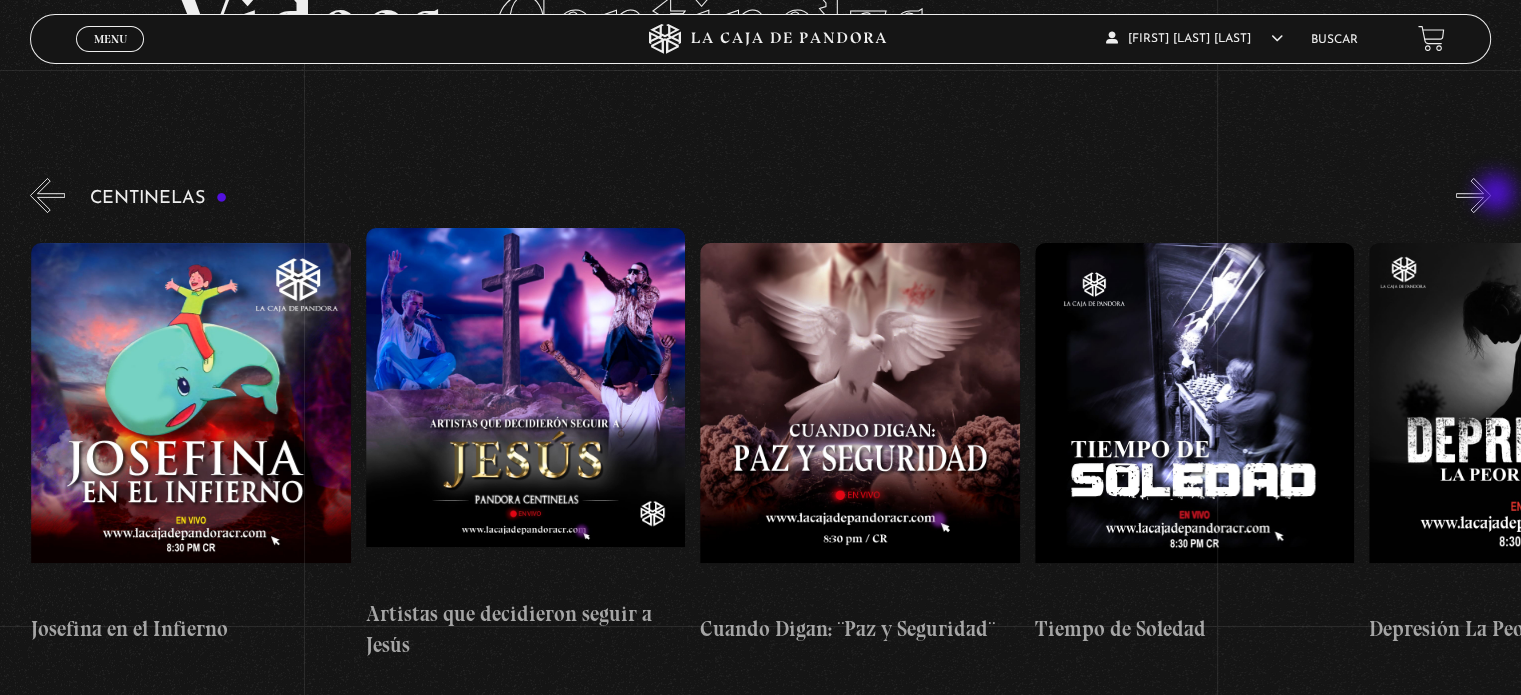 click on "»" at bounding box center (1473, 195) 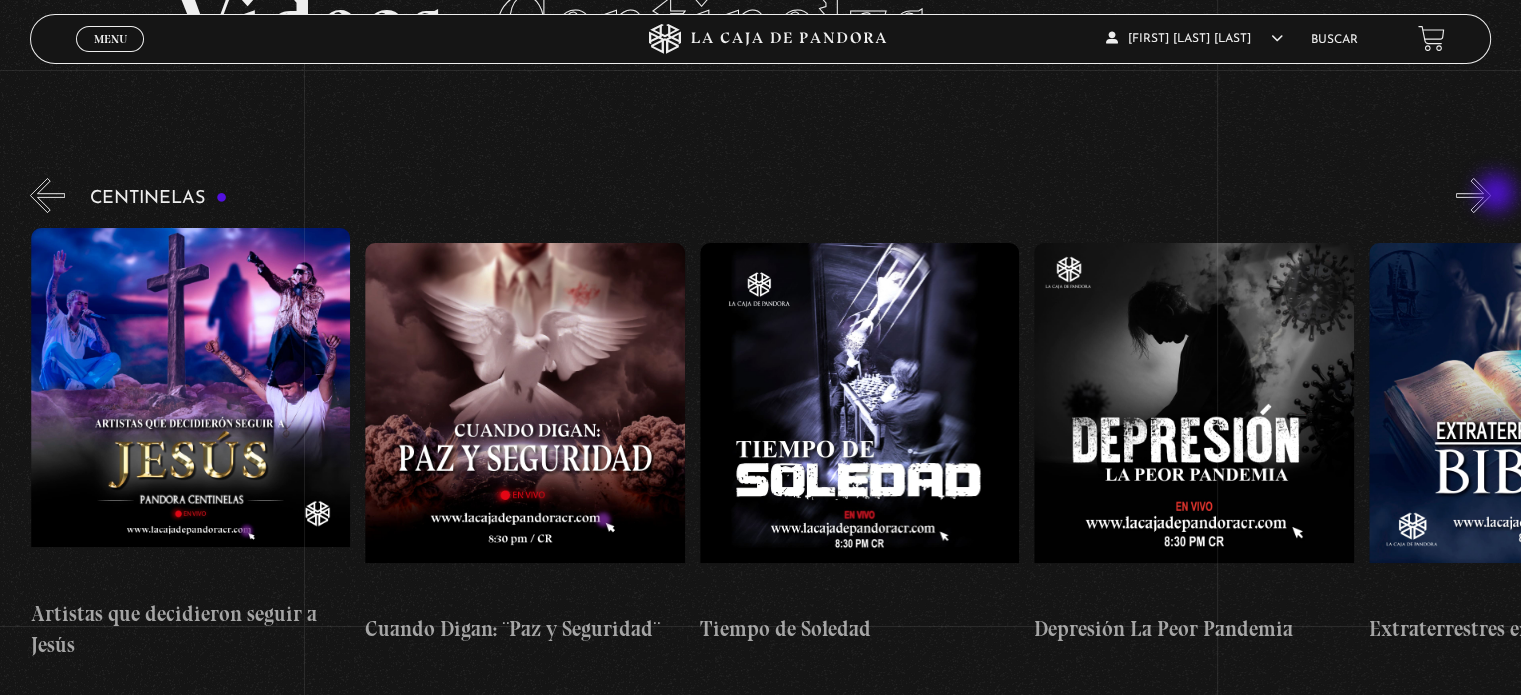 click on "»" at bounding box center [1473, 195] 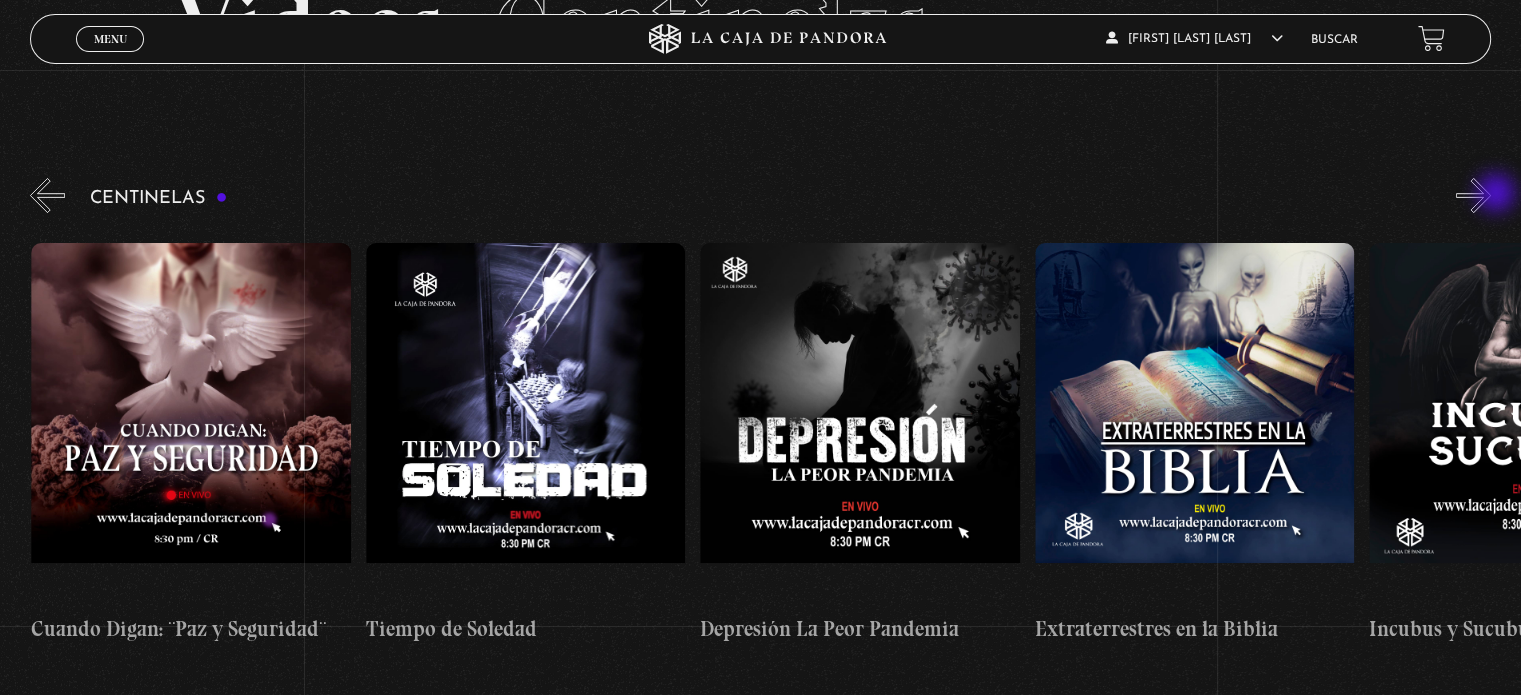 click on "»" at bounding box center [1473, 195] 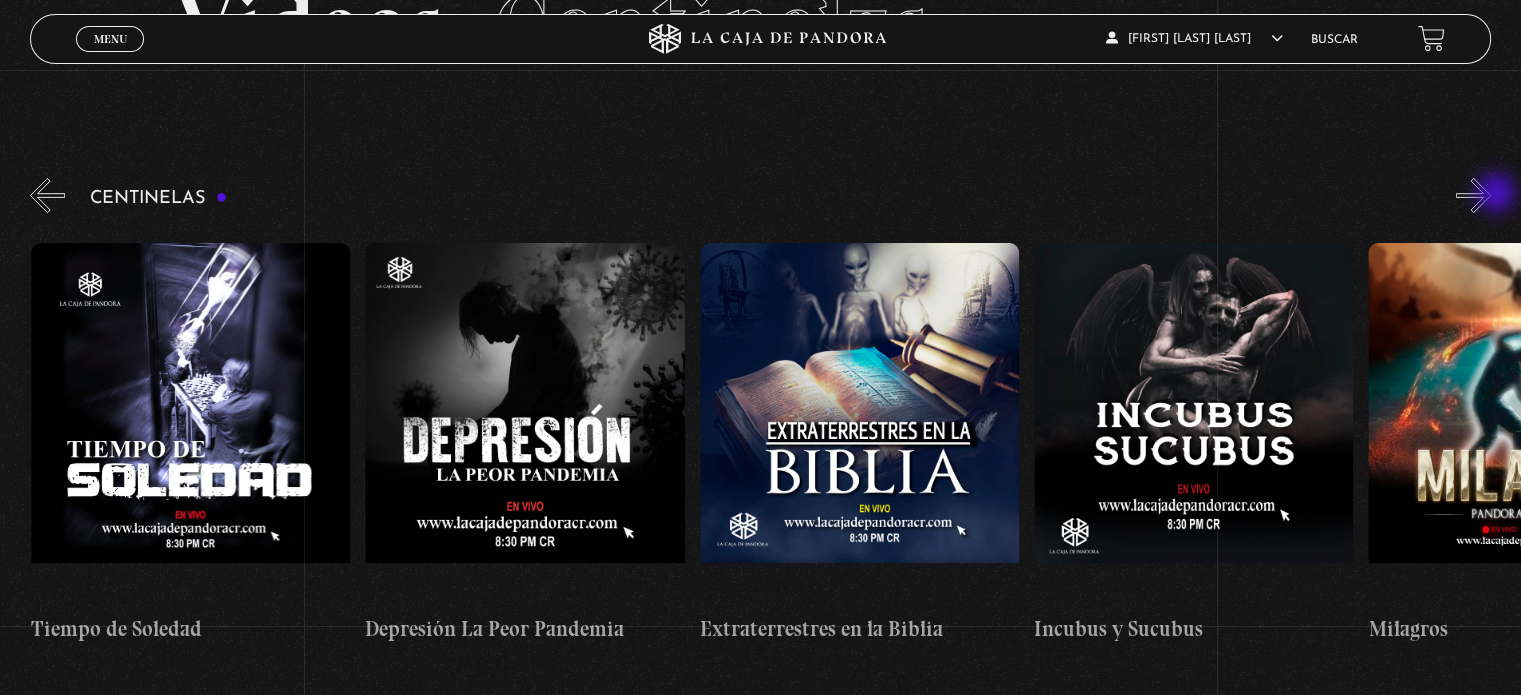 click on "»" at bounding box center [1473, 195] 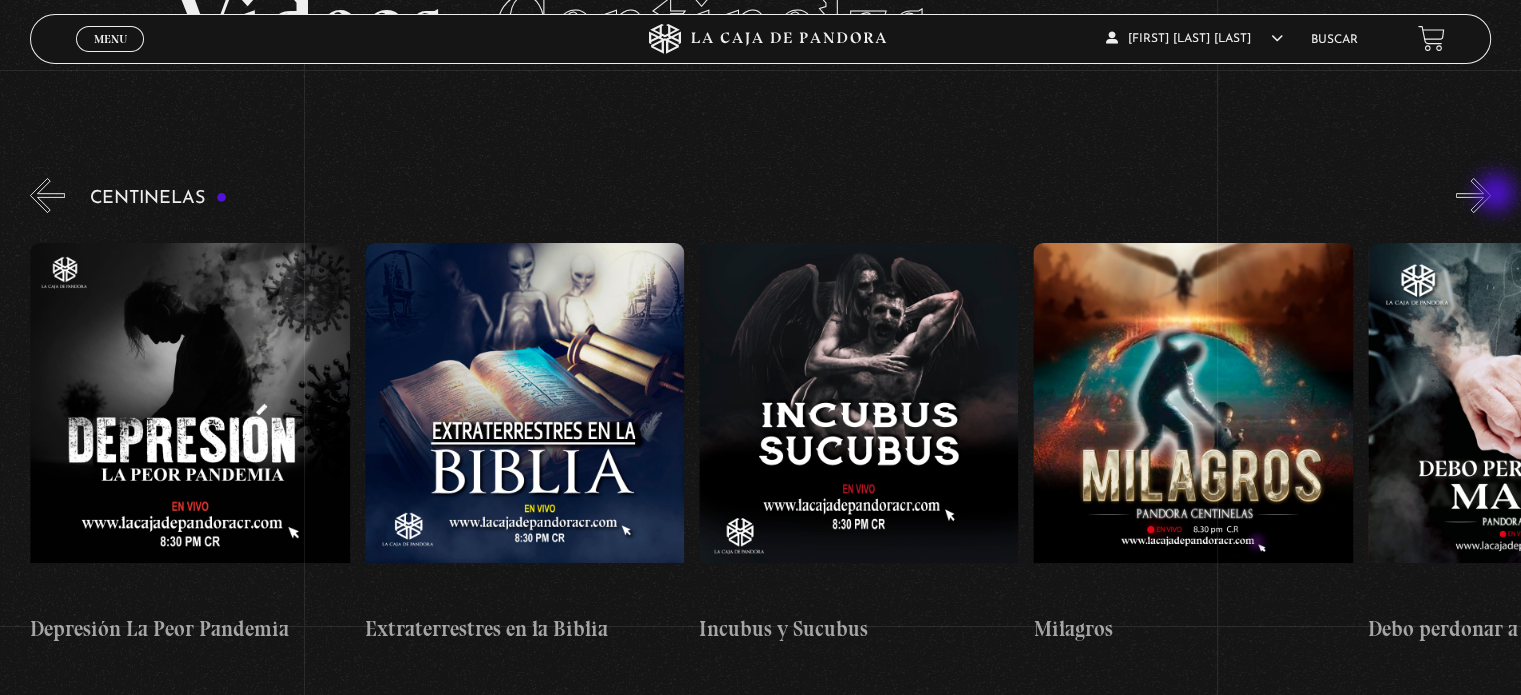 click on "»" at bounding box center (1473, 195) 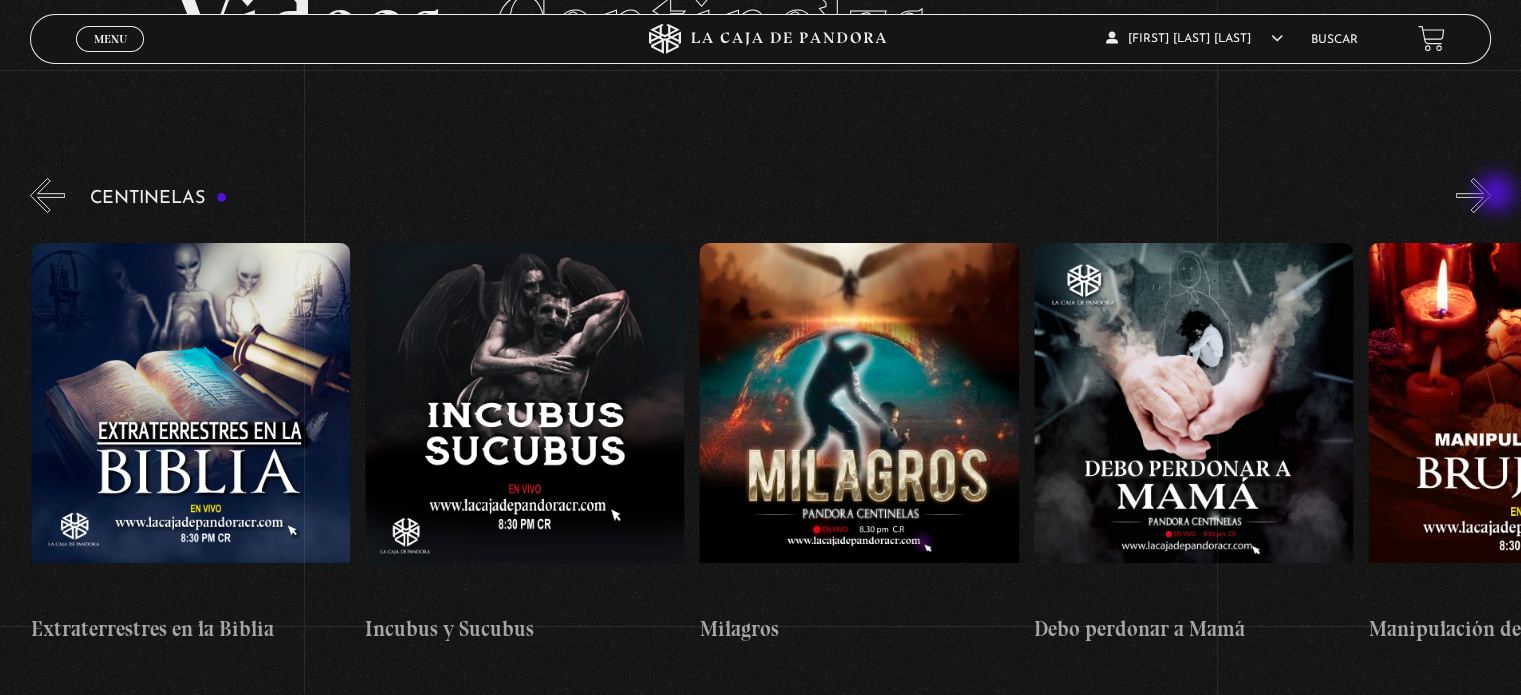 click on "»" at bounding box center [1473, 195] 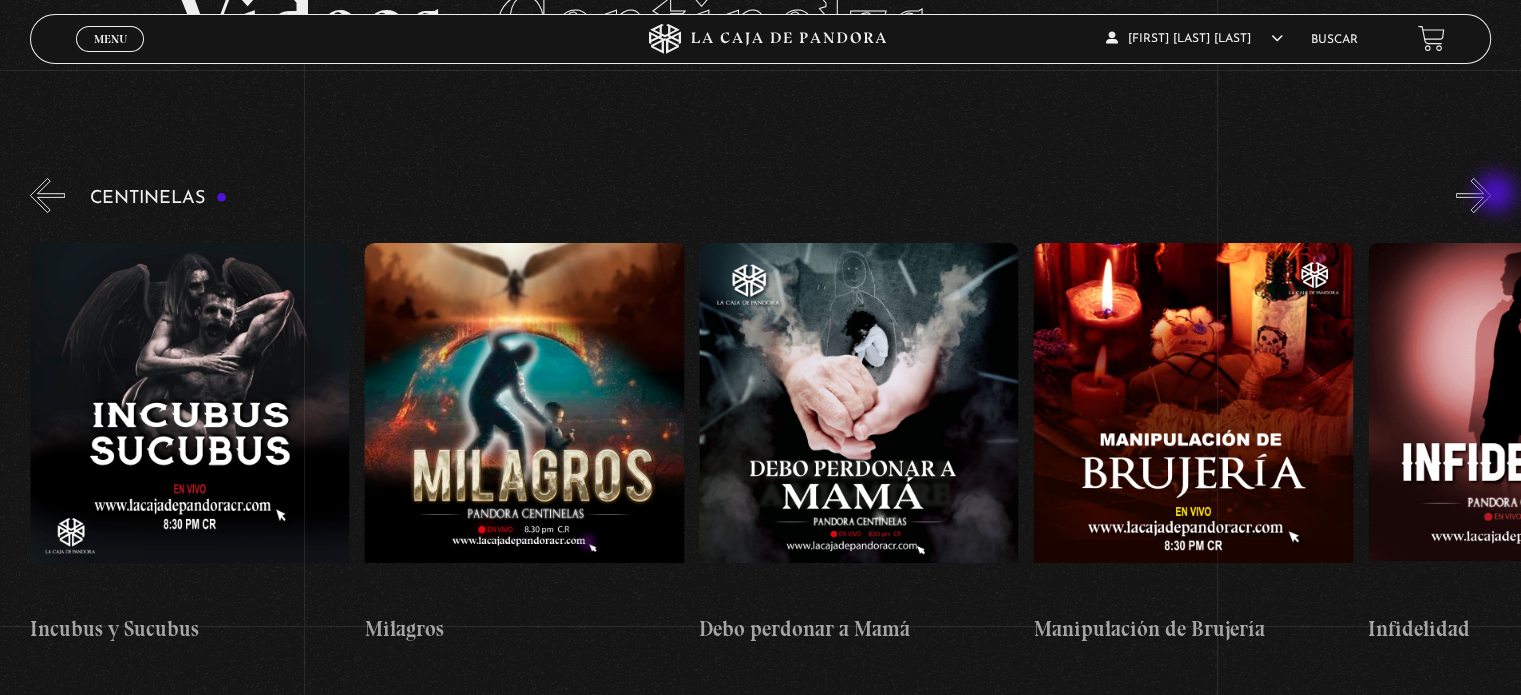 click on "»" at bounding box center (1473, 195) 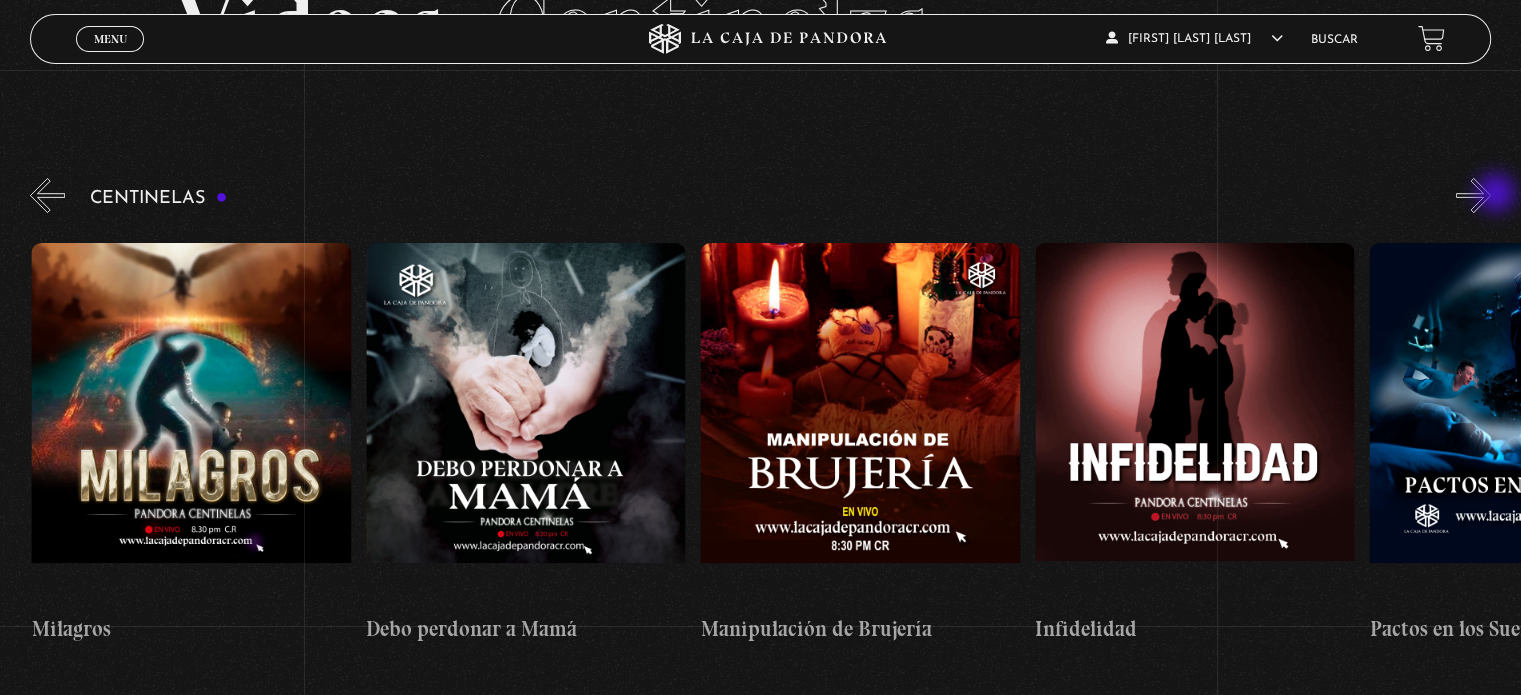 click on "»" at bounding box center (1473, 195) 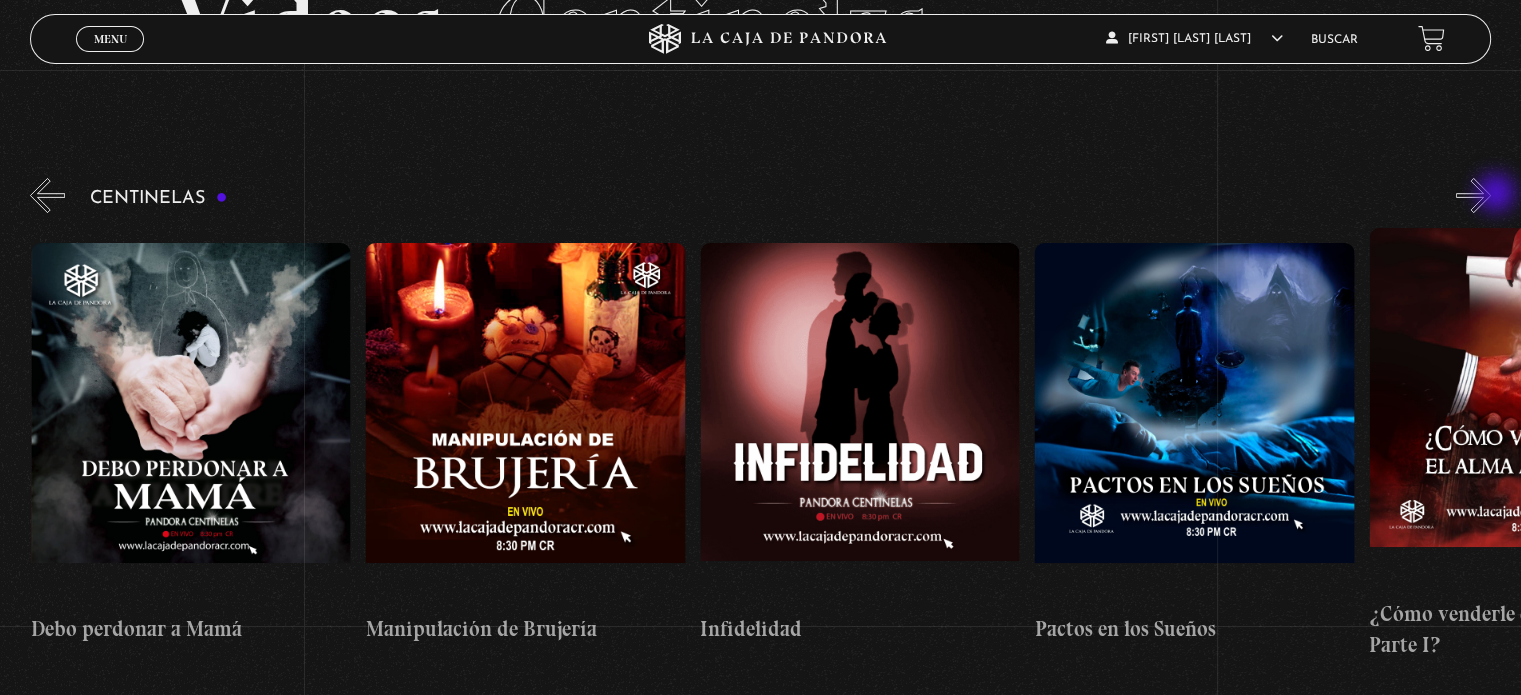 click on "»" at bounding box center [1473, 195] 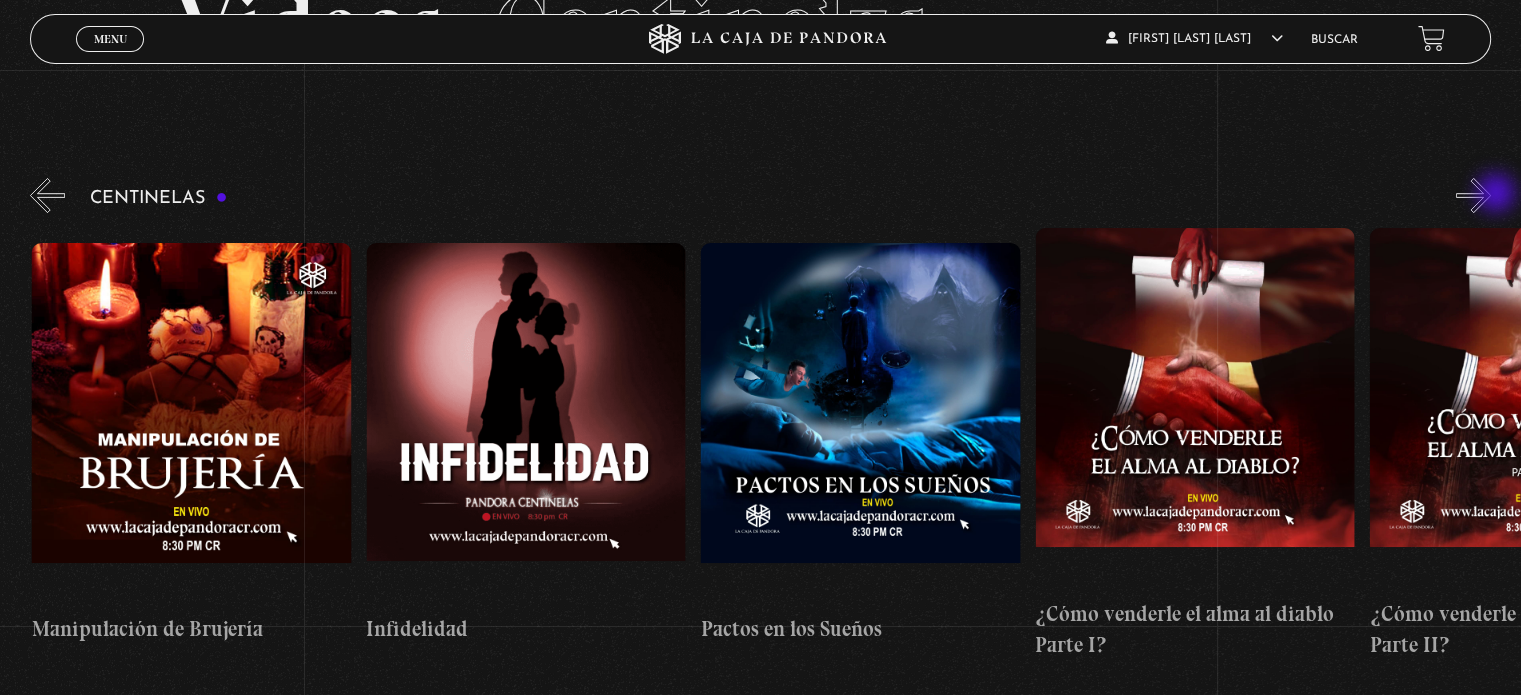 click on "»" at bounding box center (1473, 195) 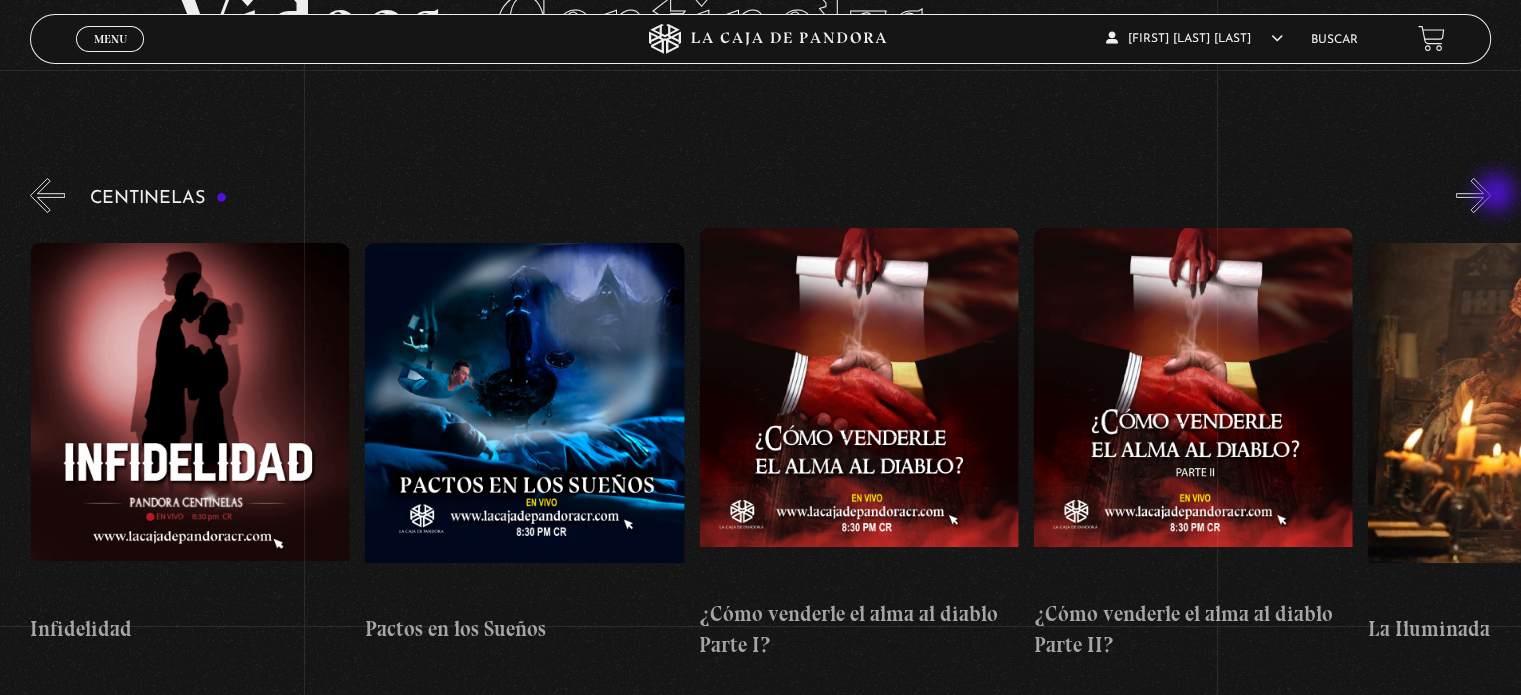 click on "»" at bounding box center (1473, 195) 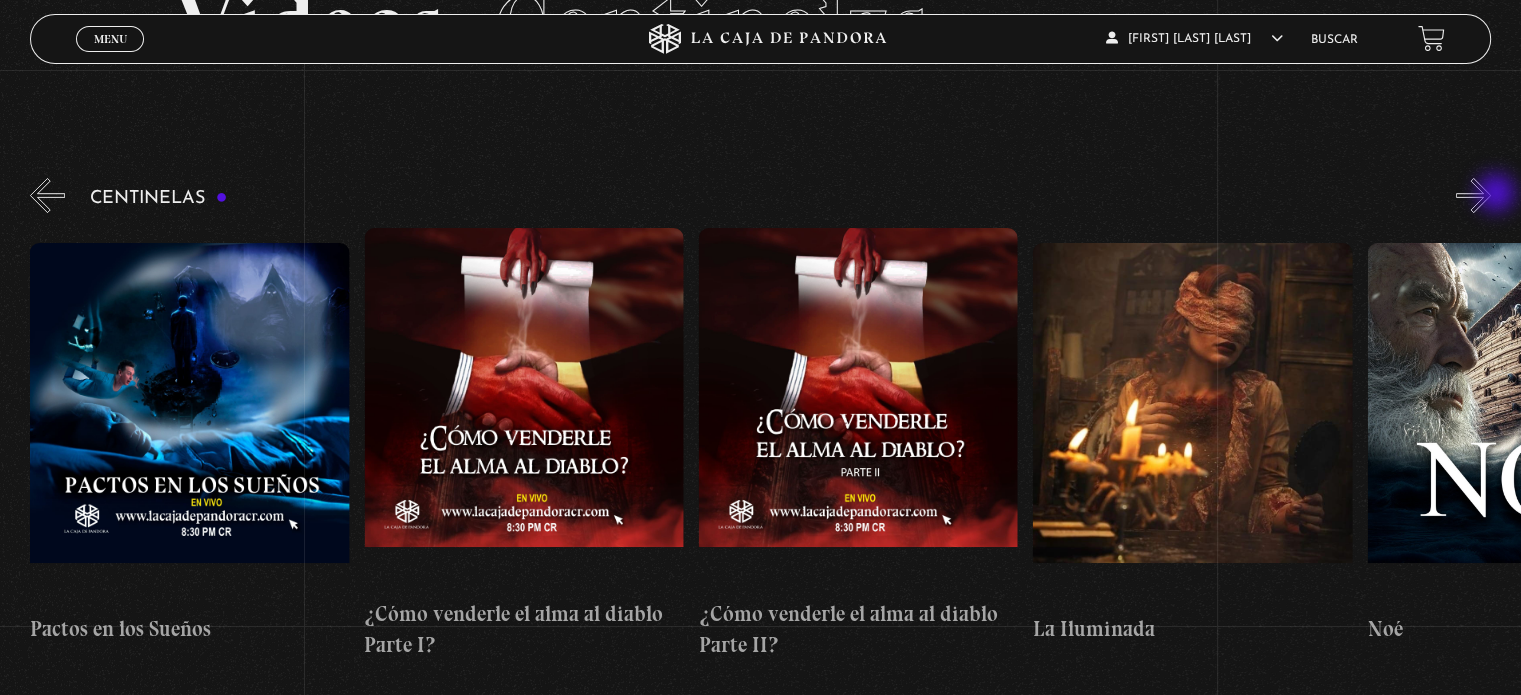 click on "»" at bounding box center (1473, 195) 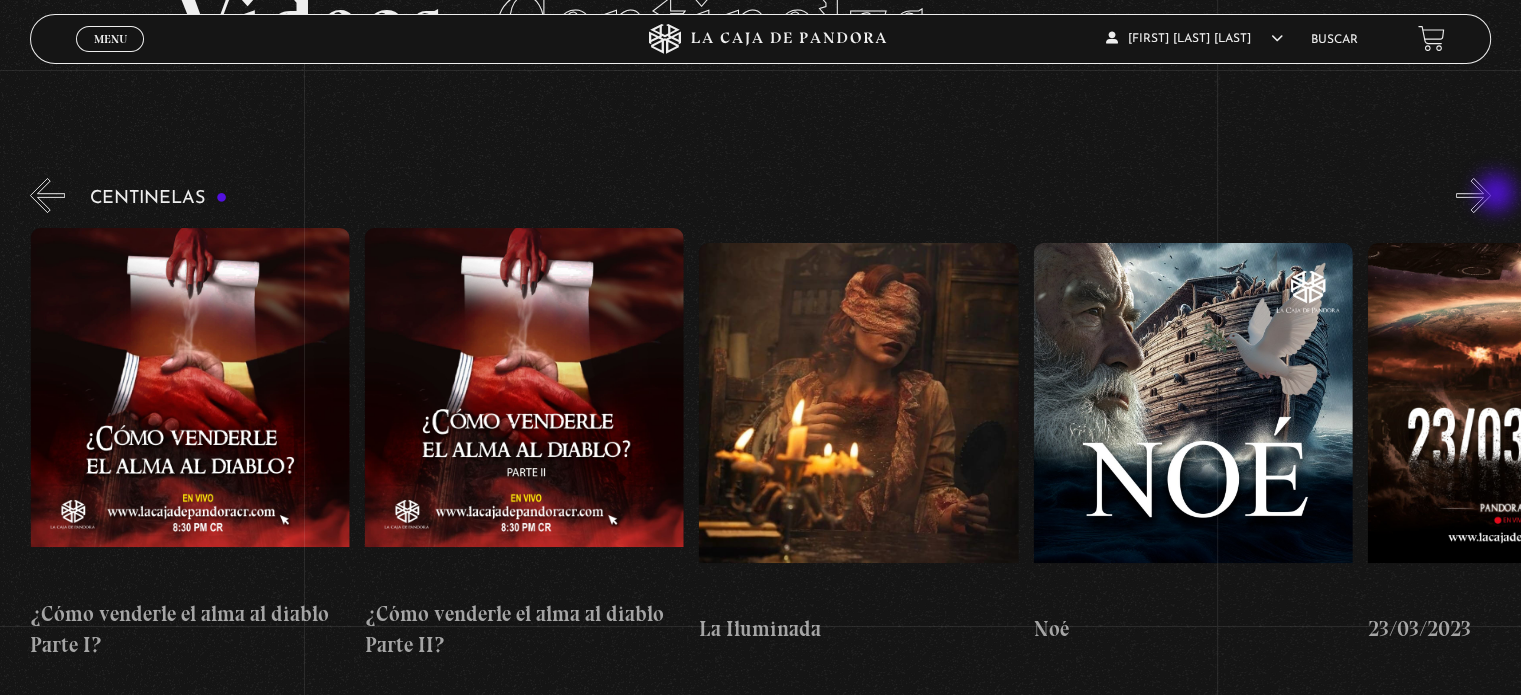 click on "»" at bounding box center [1473, 195] 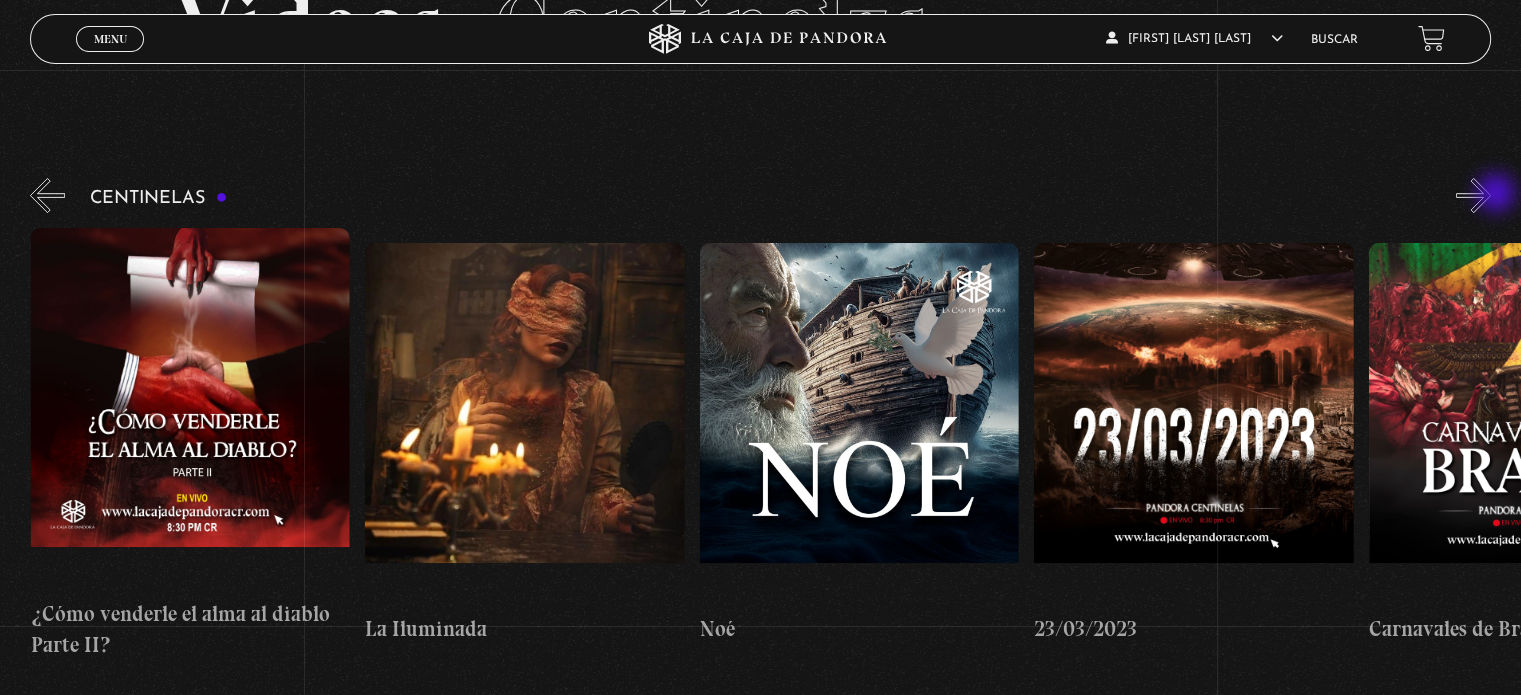 click on "»" at bounding box center [1473, 195] 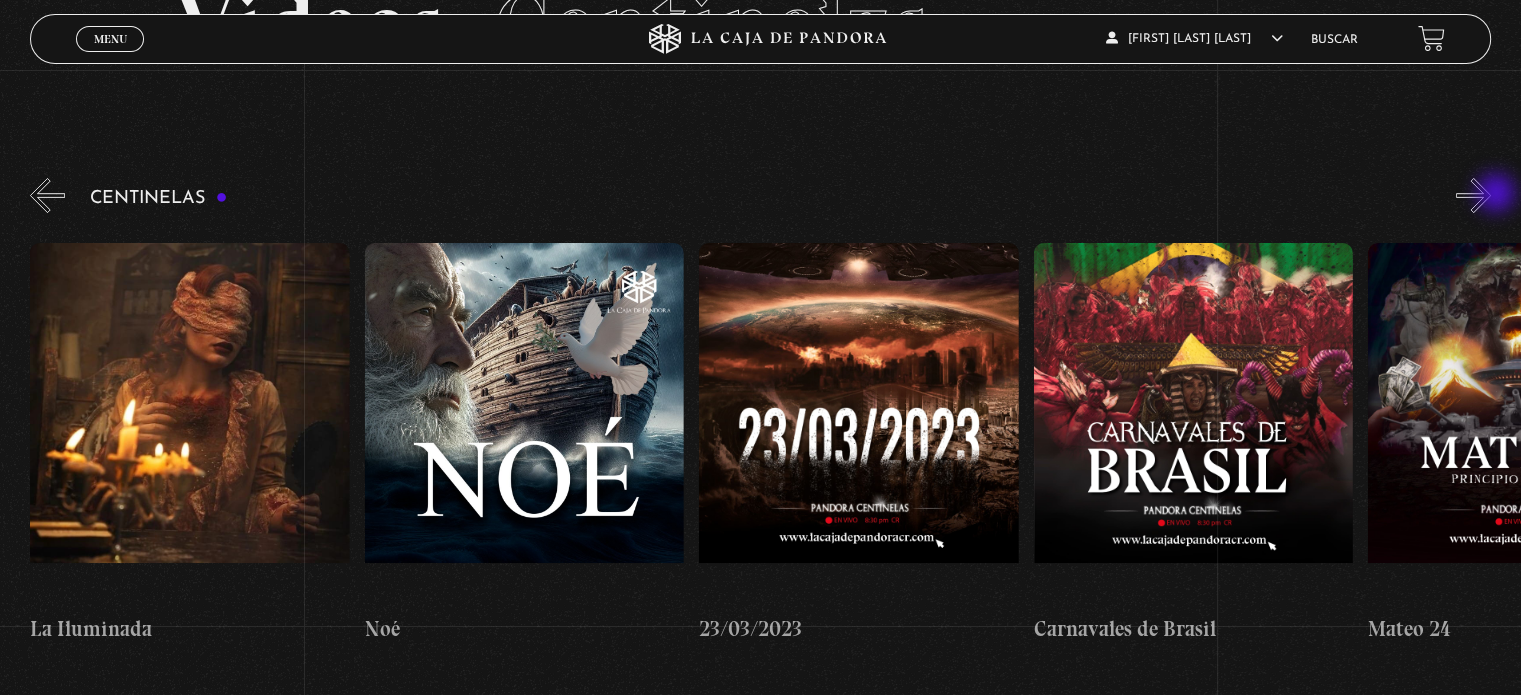 click on "»" at bounding box center (1473, 195) 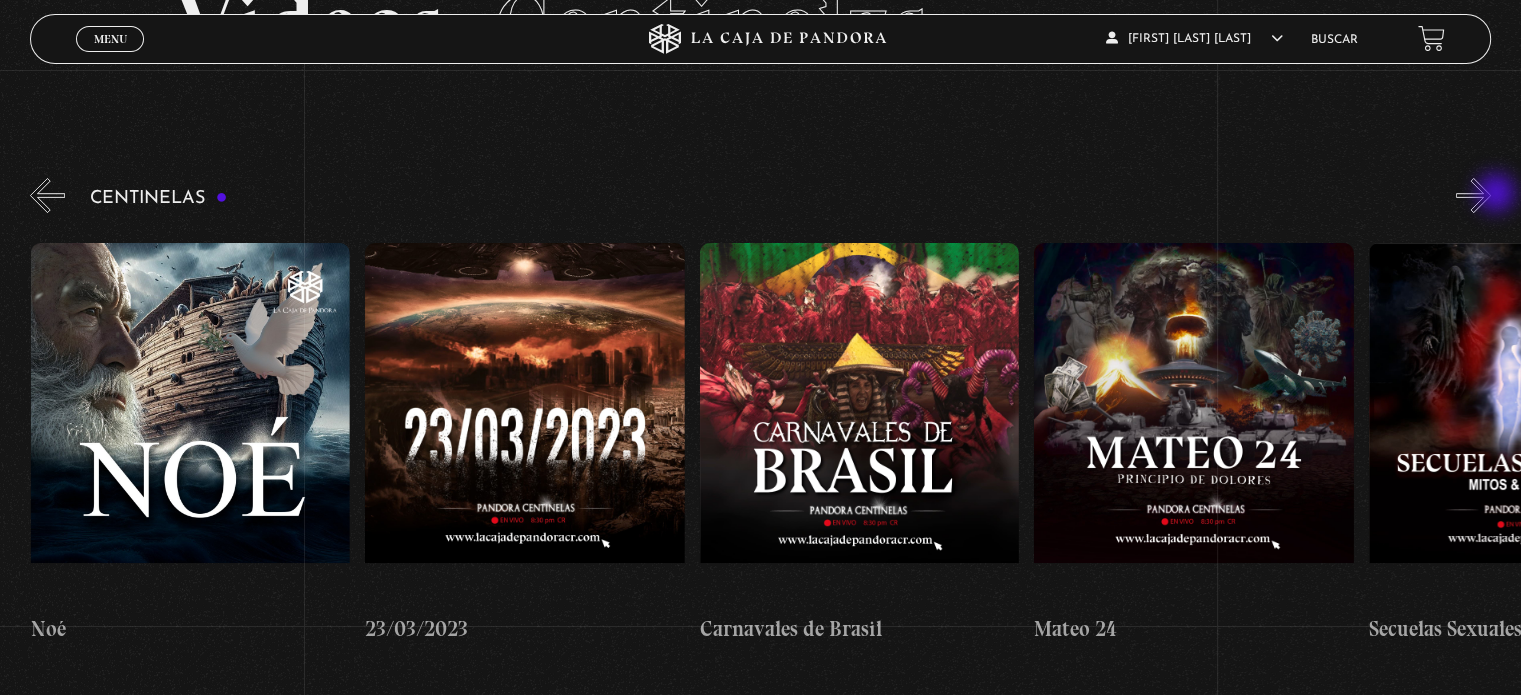 click on "»" at bounding box center (1473, 195) 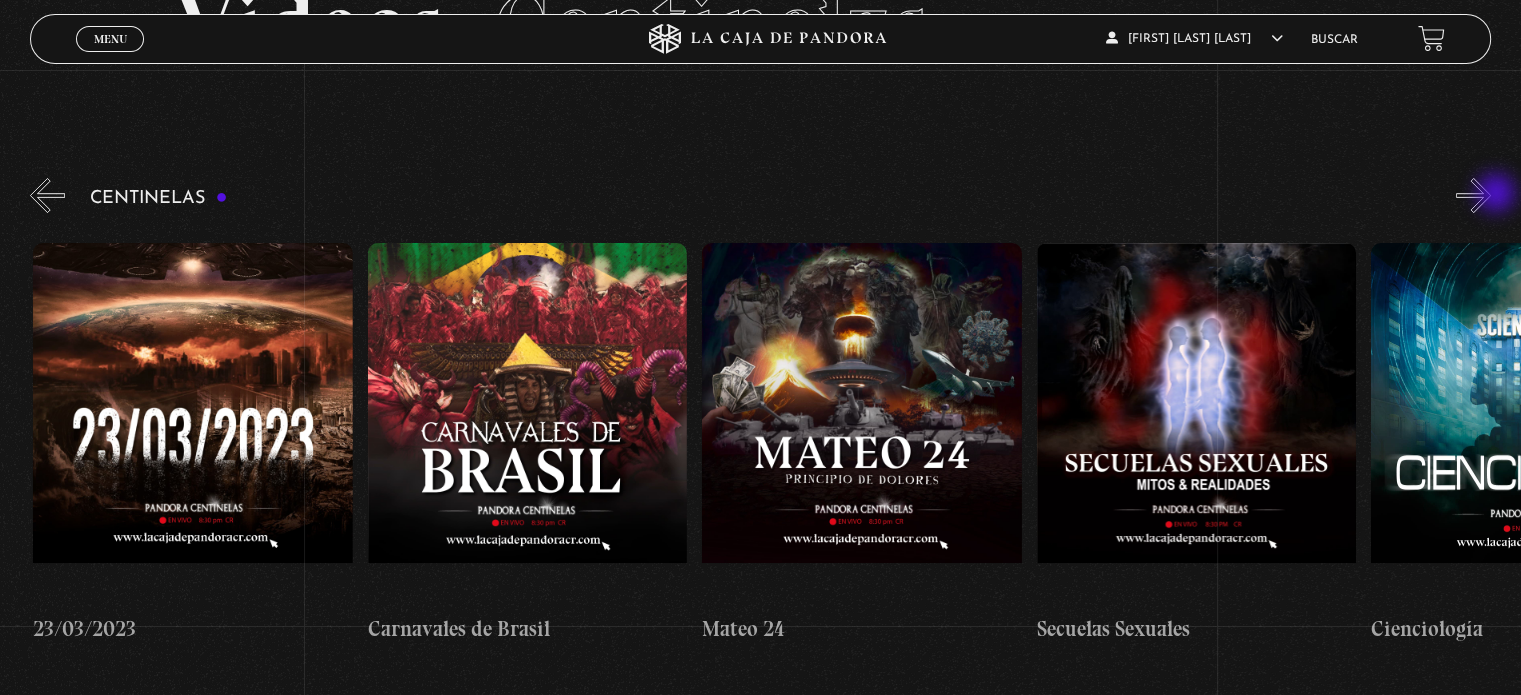 click on "»" at bounding box center [1473, 195] 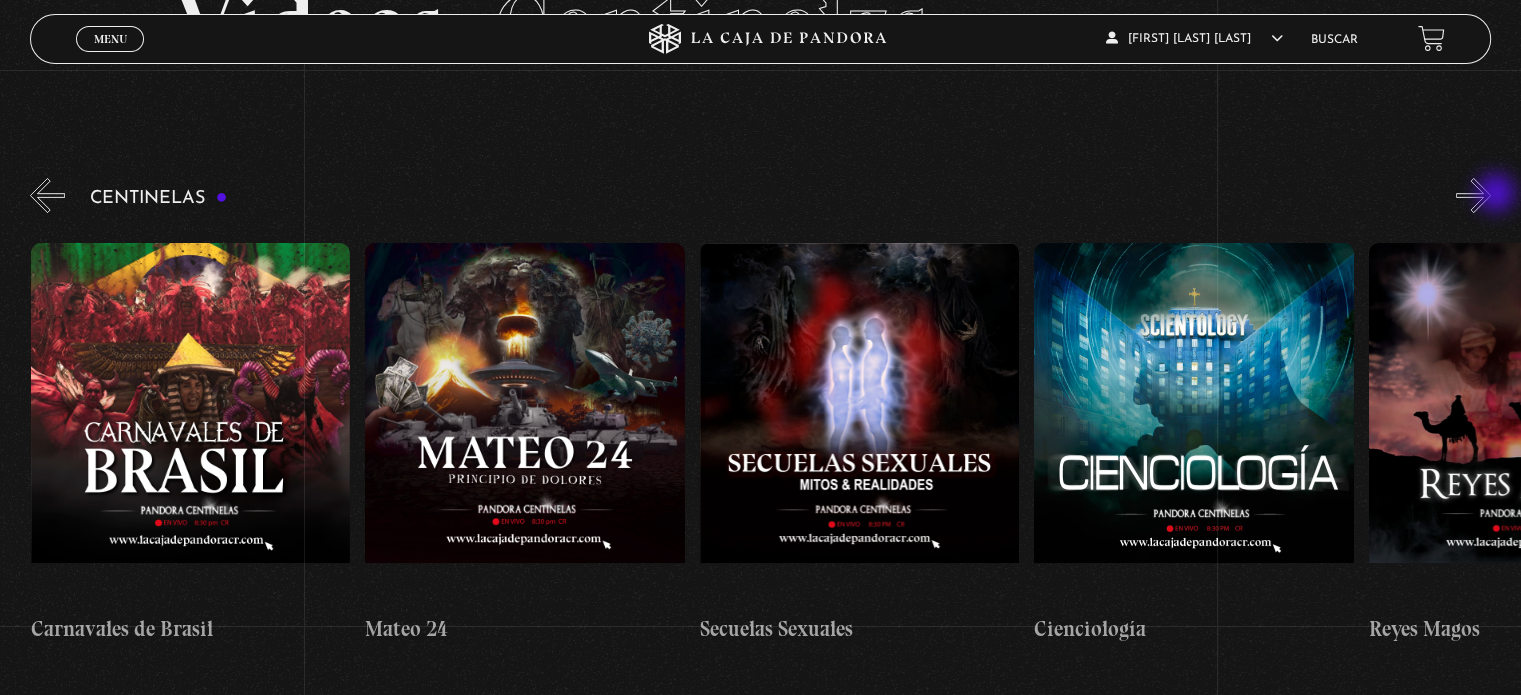 click on "»" at bounding box center [1473, 195] 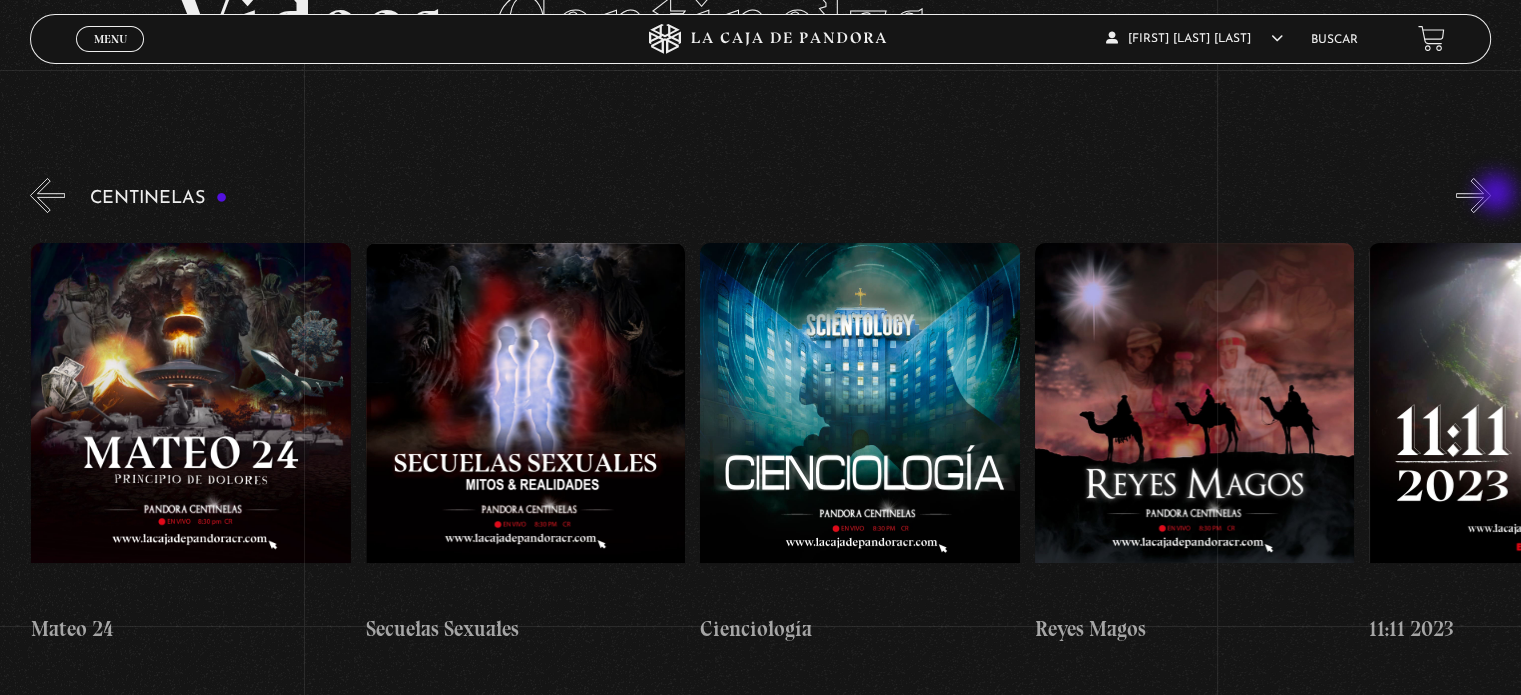 click on "»" at bounding box center (1473, 195) 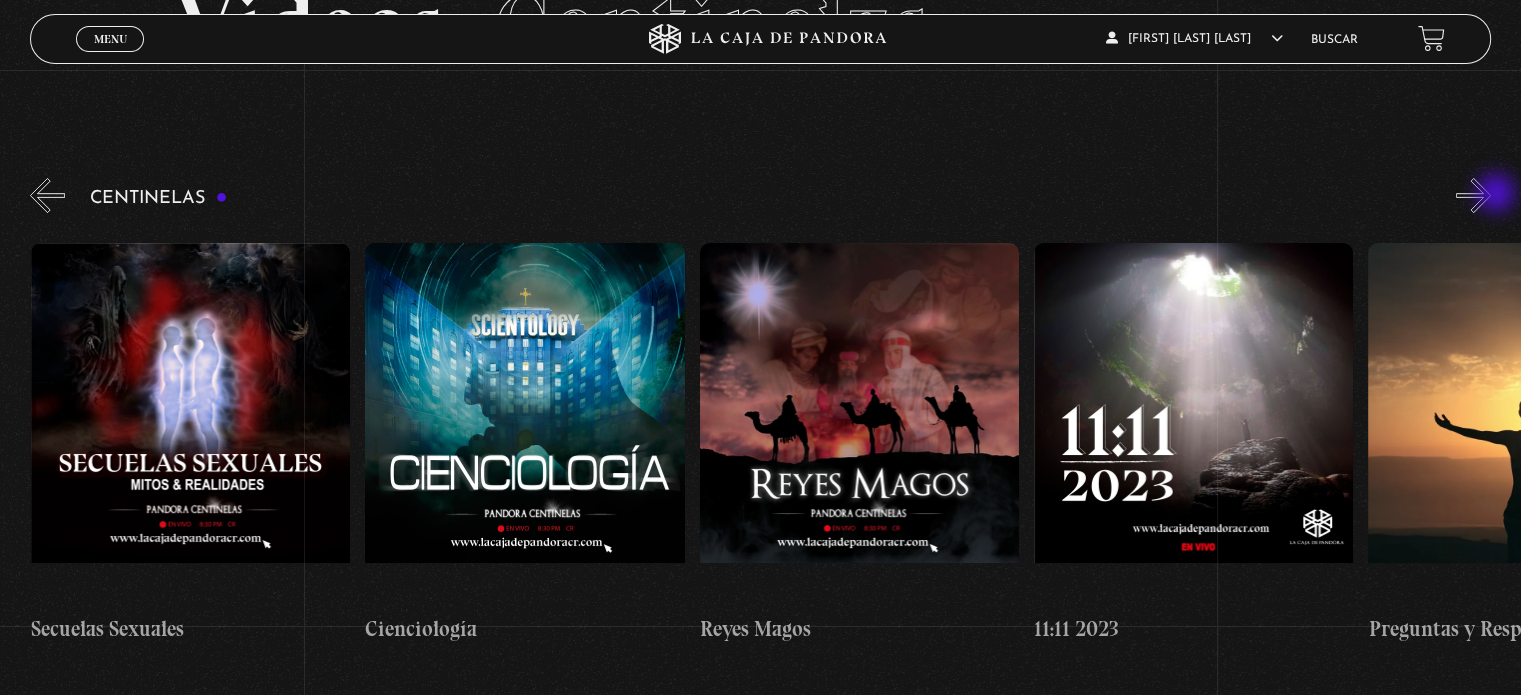 click on "»" at bounding box center [1473, 195] 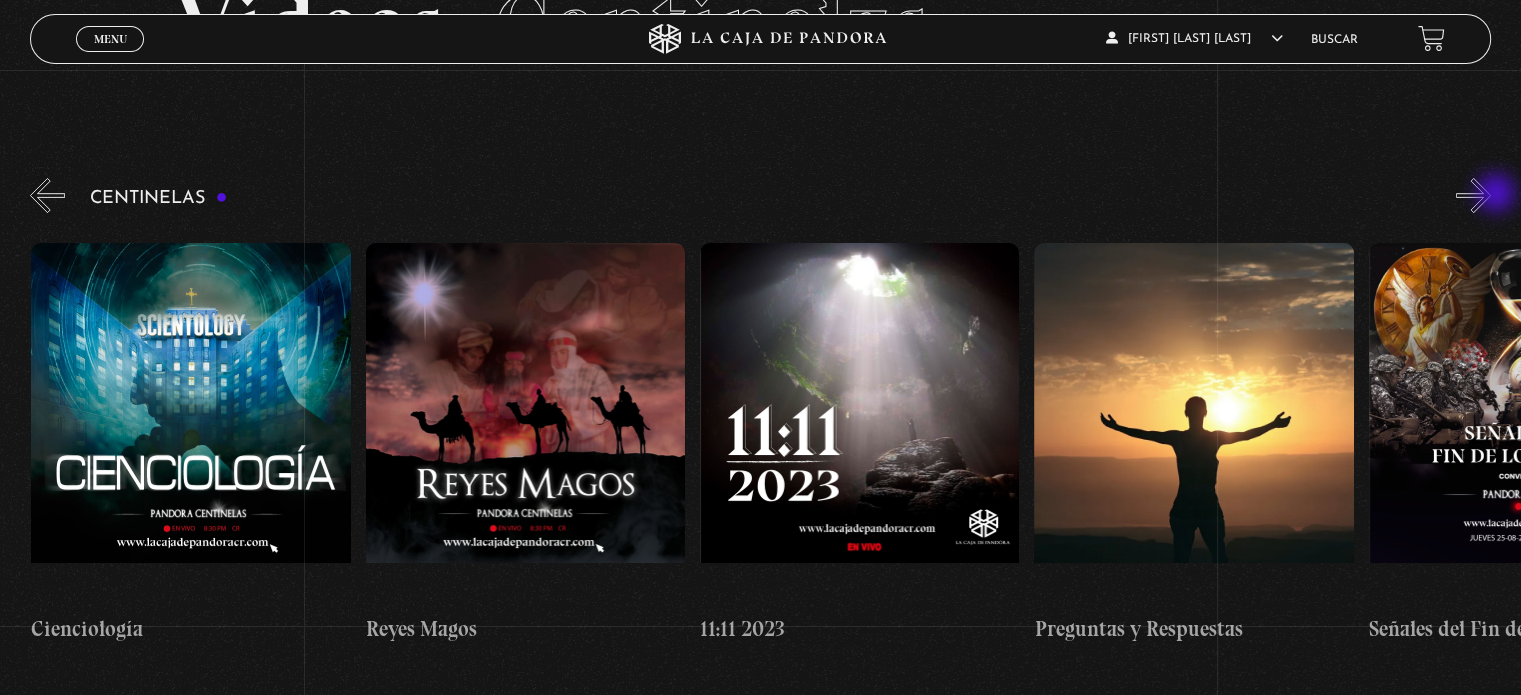 click on "»" at bounding box center [1473, 195] 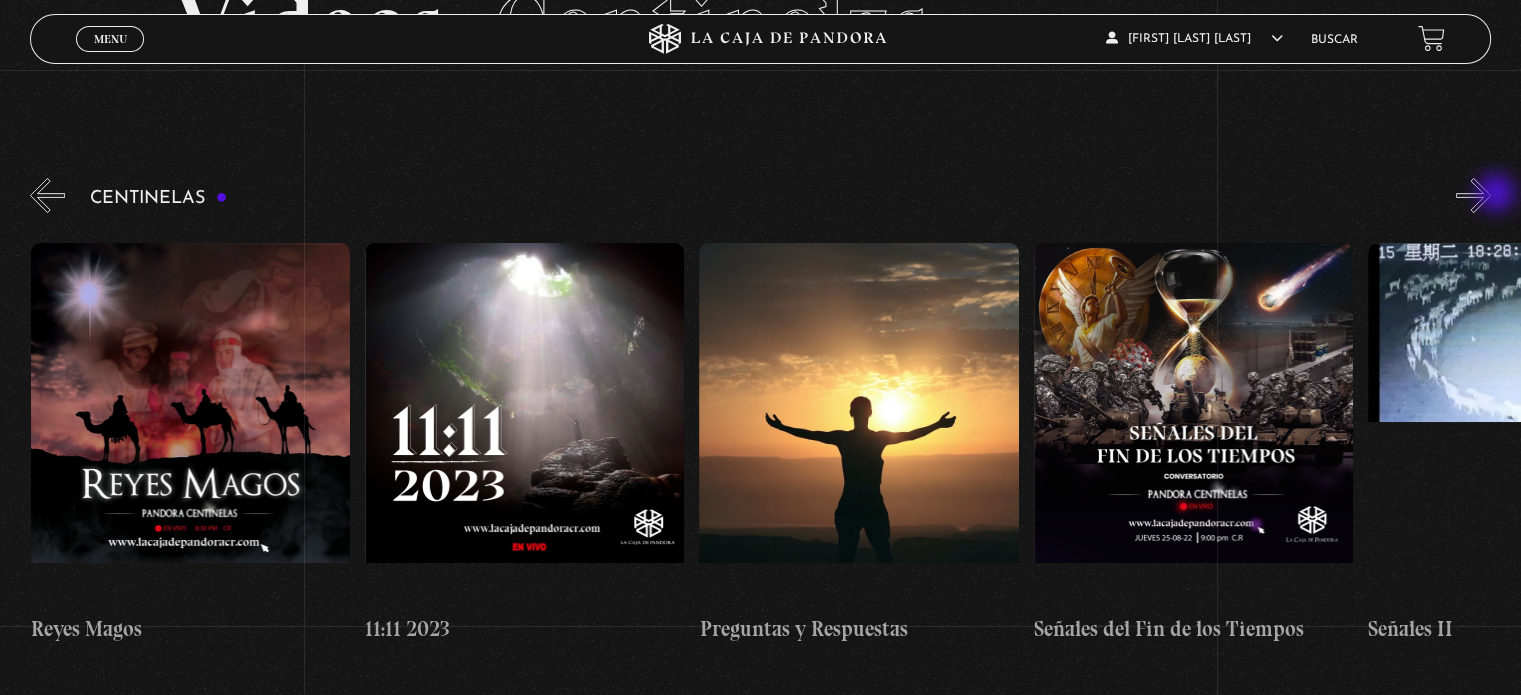click on "»" at bounding box center [1473, 195] 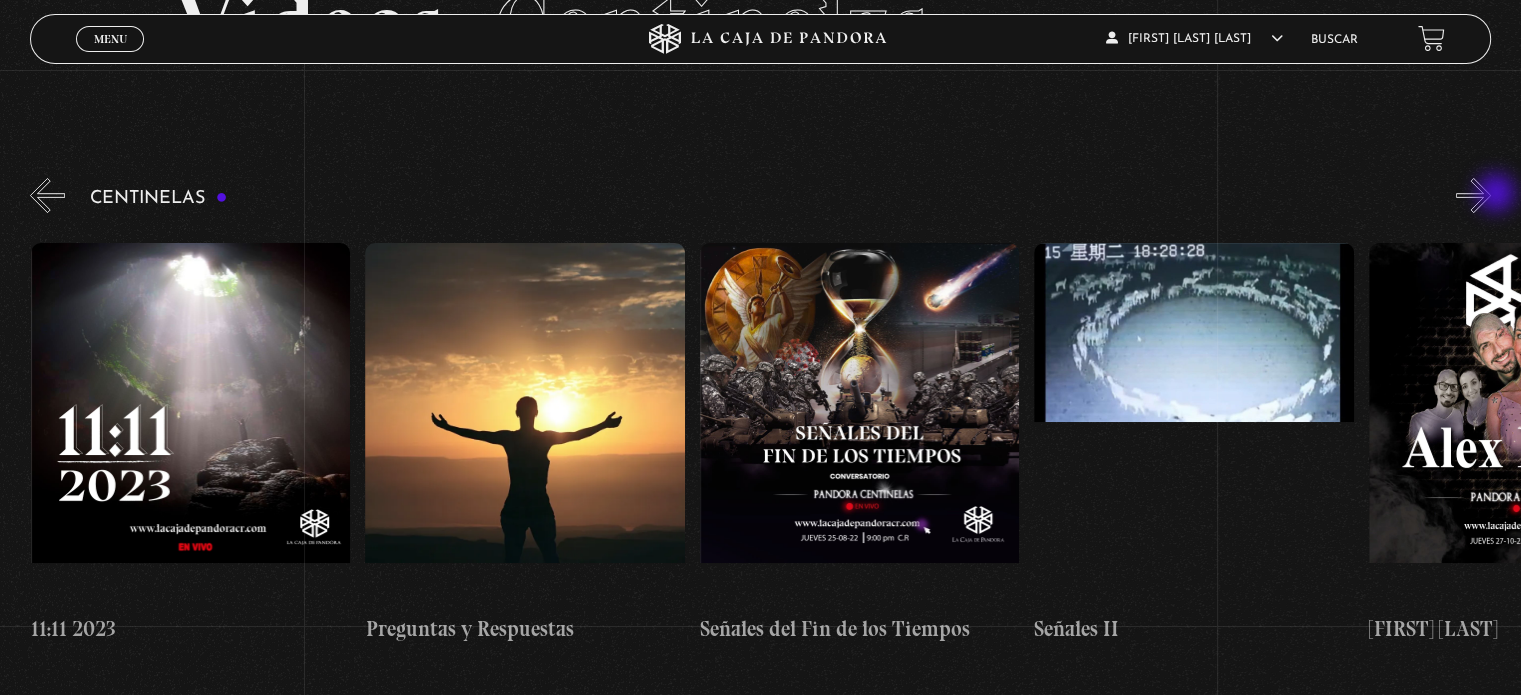 click on "»" at bounding box center (1473, 195) 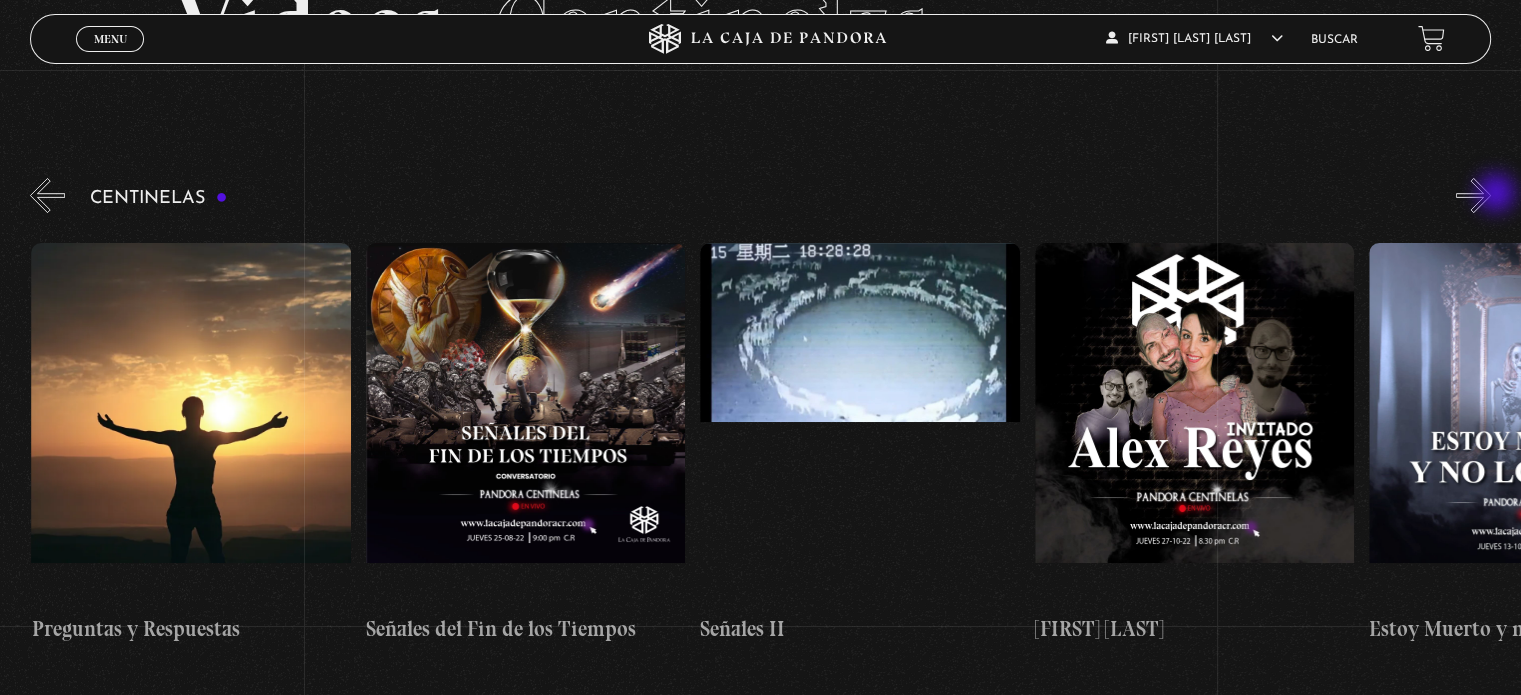 click on "»" at bounding box center (1473, 195) 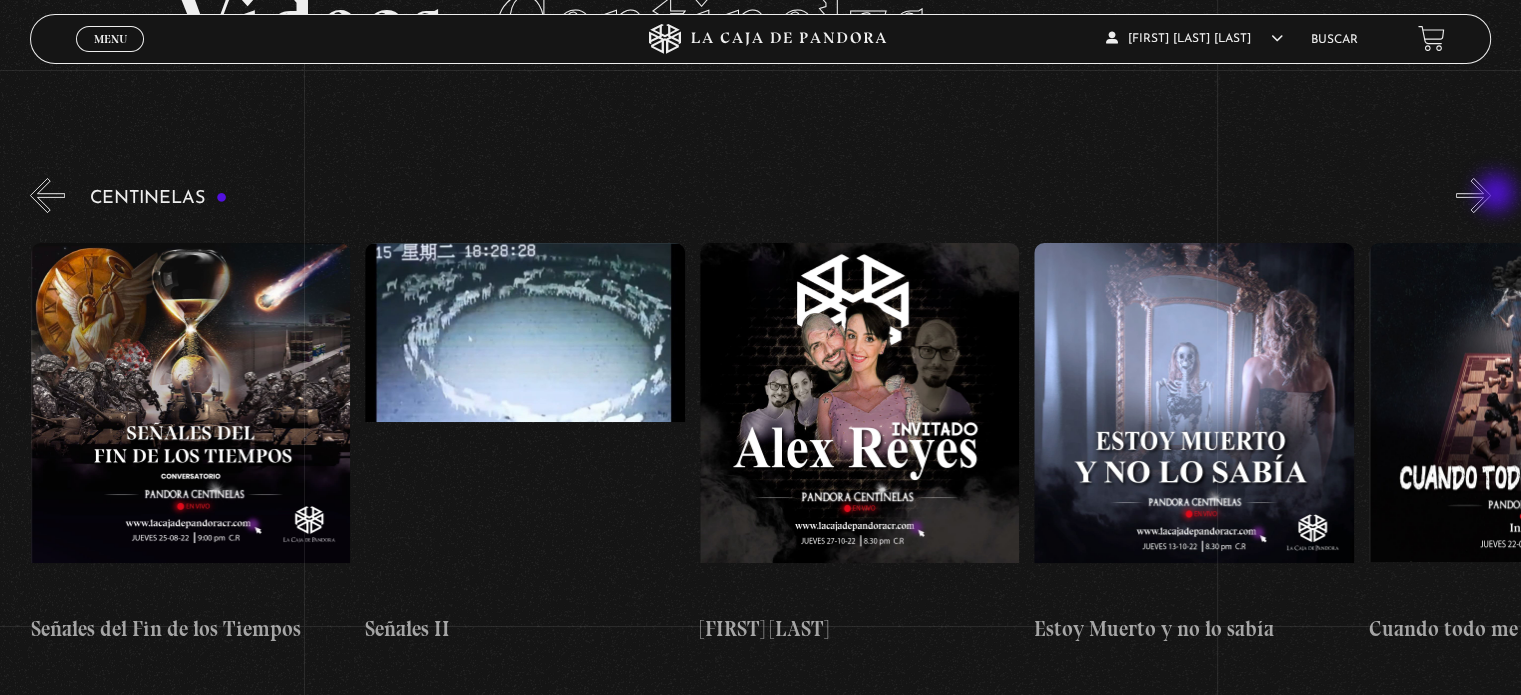 click on "»" at bounding box center [1473, 195] 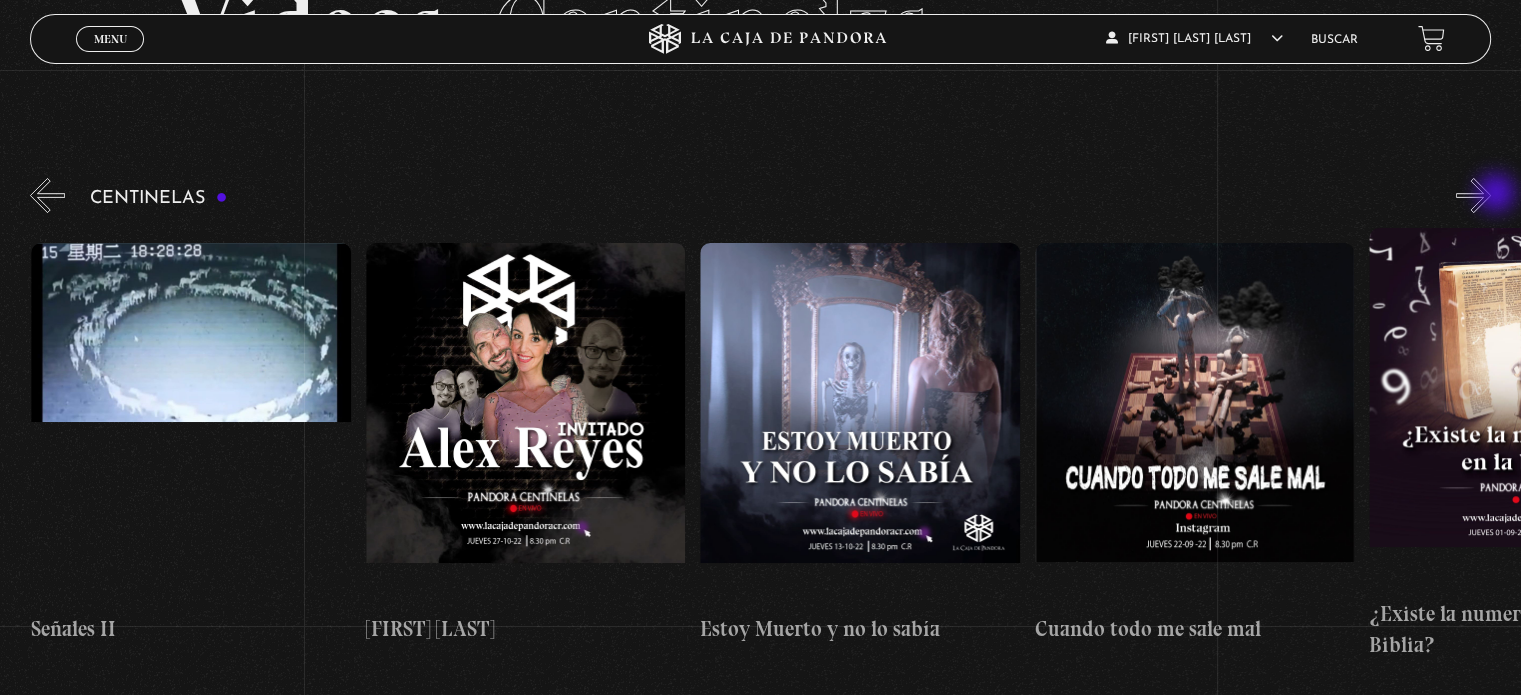 click on "»" at bounding box center (1473, 195) 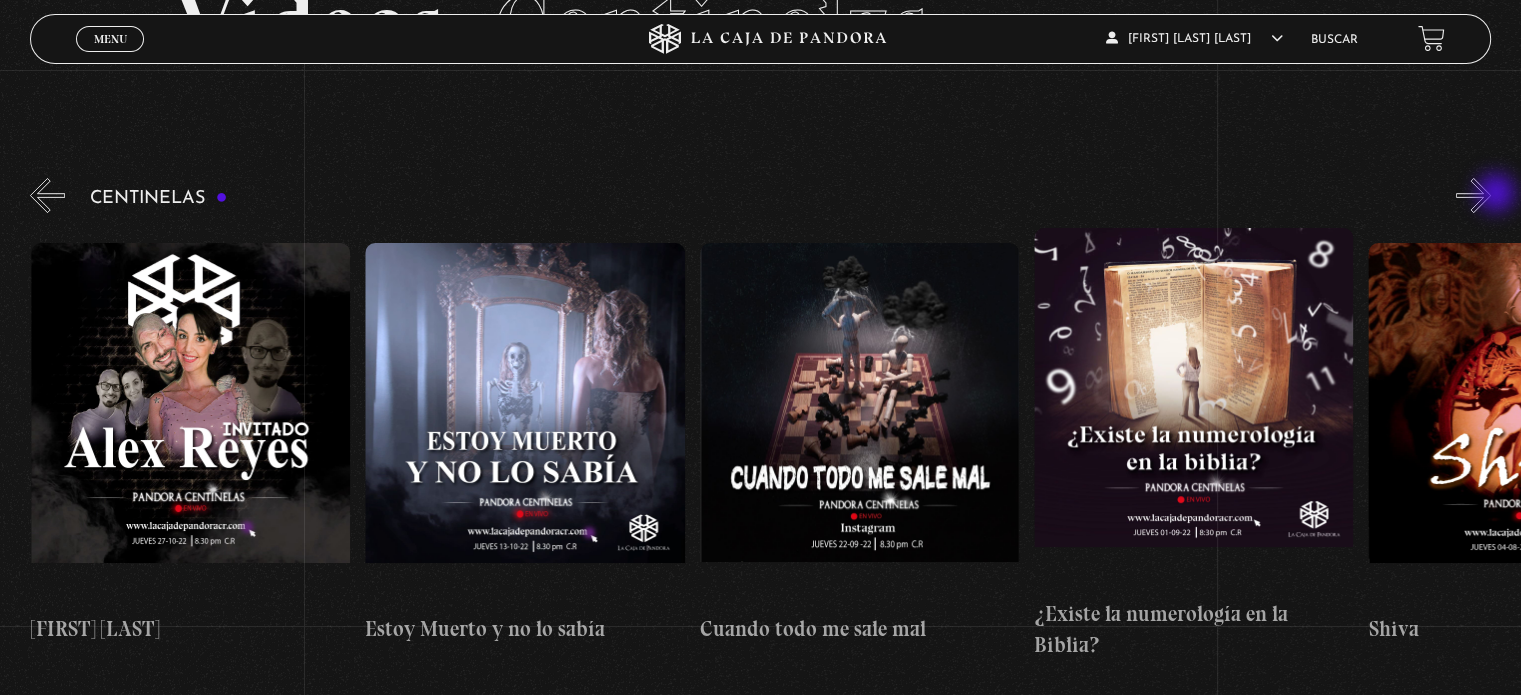 scroll, scrollTop: 0, scrollLeft: 17056, axis: horizontal 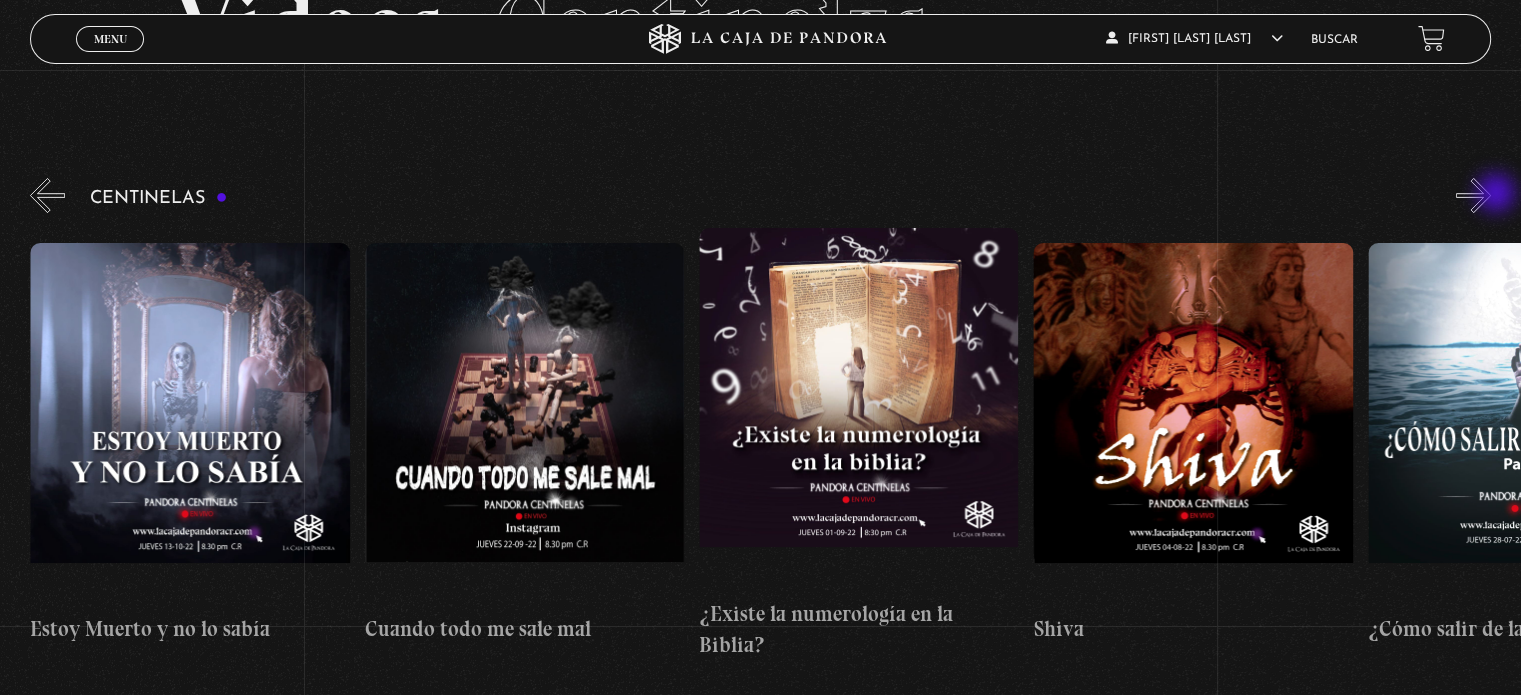 click on "»" at bounding box center [1473, 195] 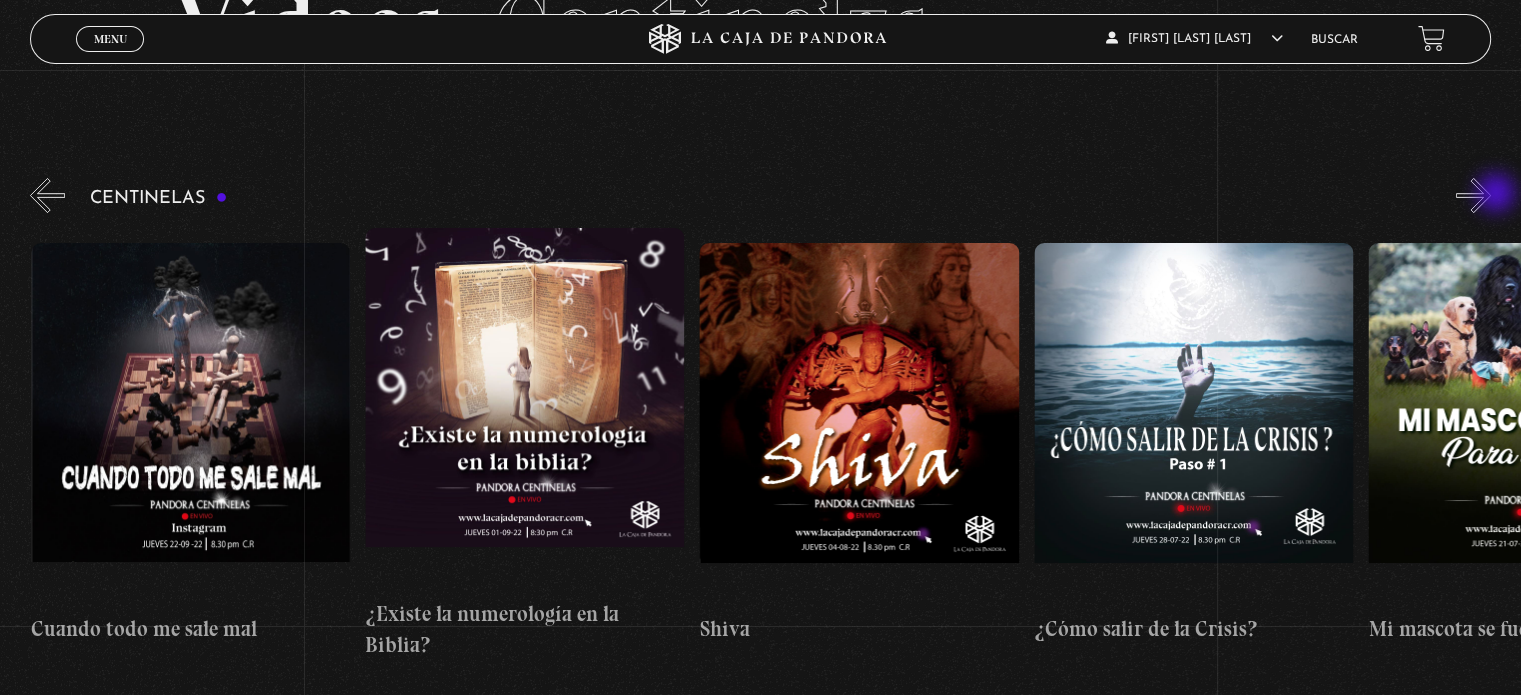 click on "»" at bounding box center [1473, 195] 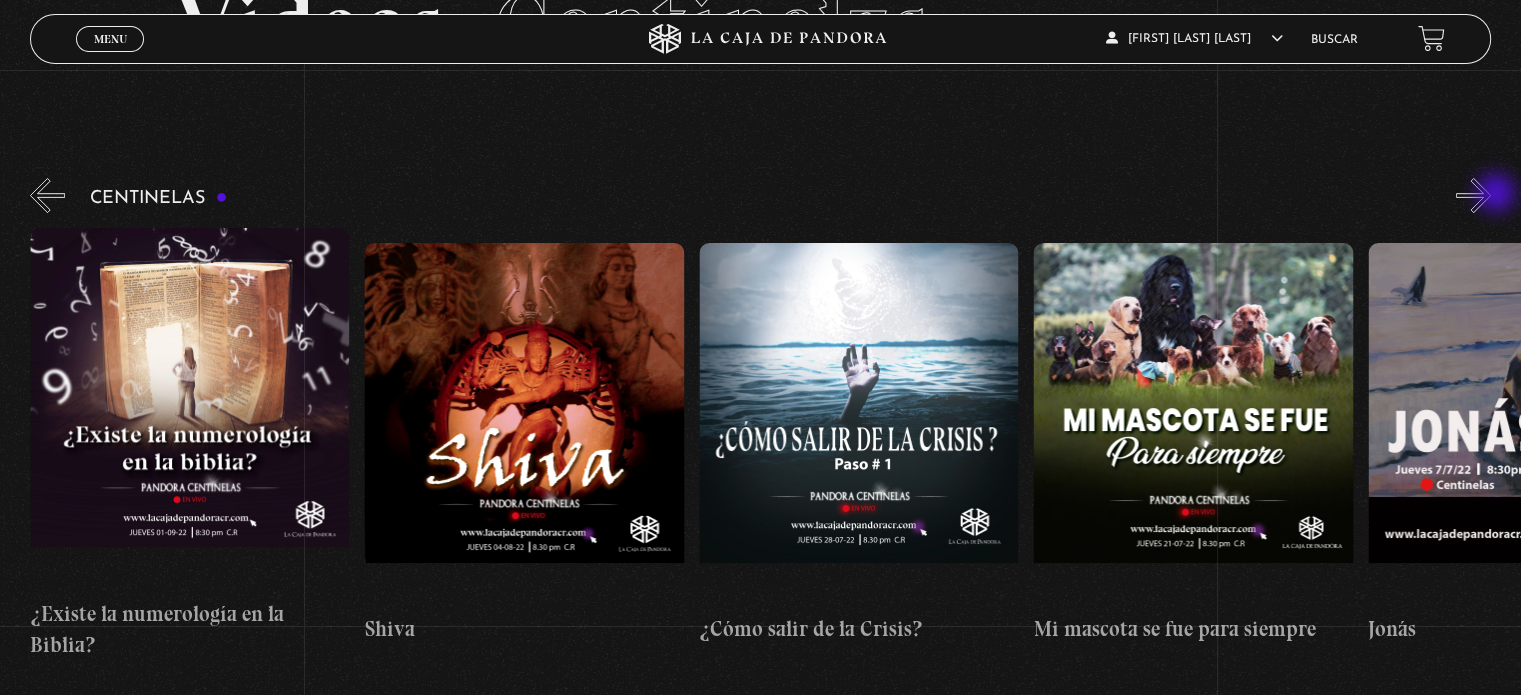 click on "»" at bounding box center [1473, 195] 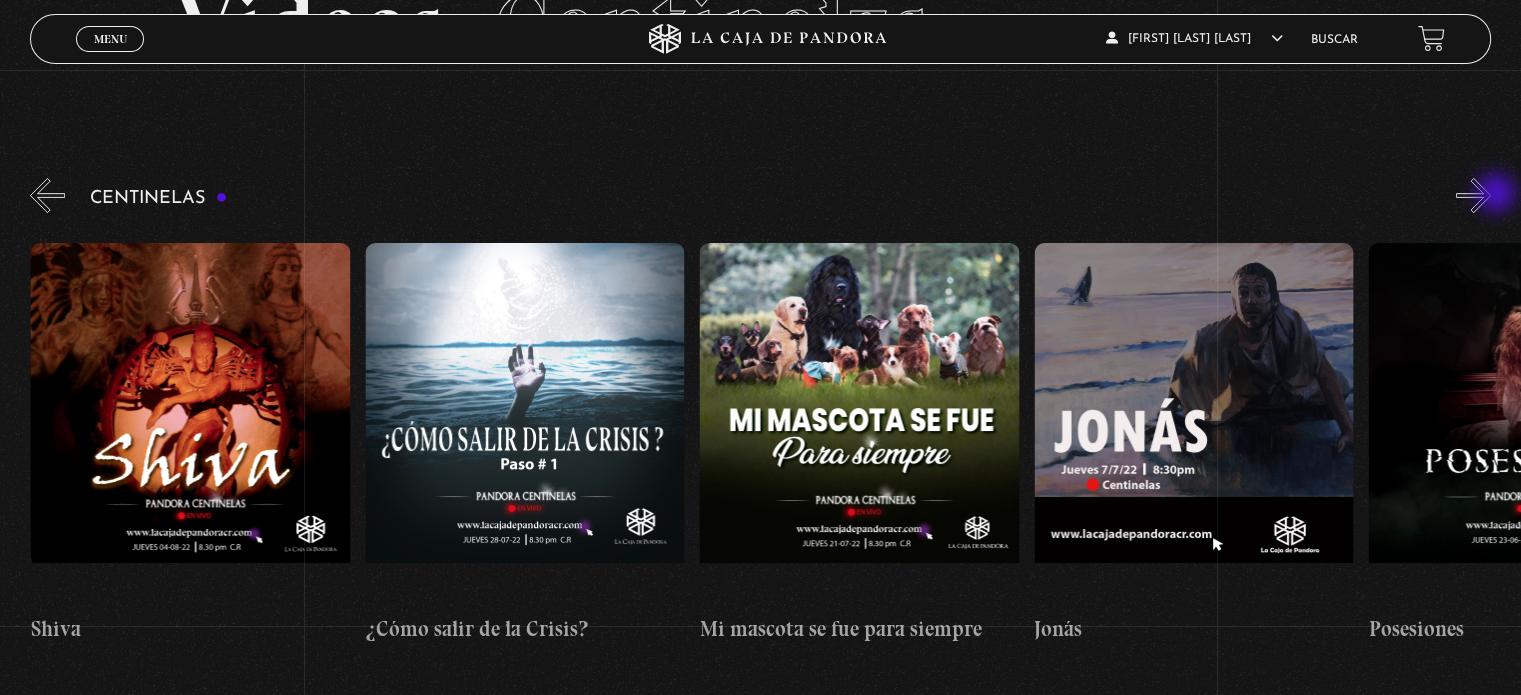 click on "»" at bounding box center [1473, 195] 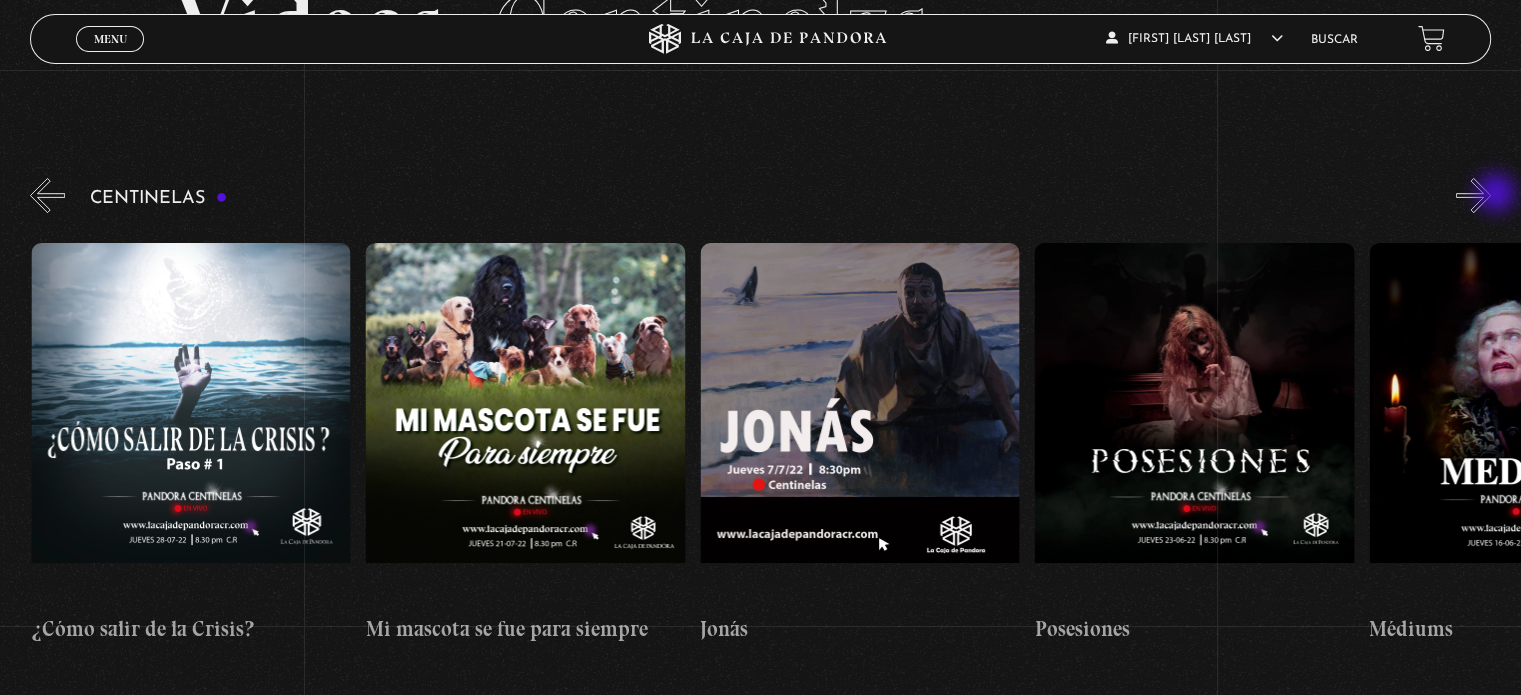 click on "»" at bounding box center (1473, 195) 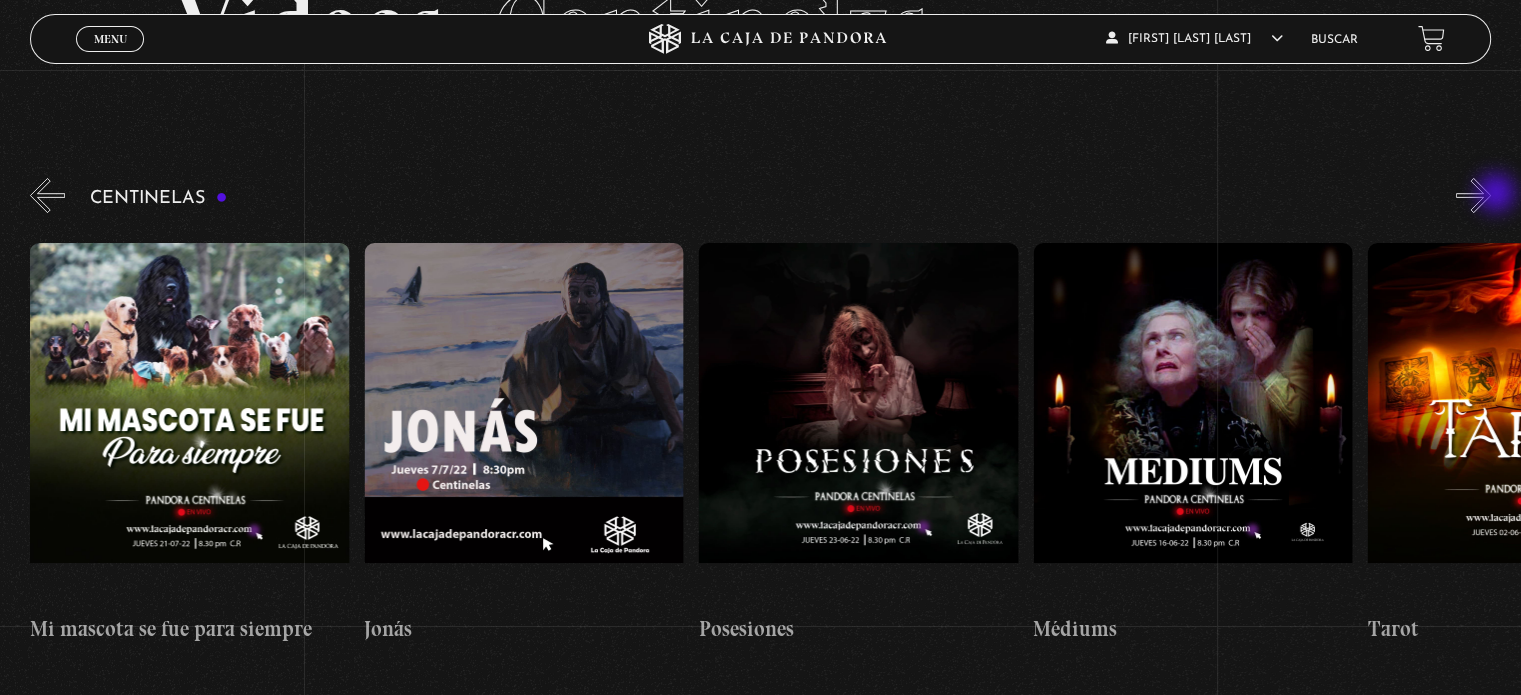 click on "»" at bounding box center [1473, 195] 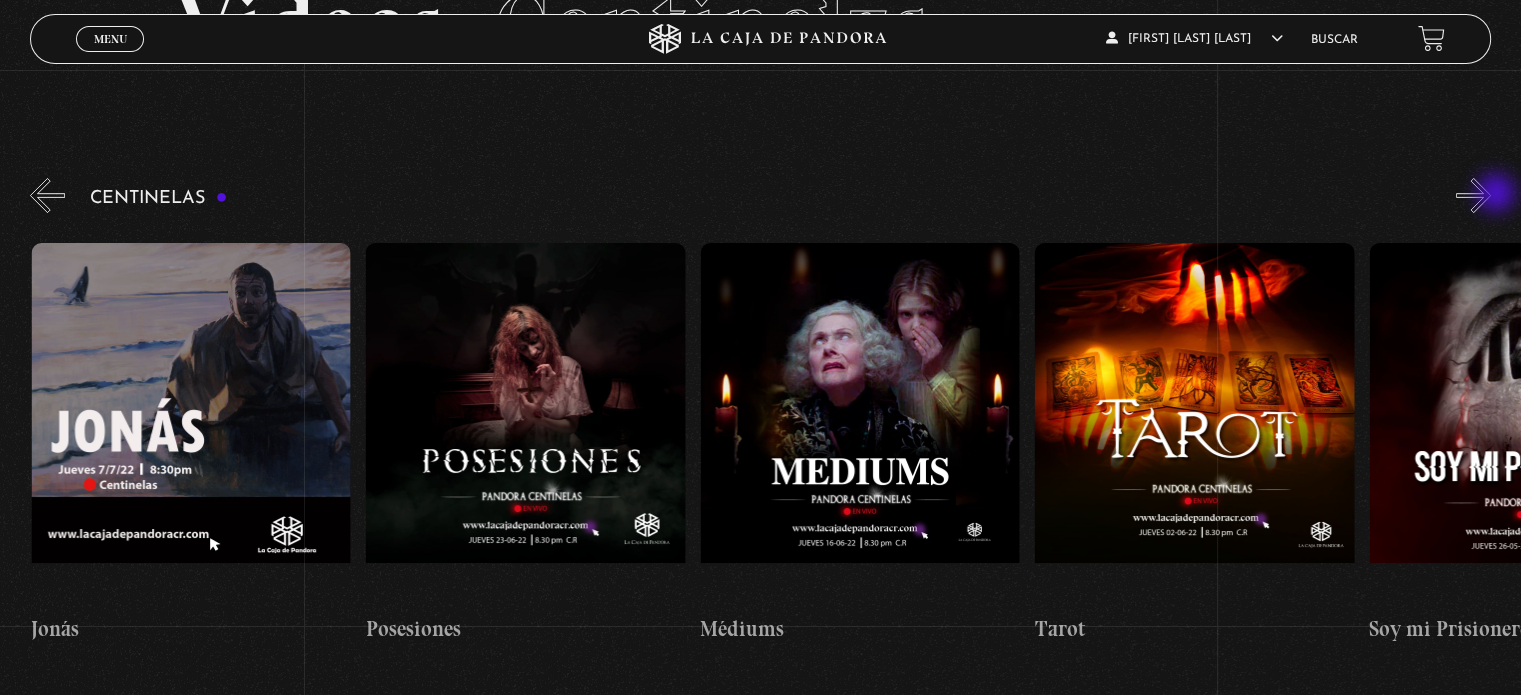 click on "»" at bounding box center (1473, 195) 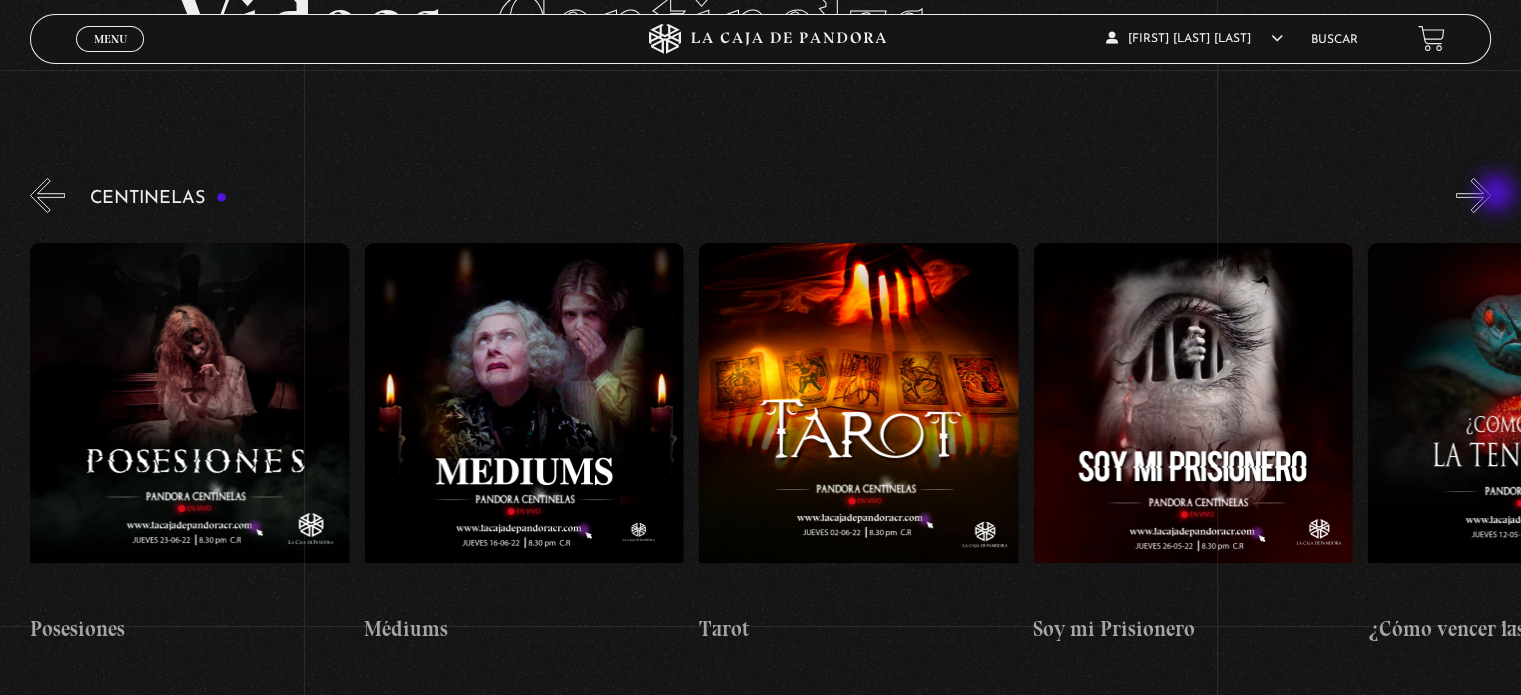 click on "»" at bounding box center (1473, 195) 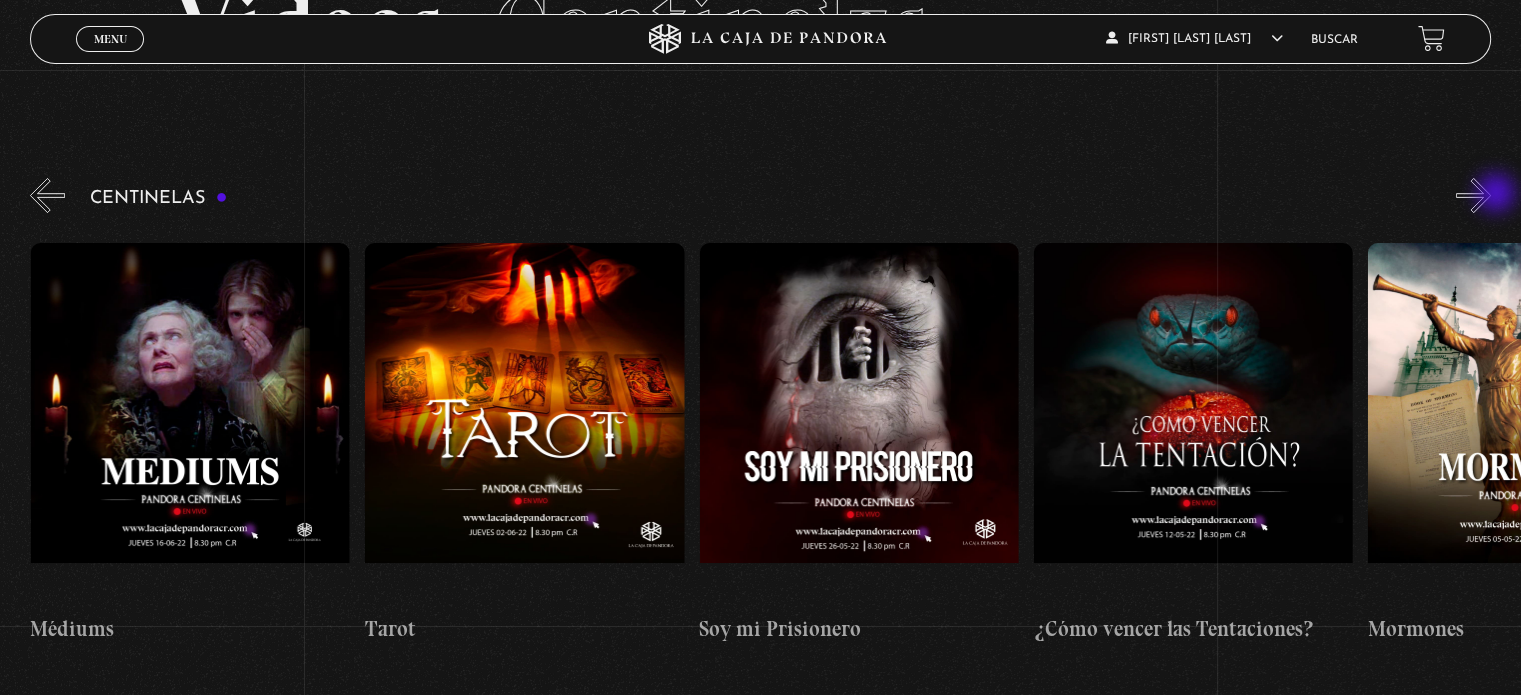 click on "»" at bounding box center [1473, 195] 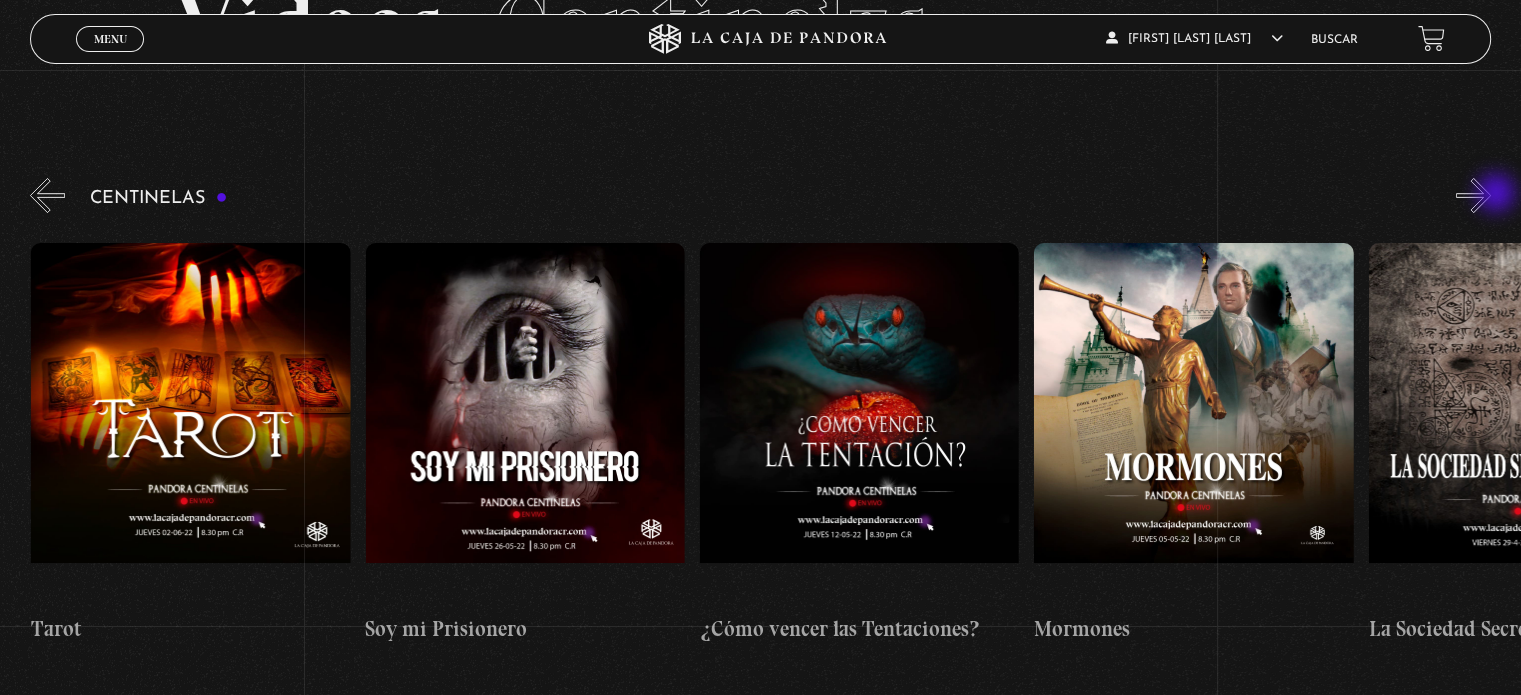 click on "»" at bounding box center (1473, 195) 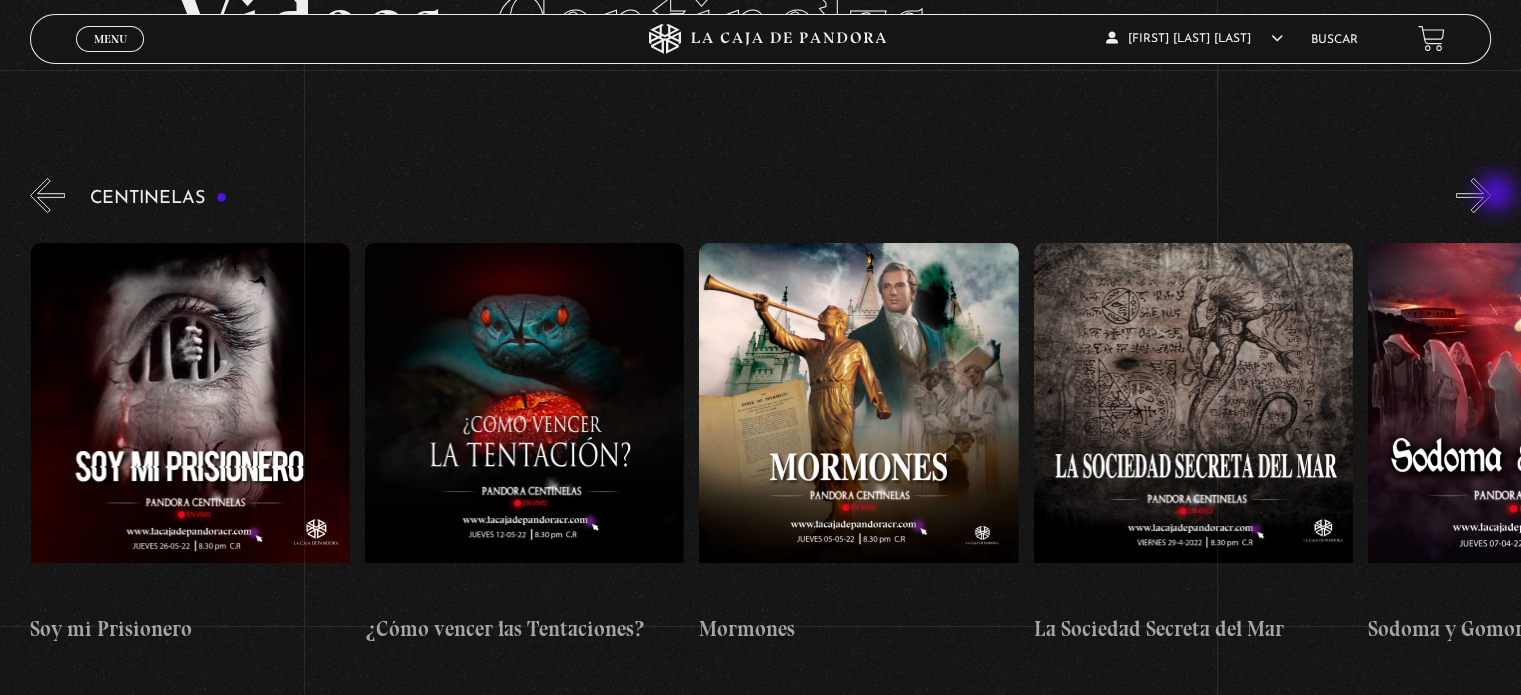 click on "»" at bounding box center (1473, 195) 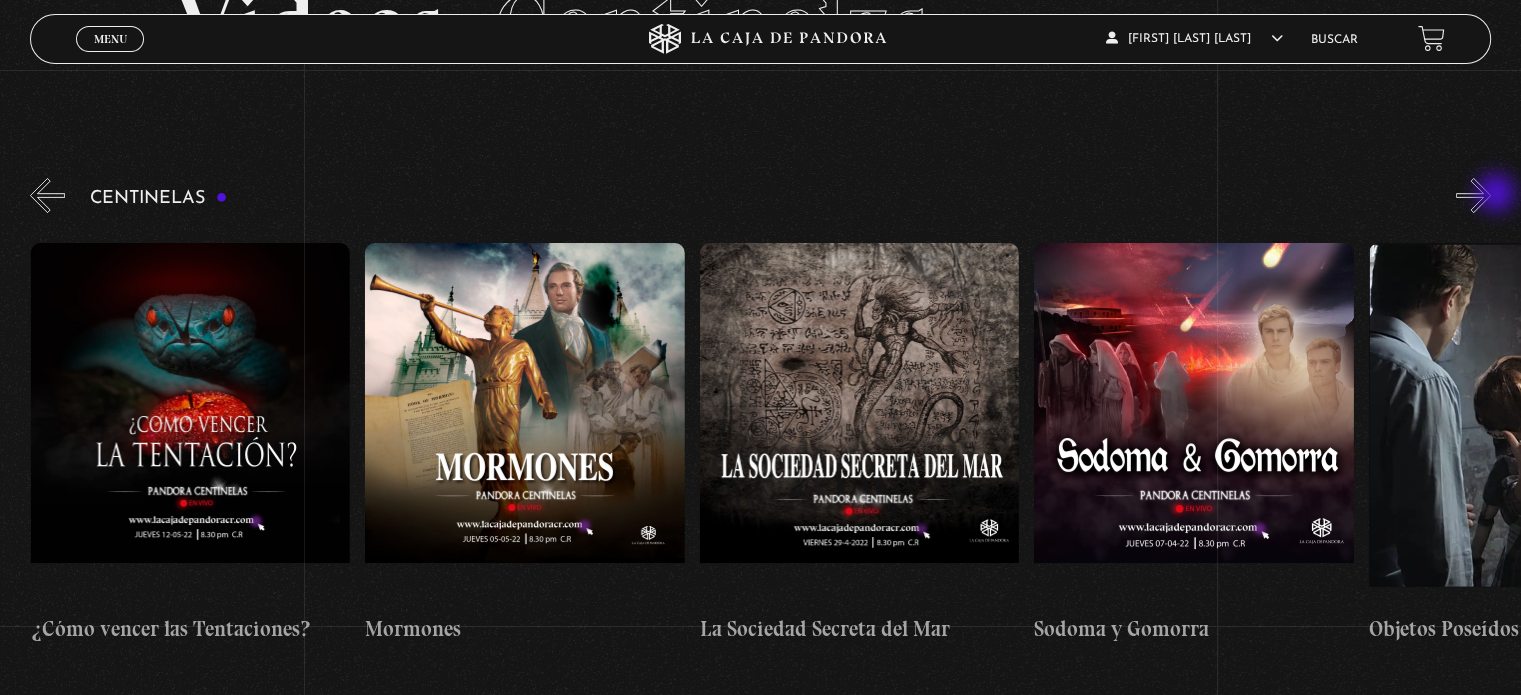 click on "»" at bounding box center (1473, 195) 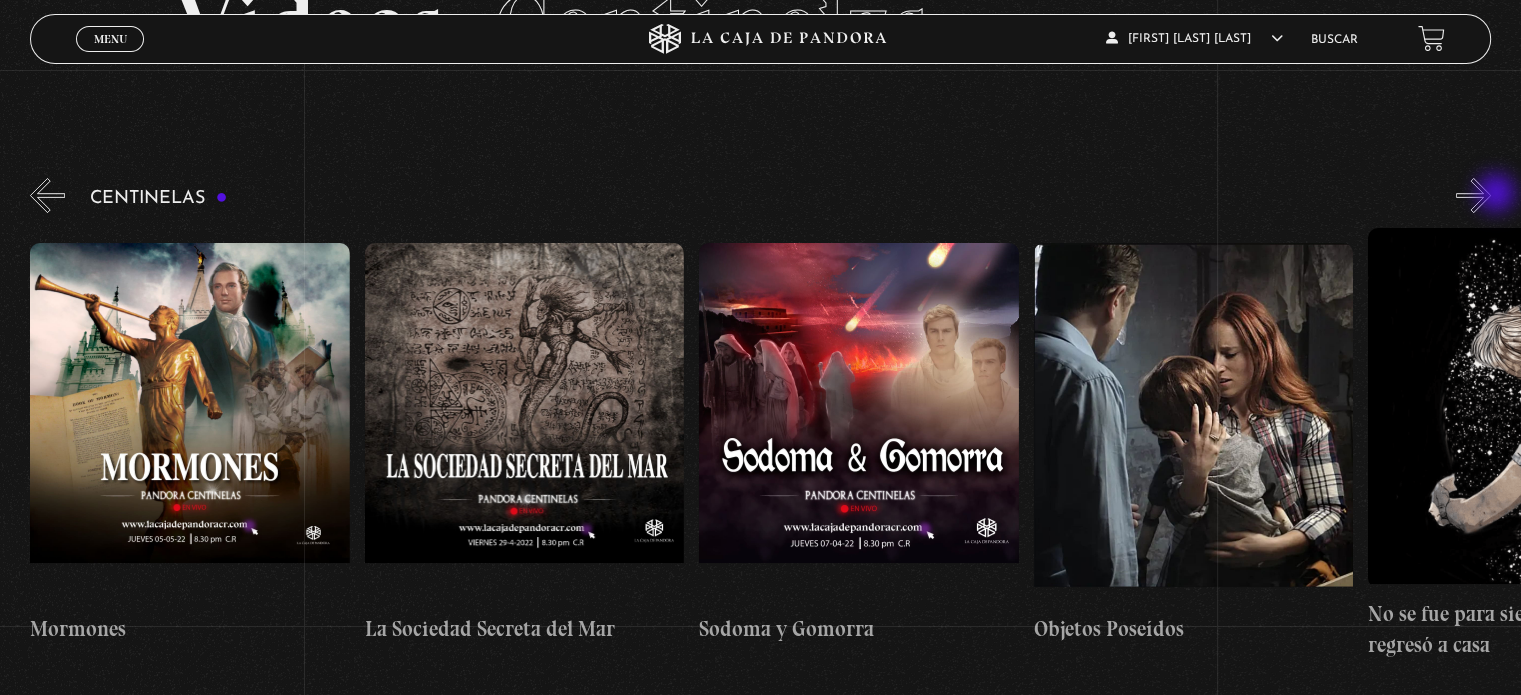 click on "»" at bounding box center [1473, 195] 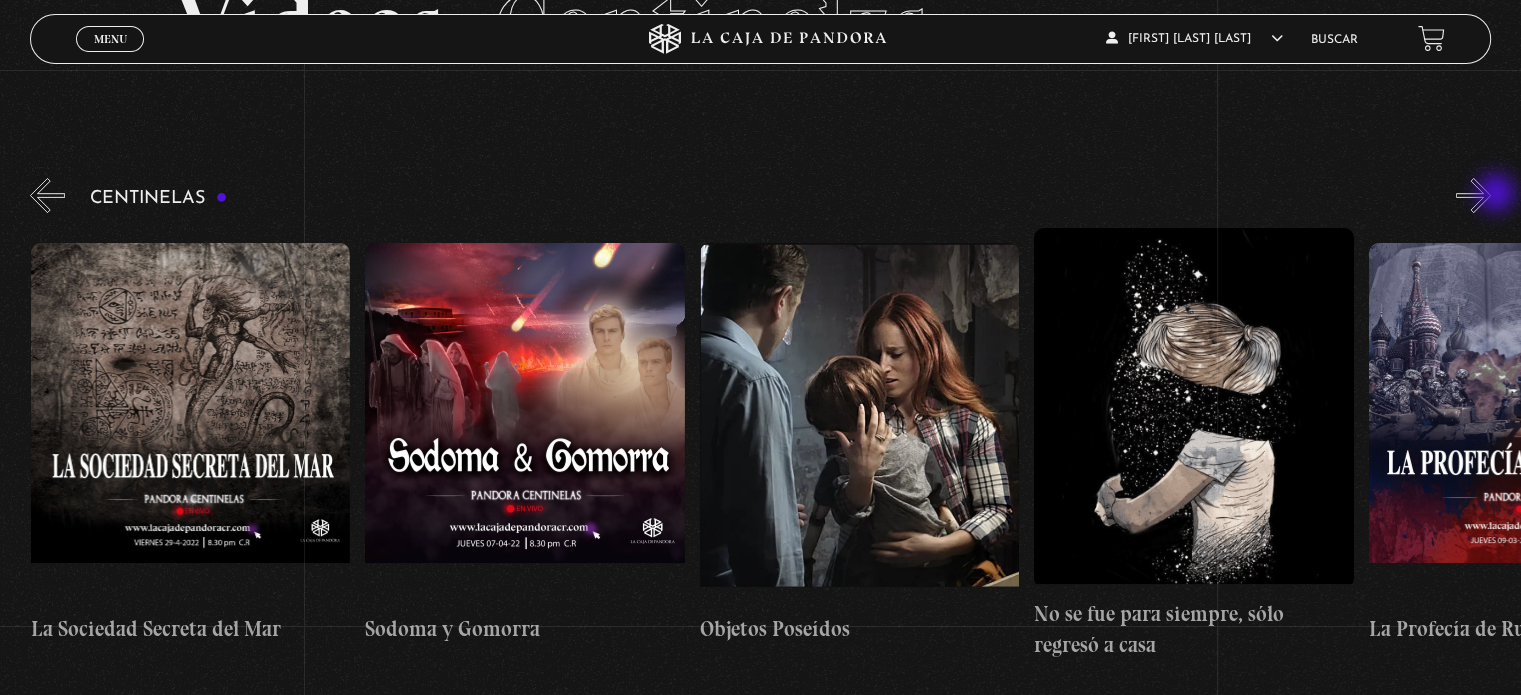 click on "»" at bounding box center [1473, 195] 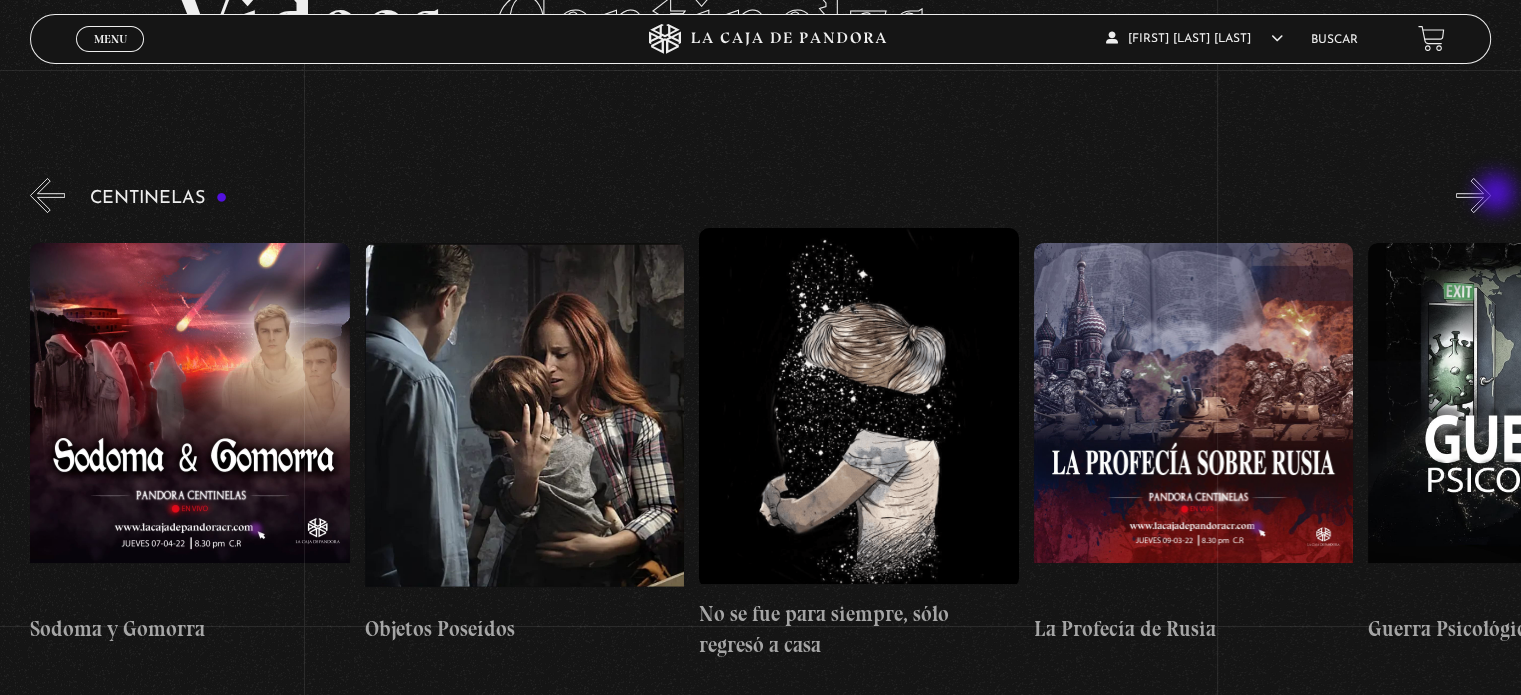 click on "»" at bounding box center (1473, 195) 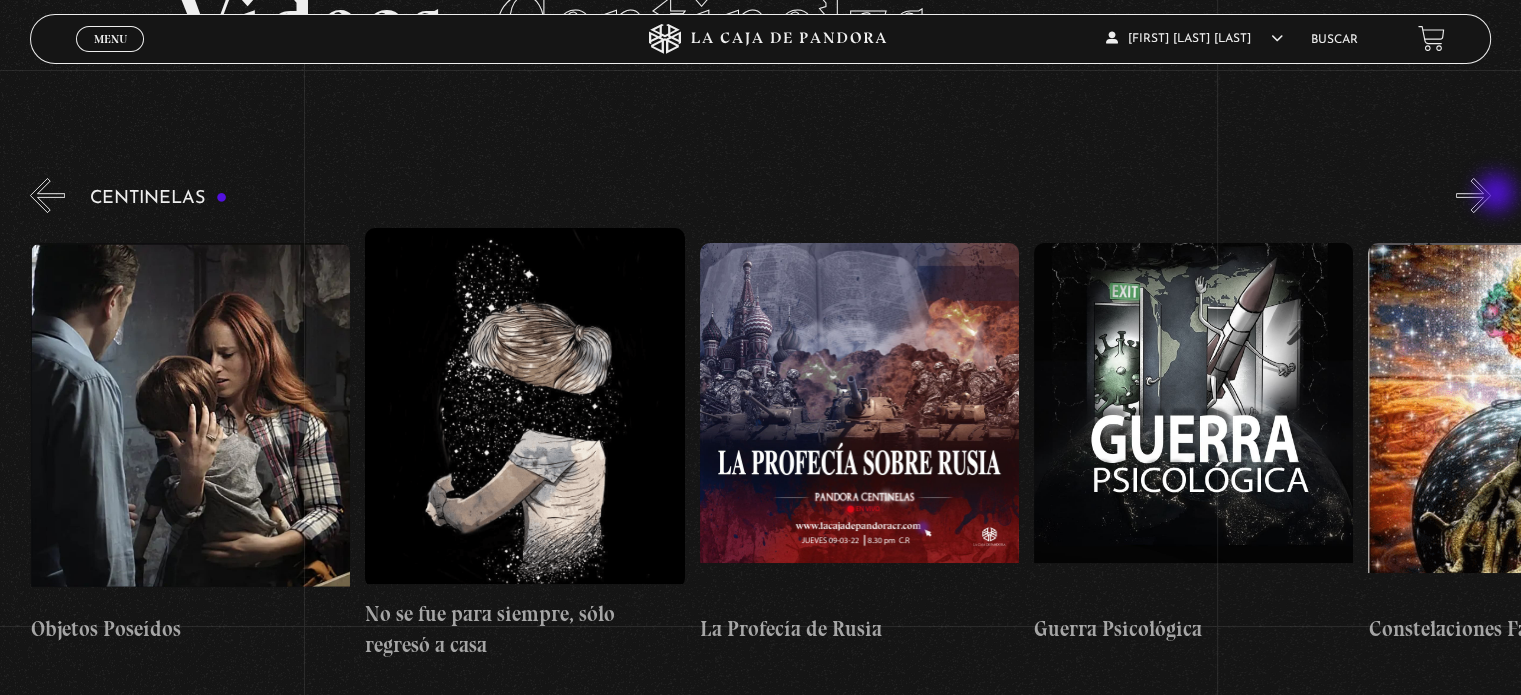 click on "»" at bounding box center (1473, 195) 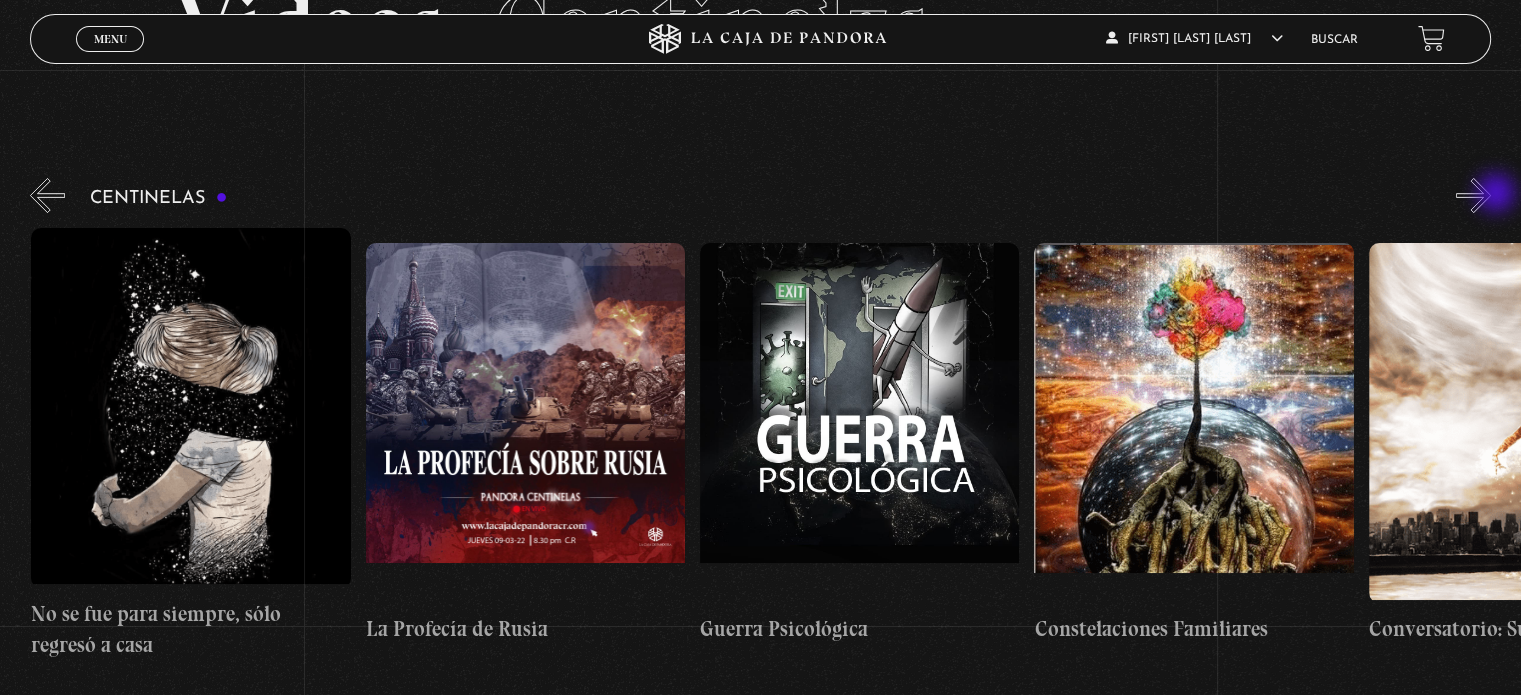 click on "»" at bounding box center (1473, 195) 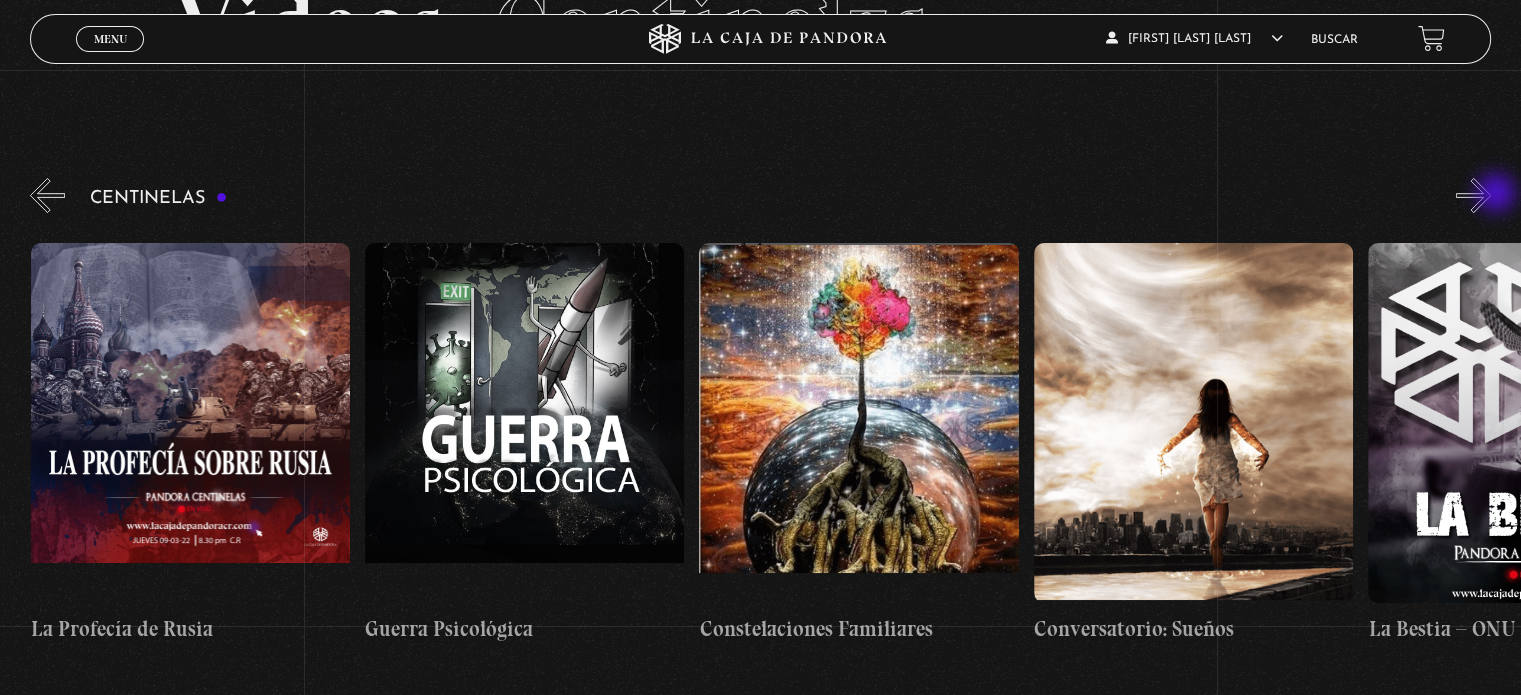 click on "»" at bounding box center (1473, 195) 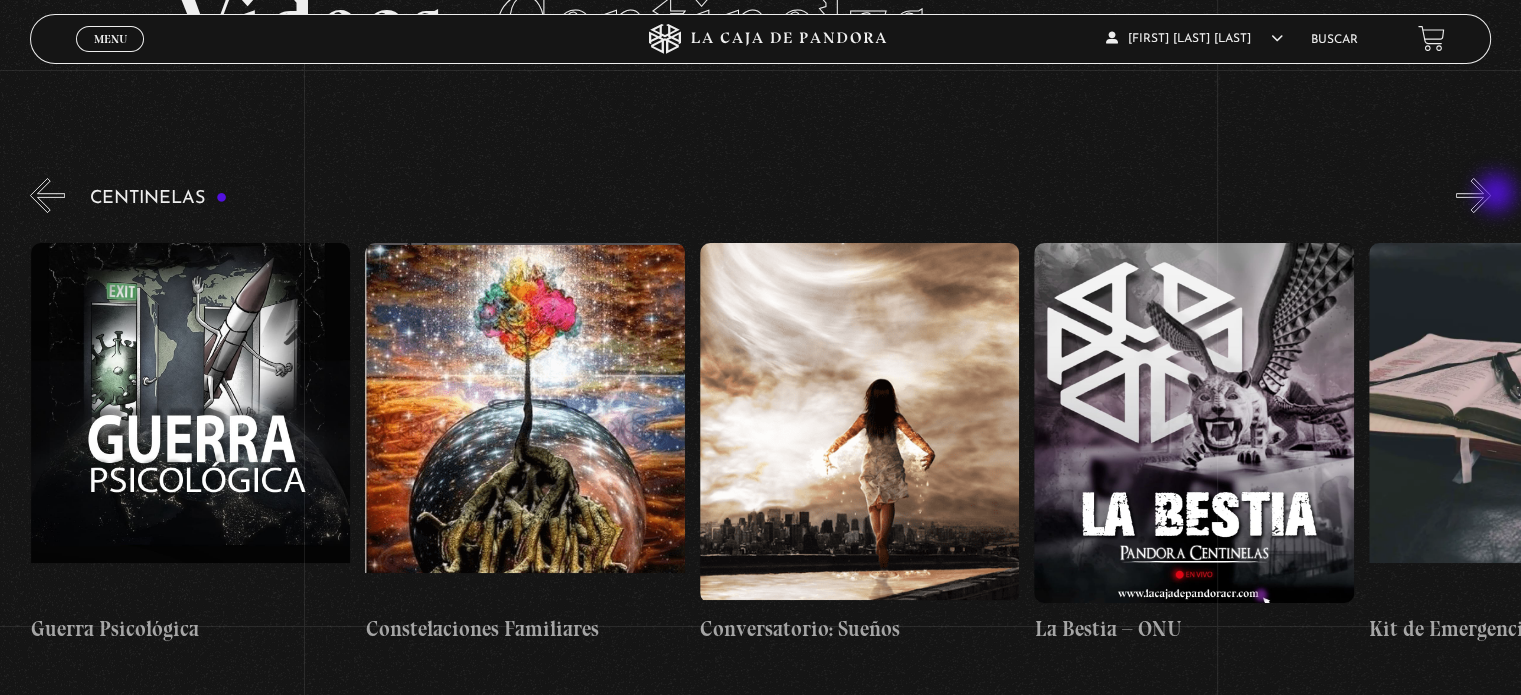 click on "»" at bounding box center (1473, 195) 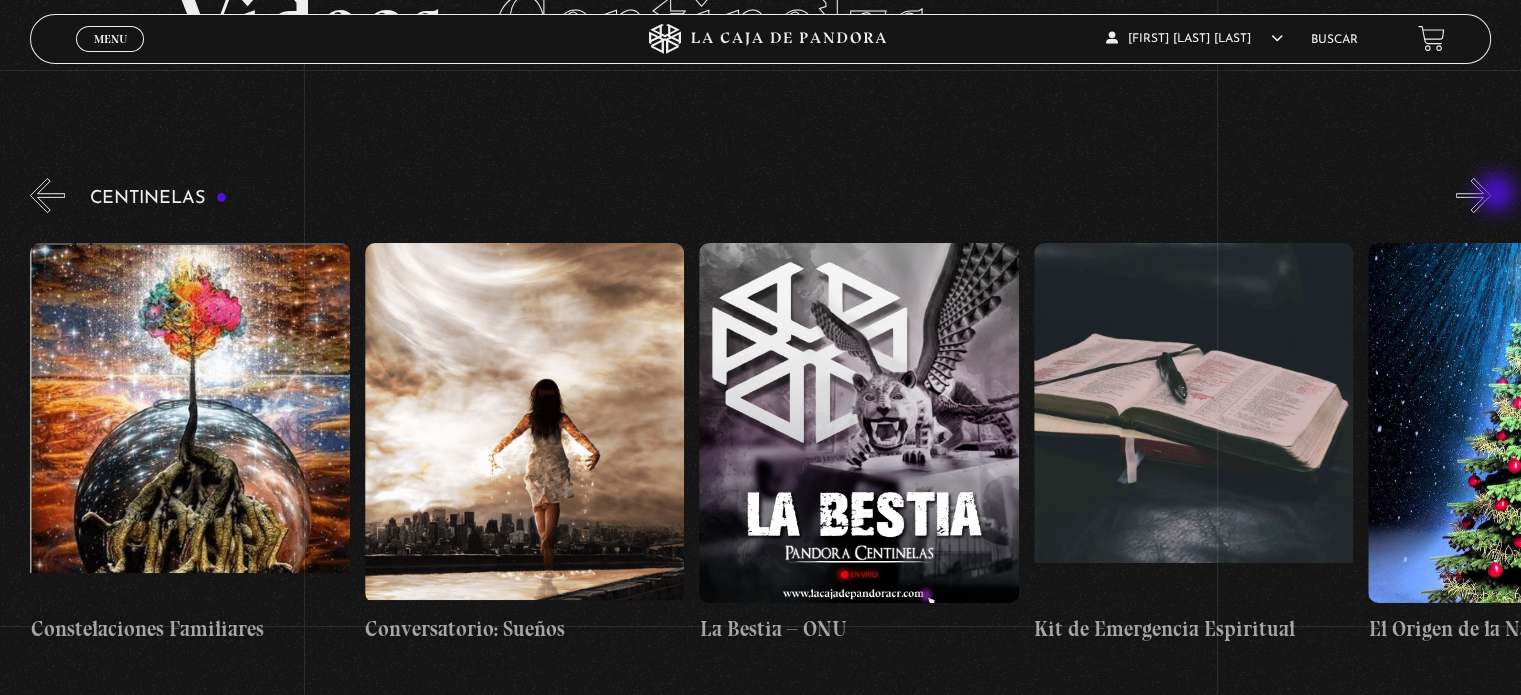 click on "»" at bounding box center [1473, 195] 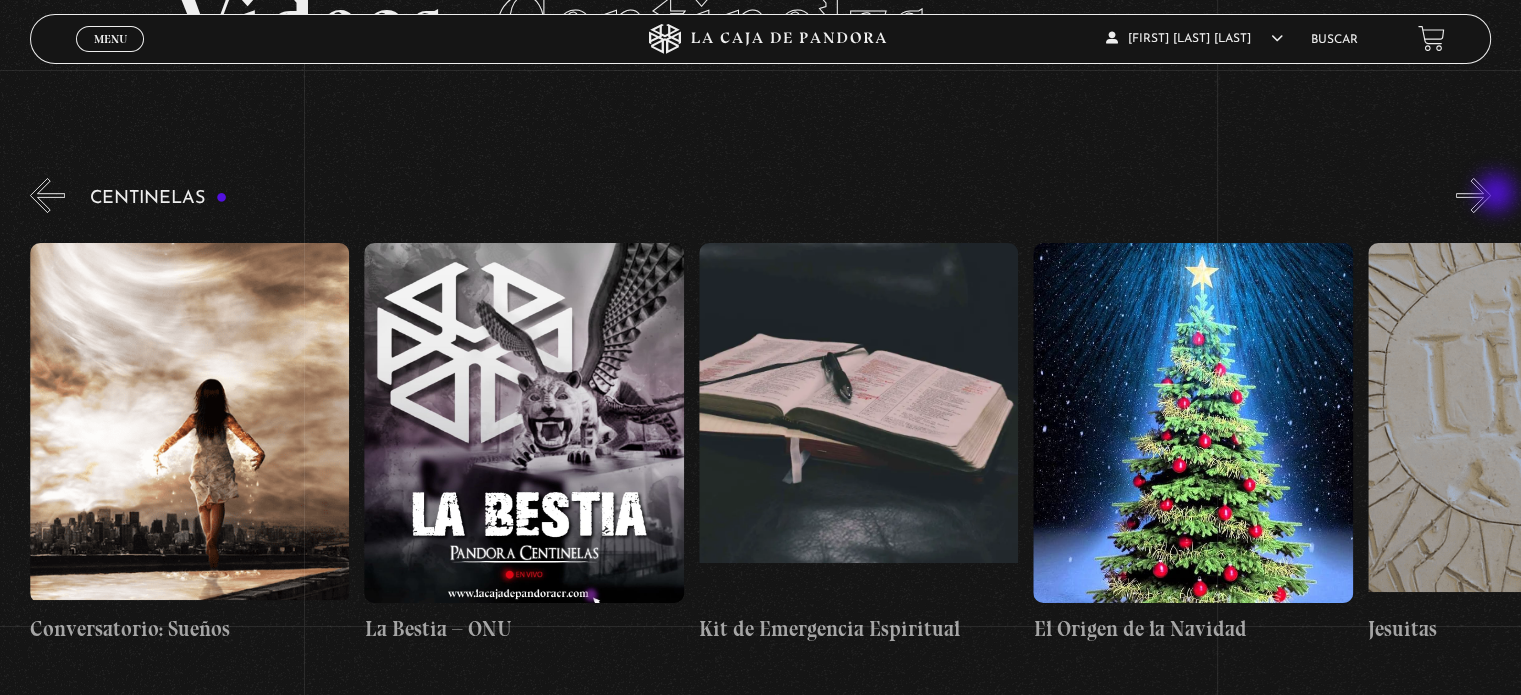click on "»" at bounding box center (1473, 195) 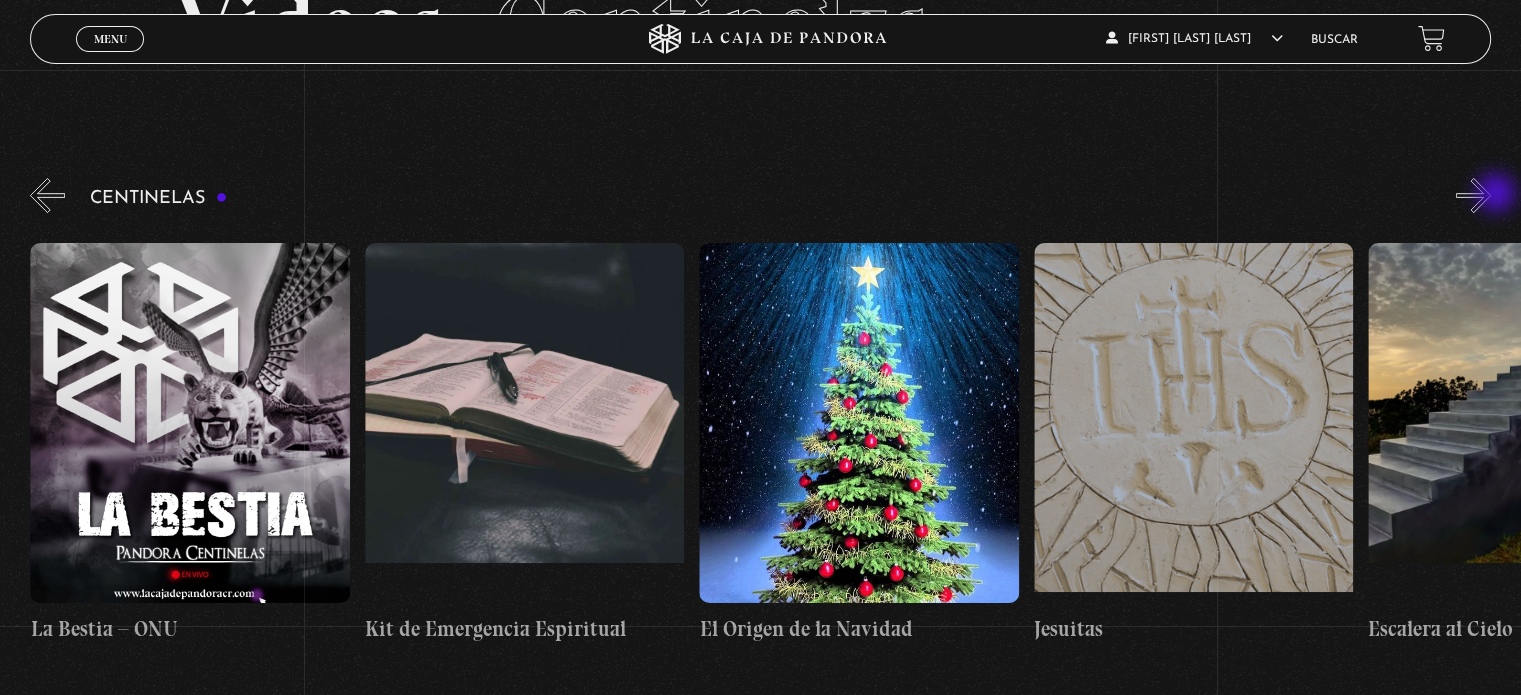 click on "»" at bounding box center (1473, 195) 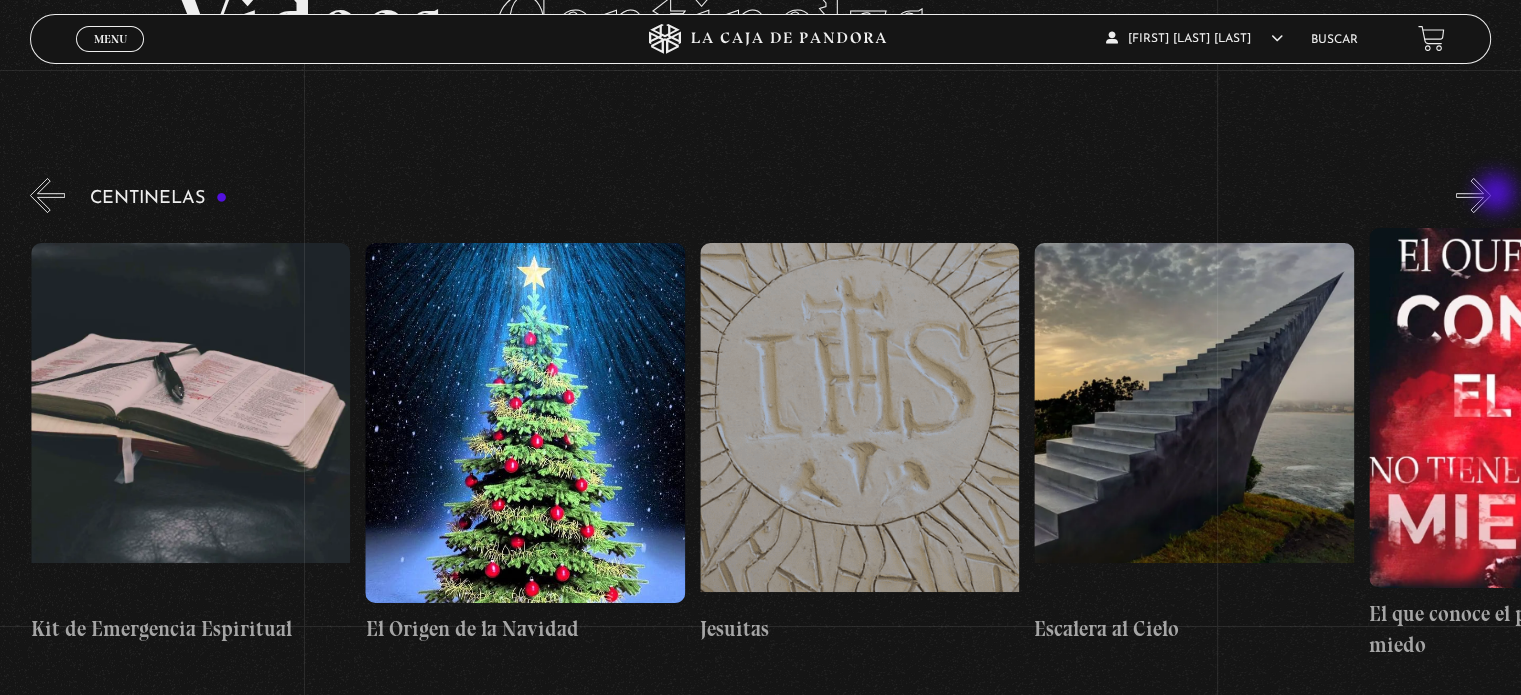 click on "»" at bounding box center [1473, 195] 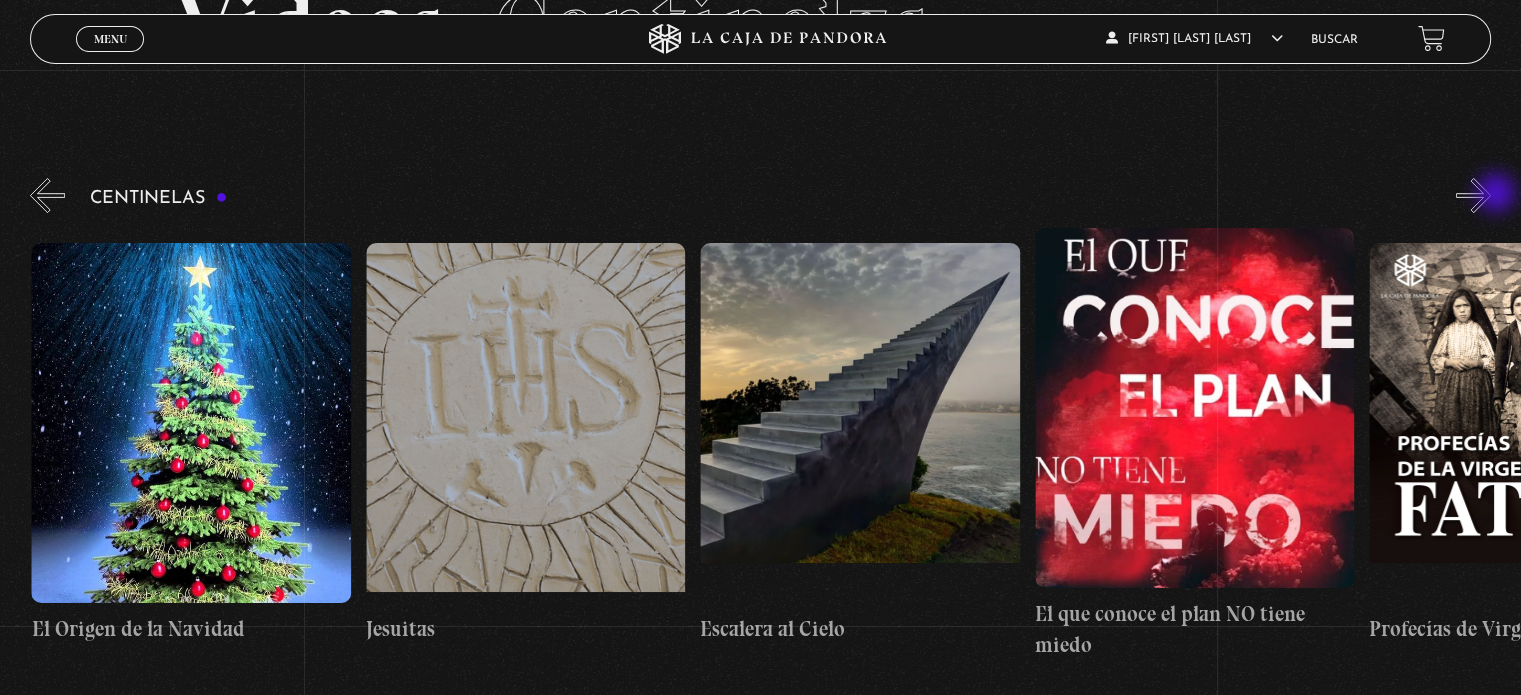 click on "»" at bounding box center [1473, 195] 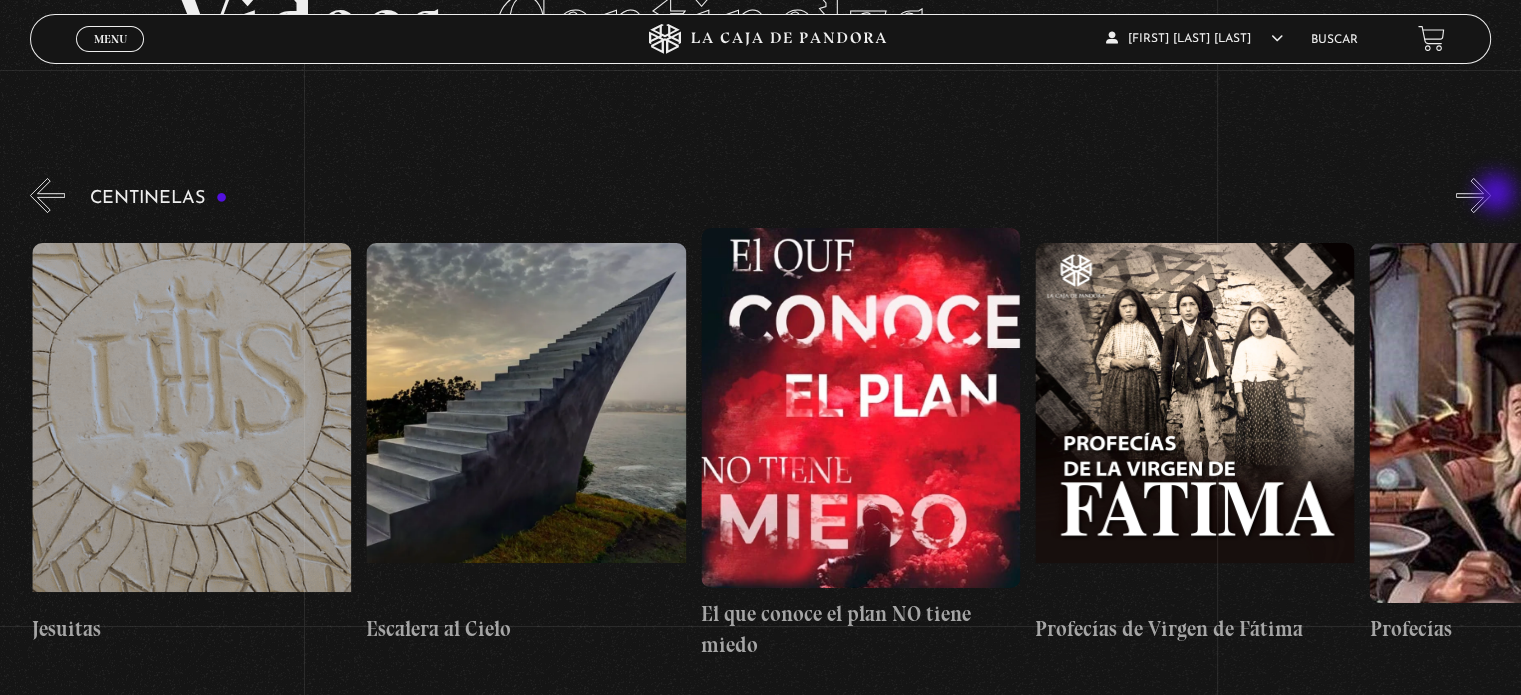 click on "»" at bounding box center (1473, 195) 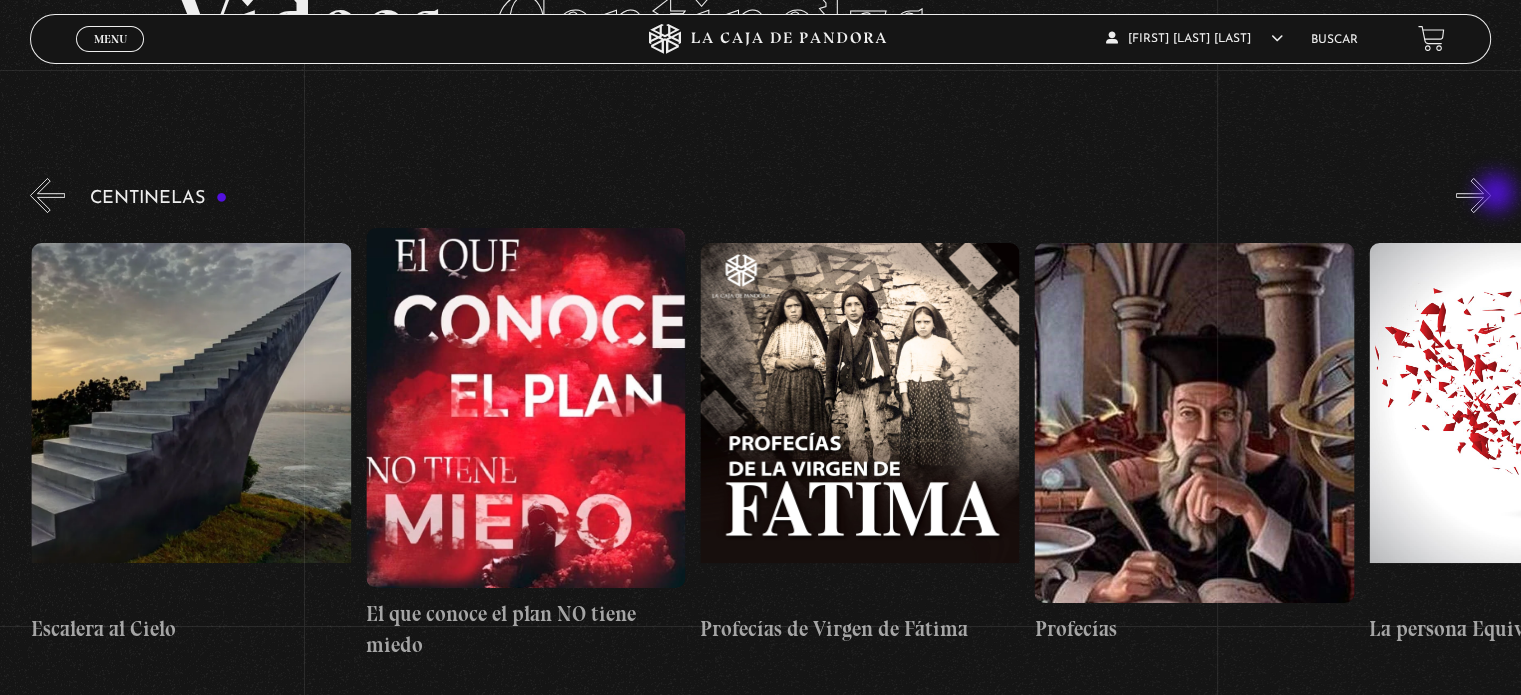 click on "»" at bounding box center (1473, 195) 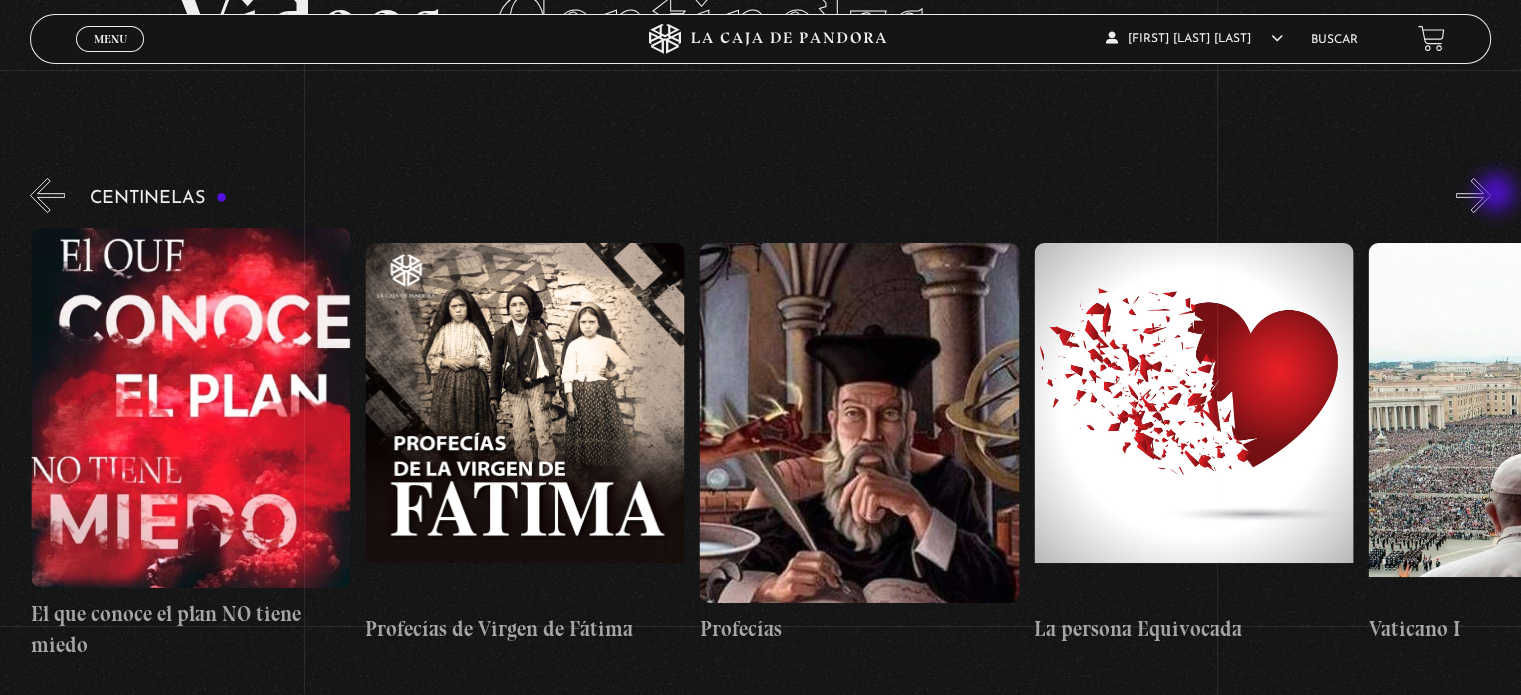 click on "»" at bounding box center [1473, 195] 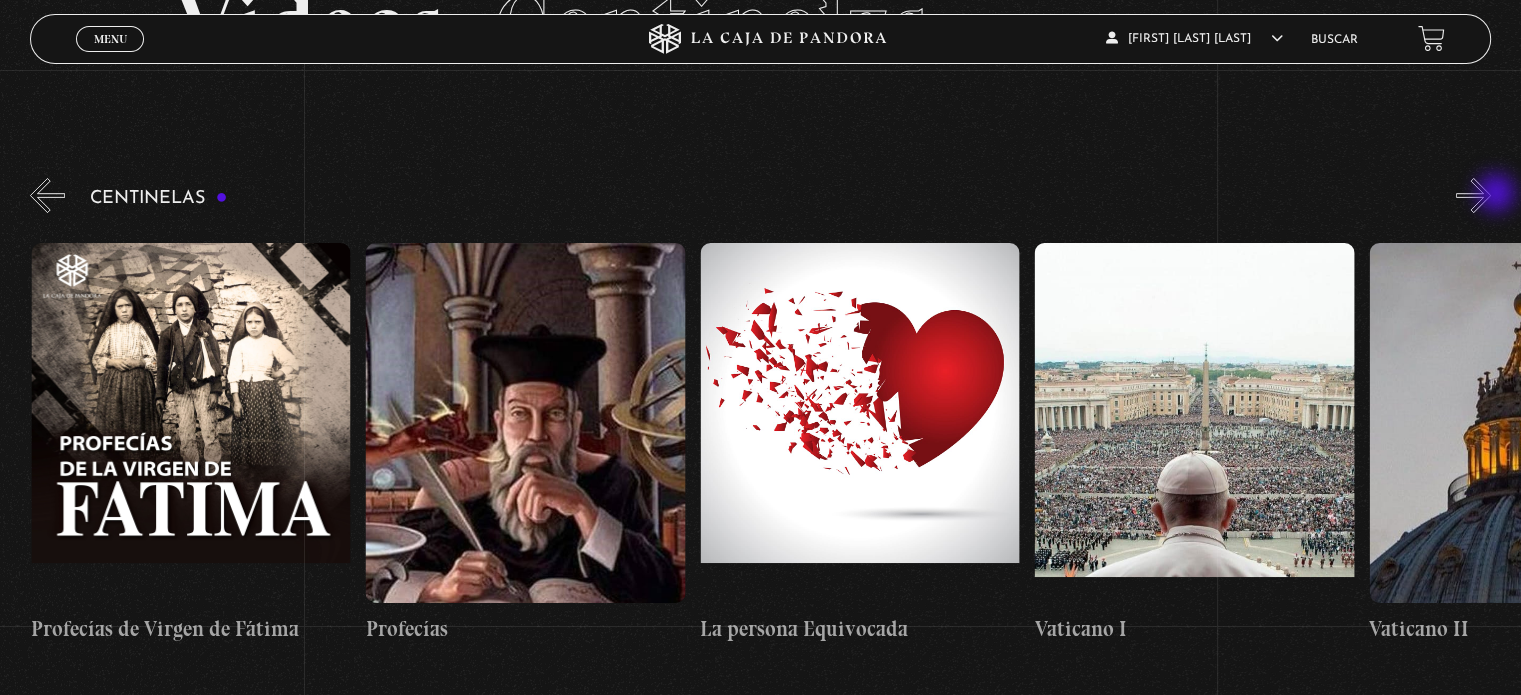 click on "»" at bounding box center [1473, 195] 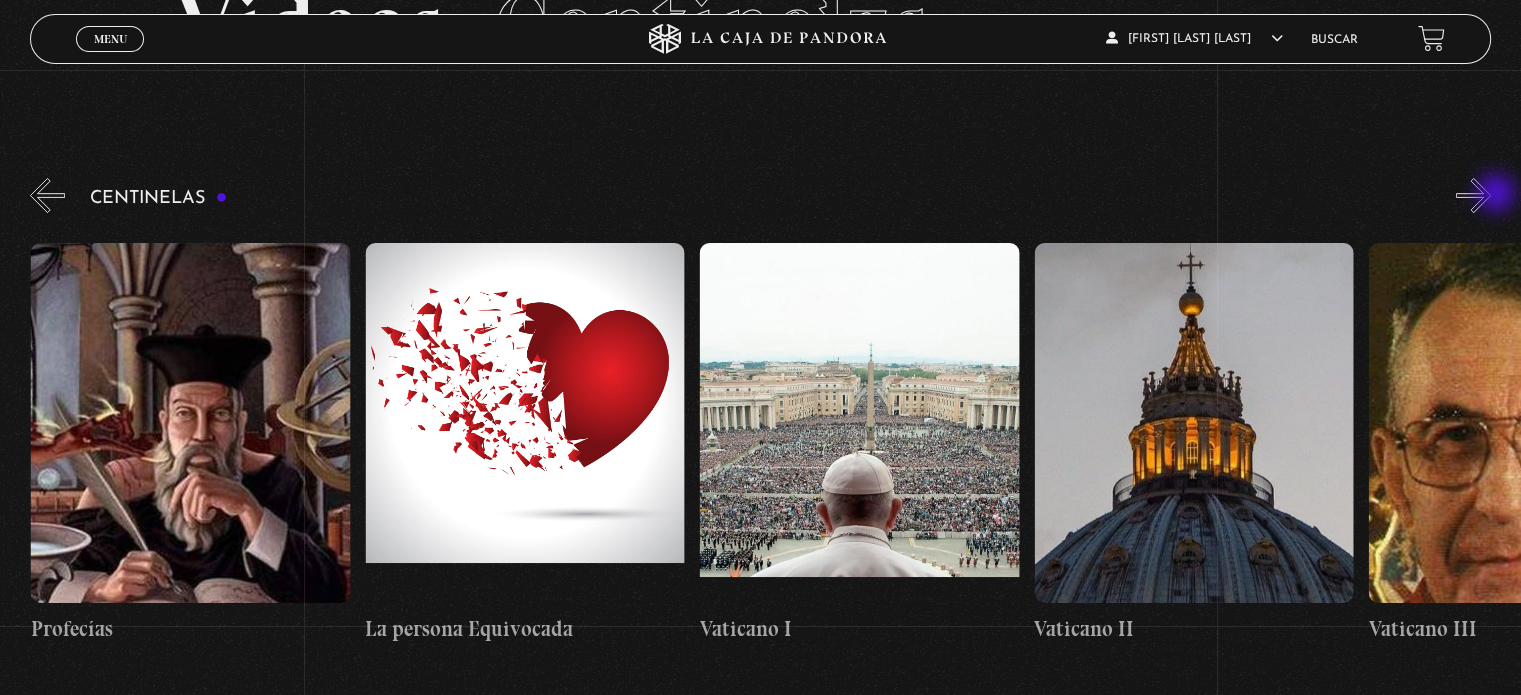 click on "»" at bounding box center (1473, 195) 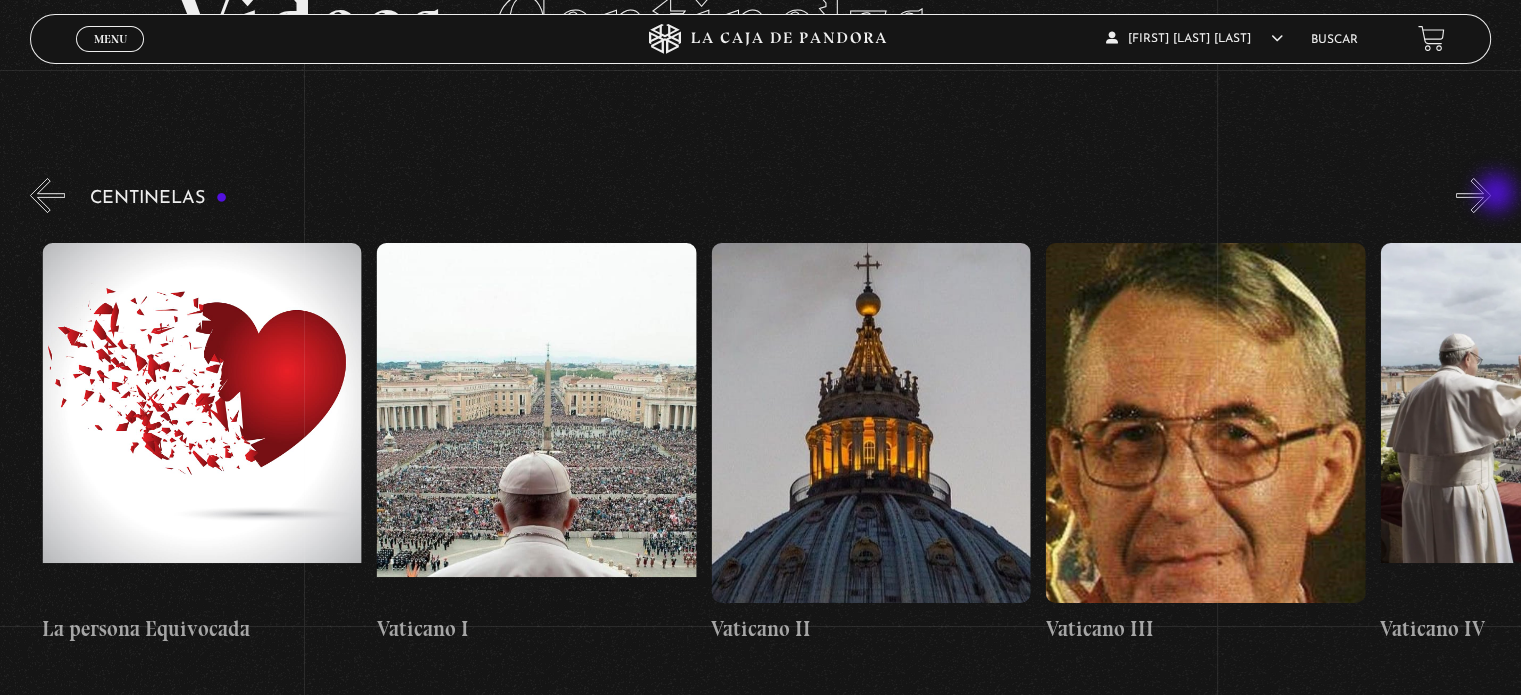 click on "»" at bounding box center [1473, 195] 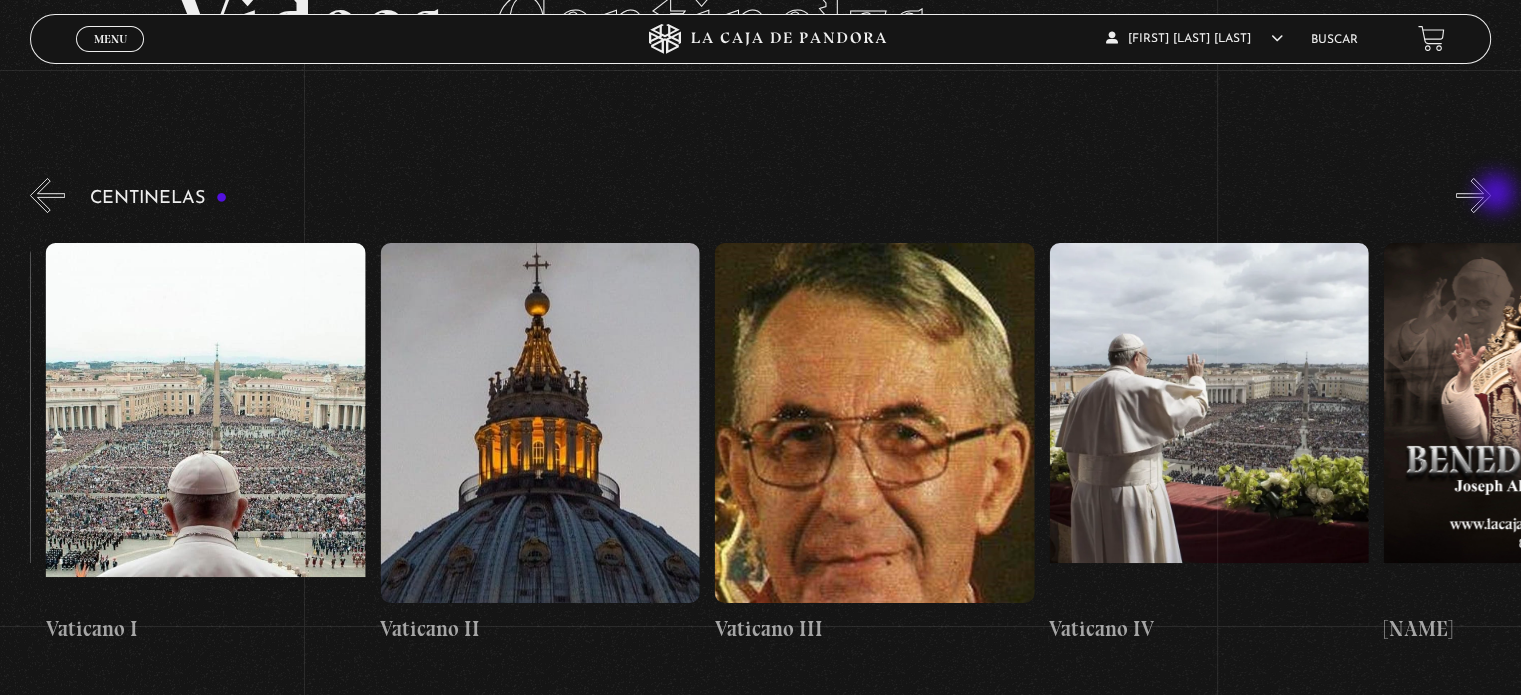click on "»" at bounding box center (1473, 195) 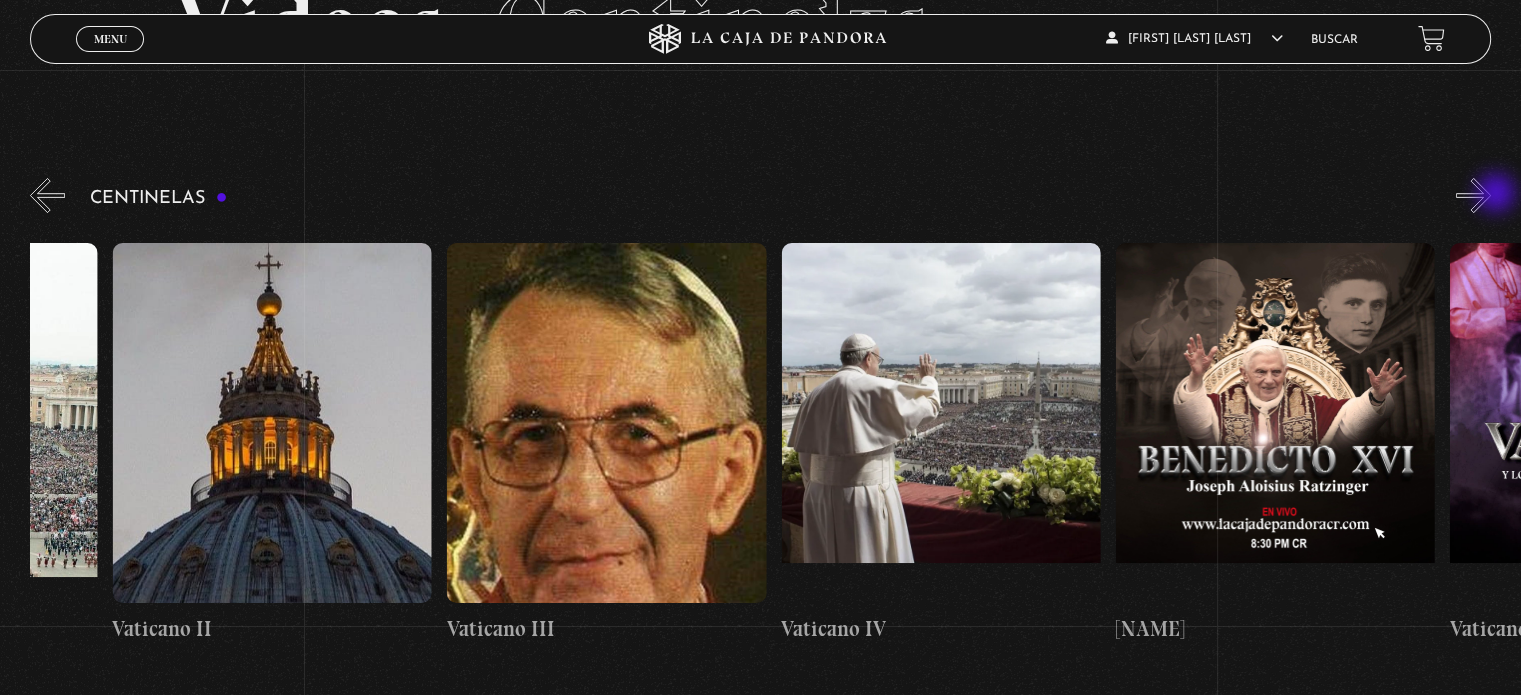 click on "»" at bounding box center (1473, 195) 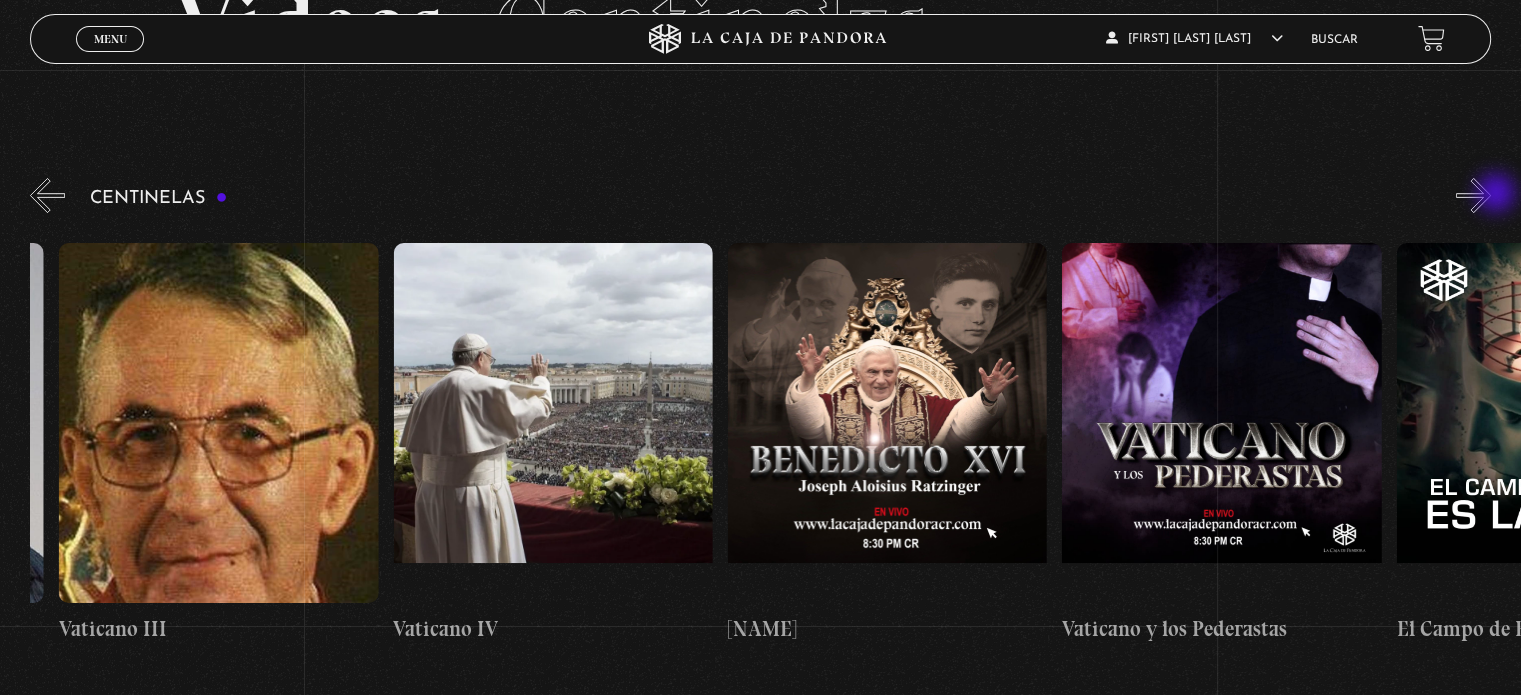 click on "»" at bounding box center [1473, 195] 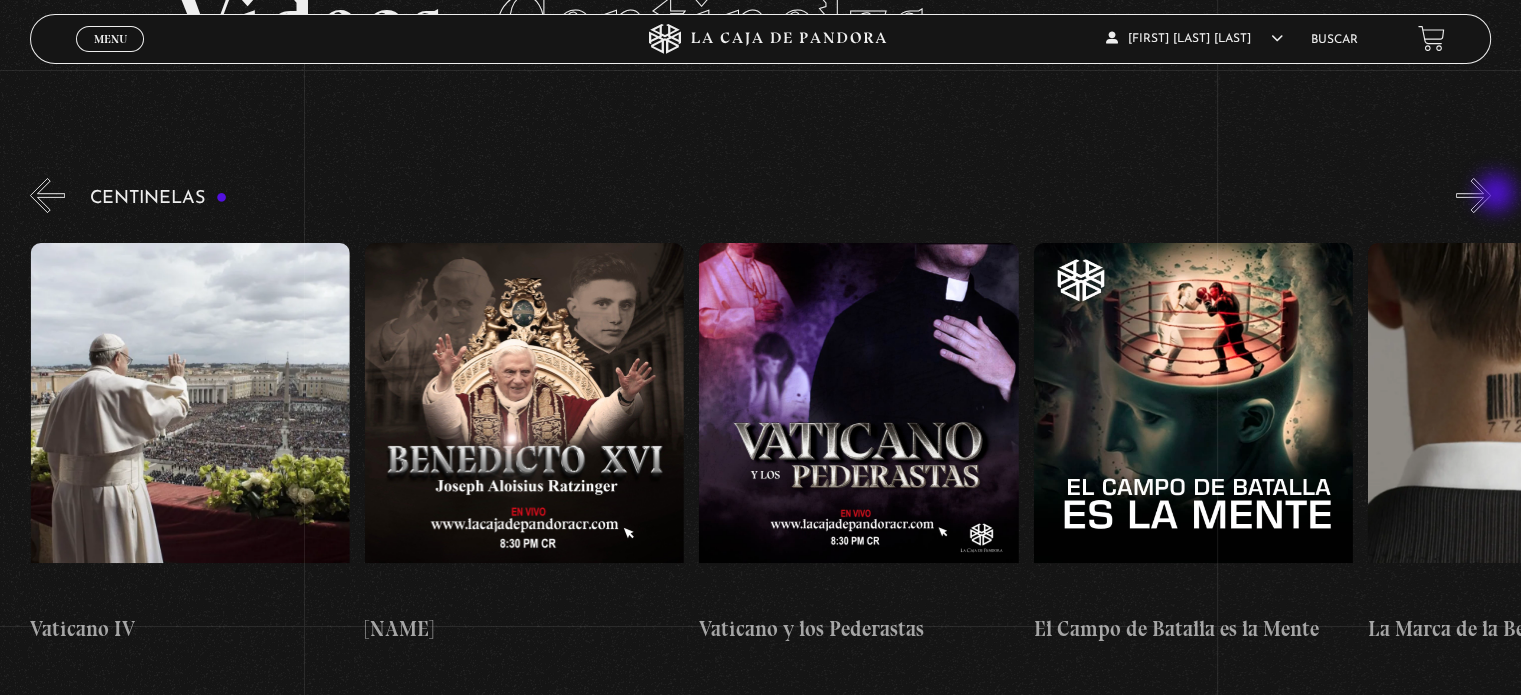 click on "»" at bounding box center (1473, 195) 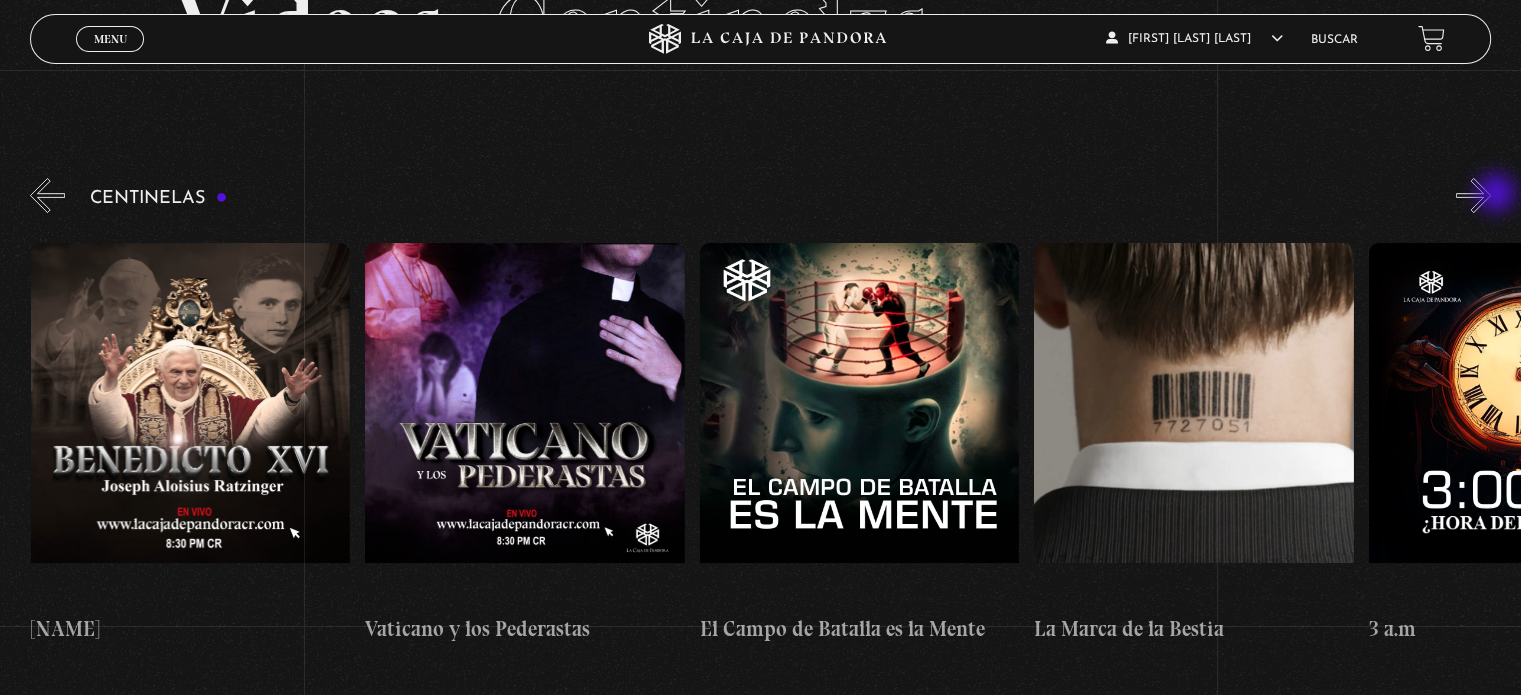 scroll, scrollTop: 0, scrollLeft: 28762, axis: horizontal 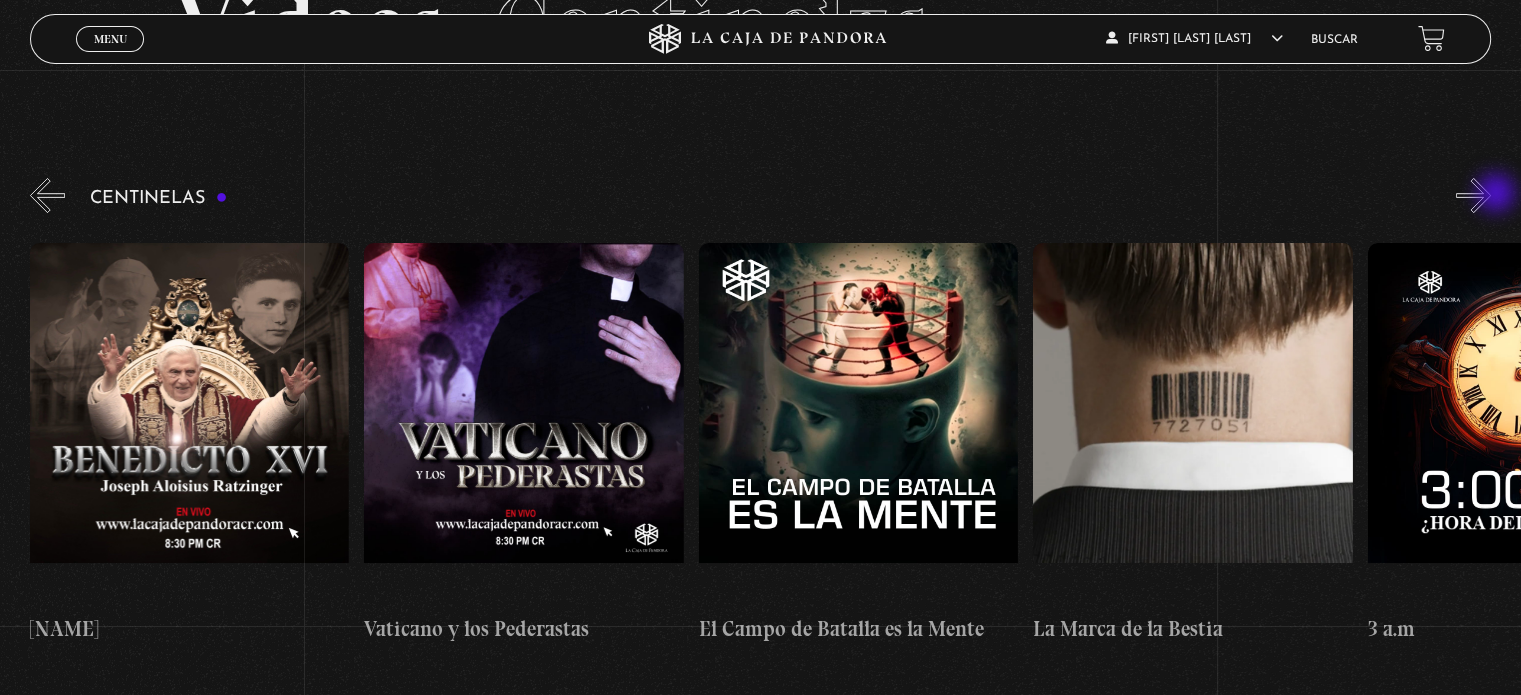 click on "»" at bounding box center (1473, 195) 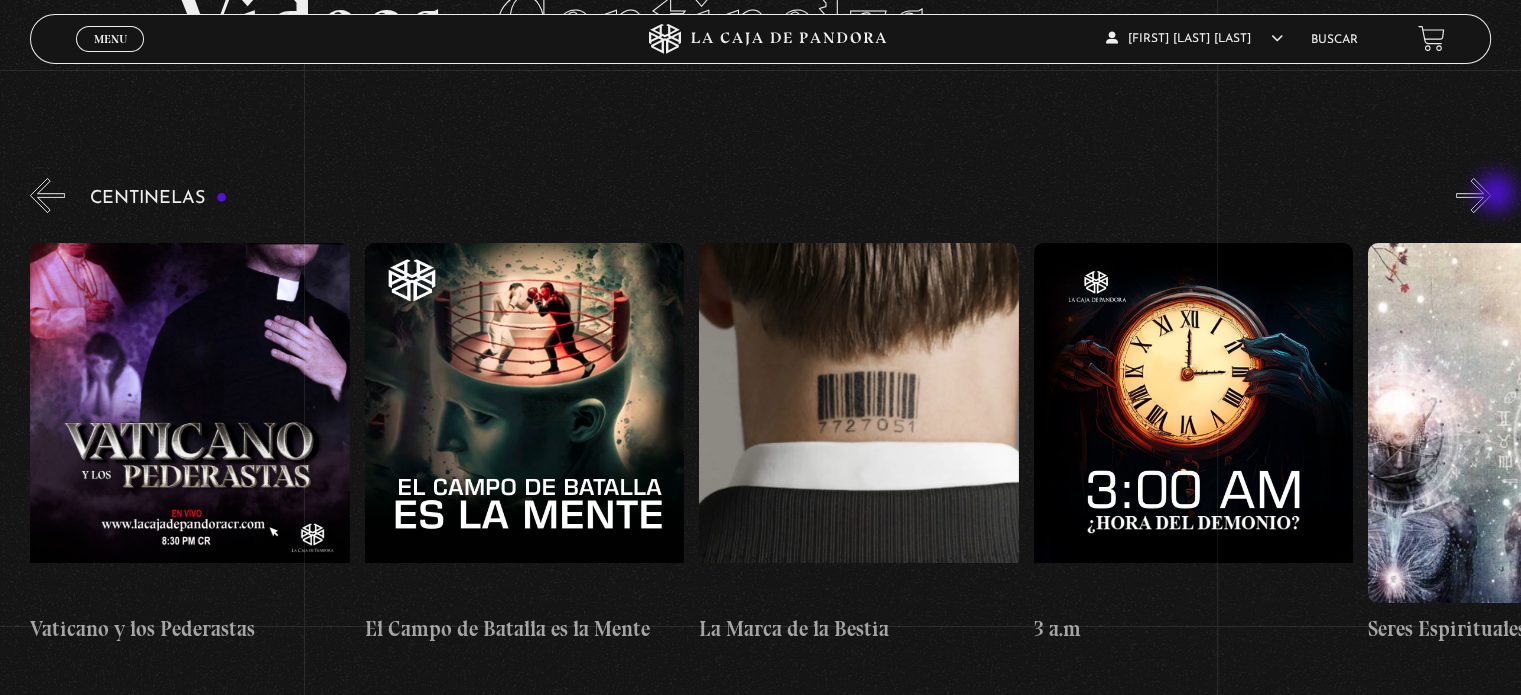 click on "»" at bounding box center [1473, 195] 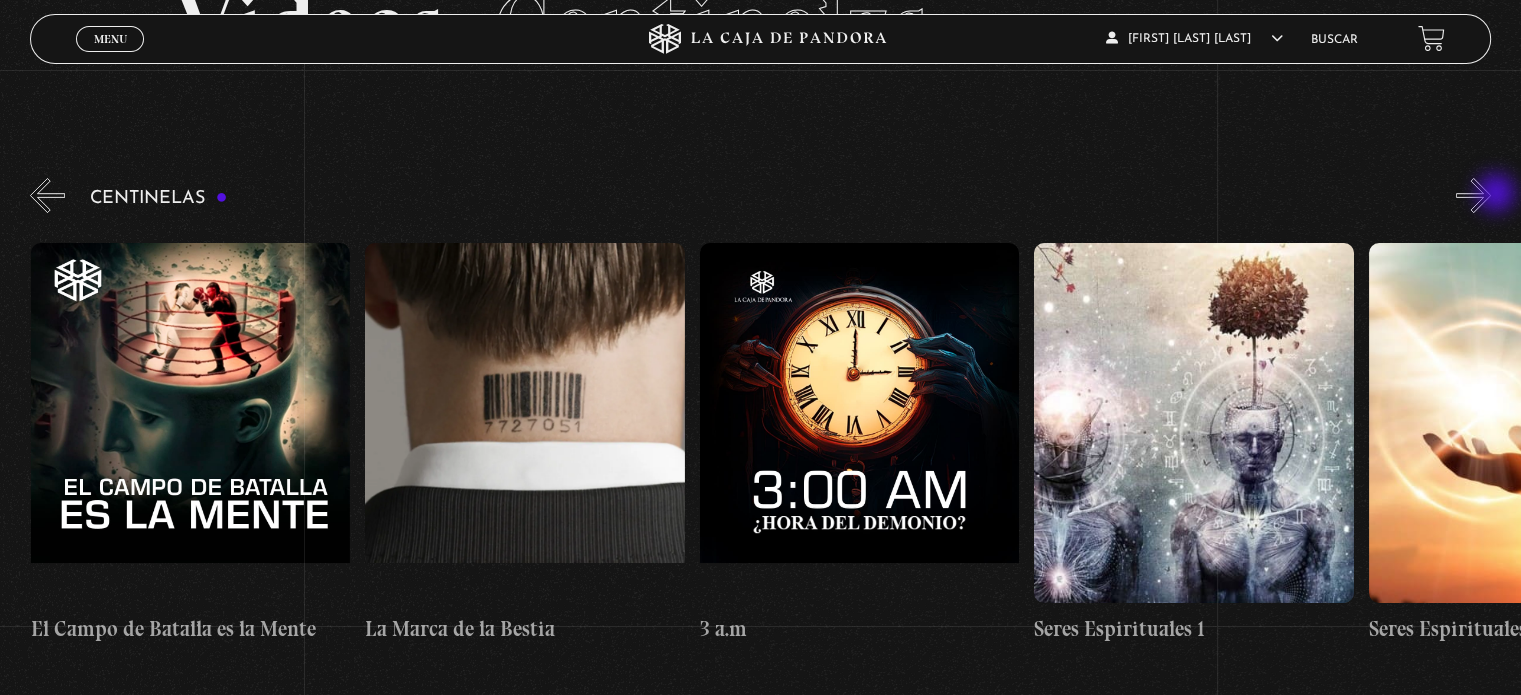 click on "»" at bounding box center (1473, 195) 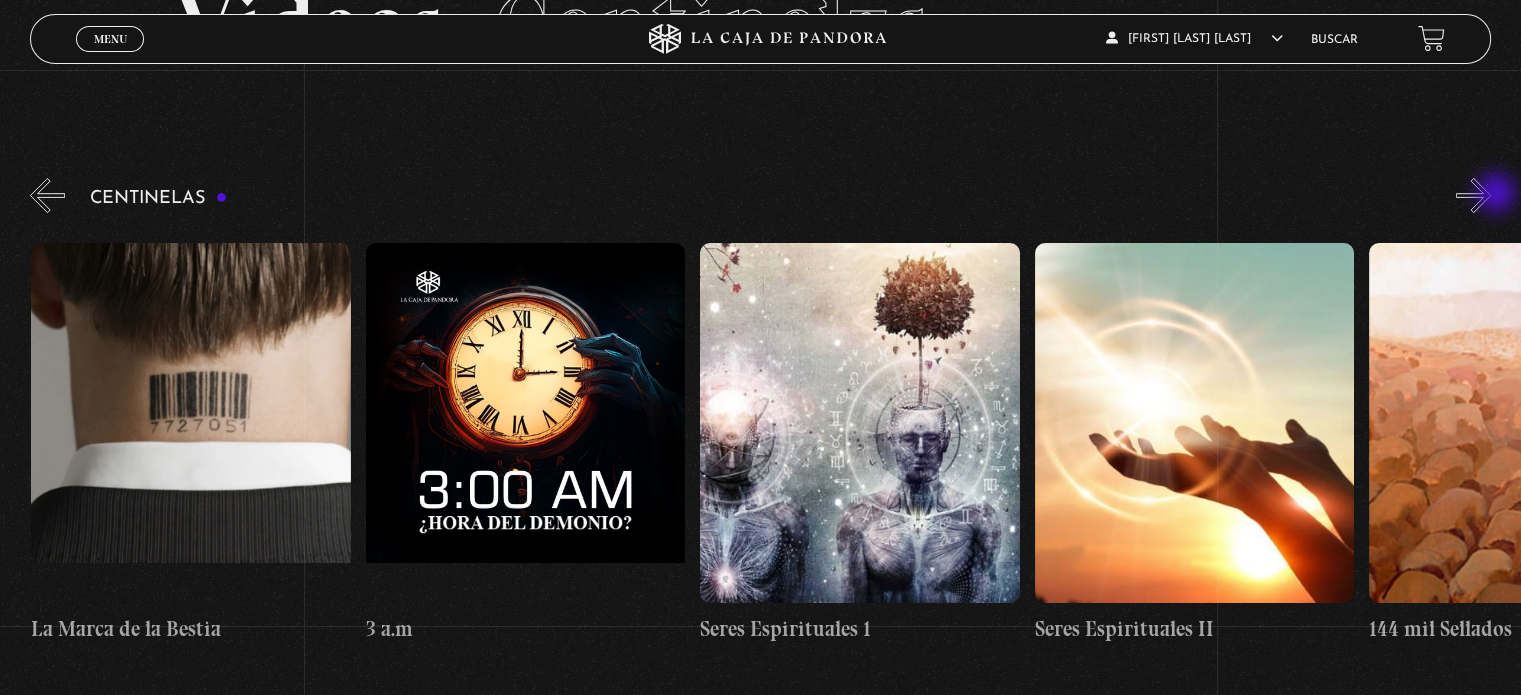 click on "»" at bounding box center (1473, 195) 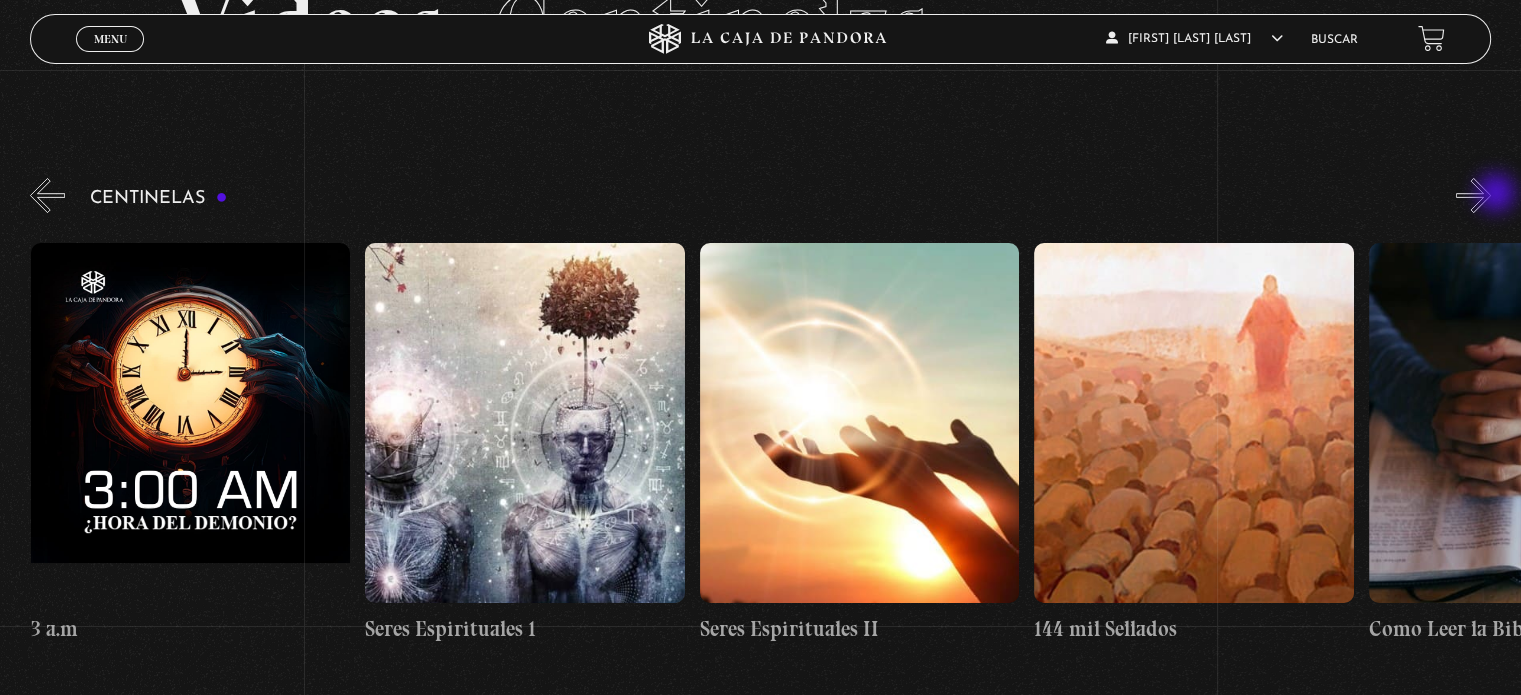 click on "»" at bounding box center [1473, 195] 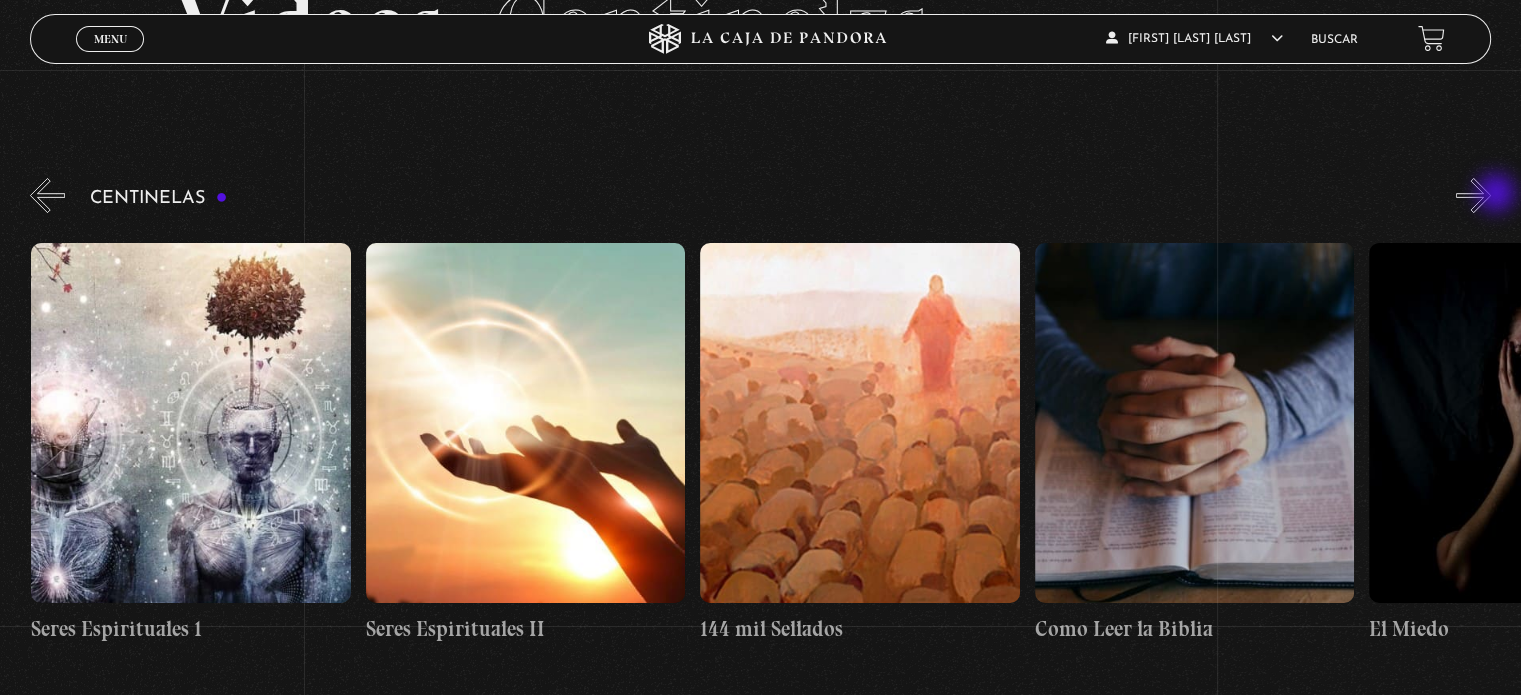 click on "»" at bounding box center (1473, 195) 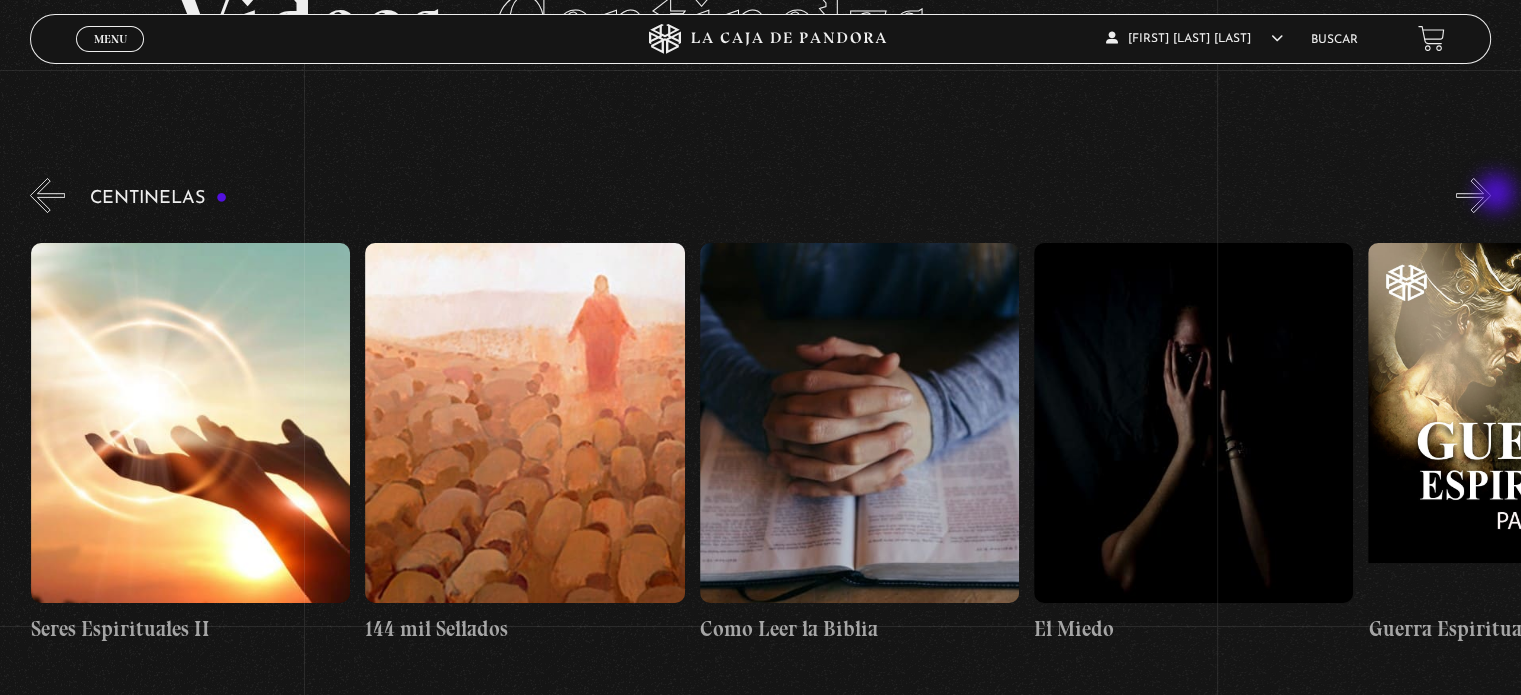click on "»" at bounding box center [1473, 195] 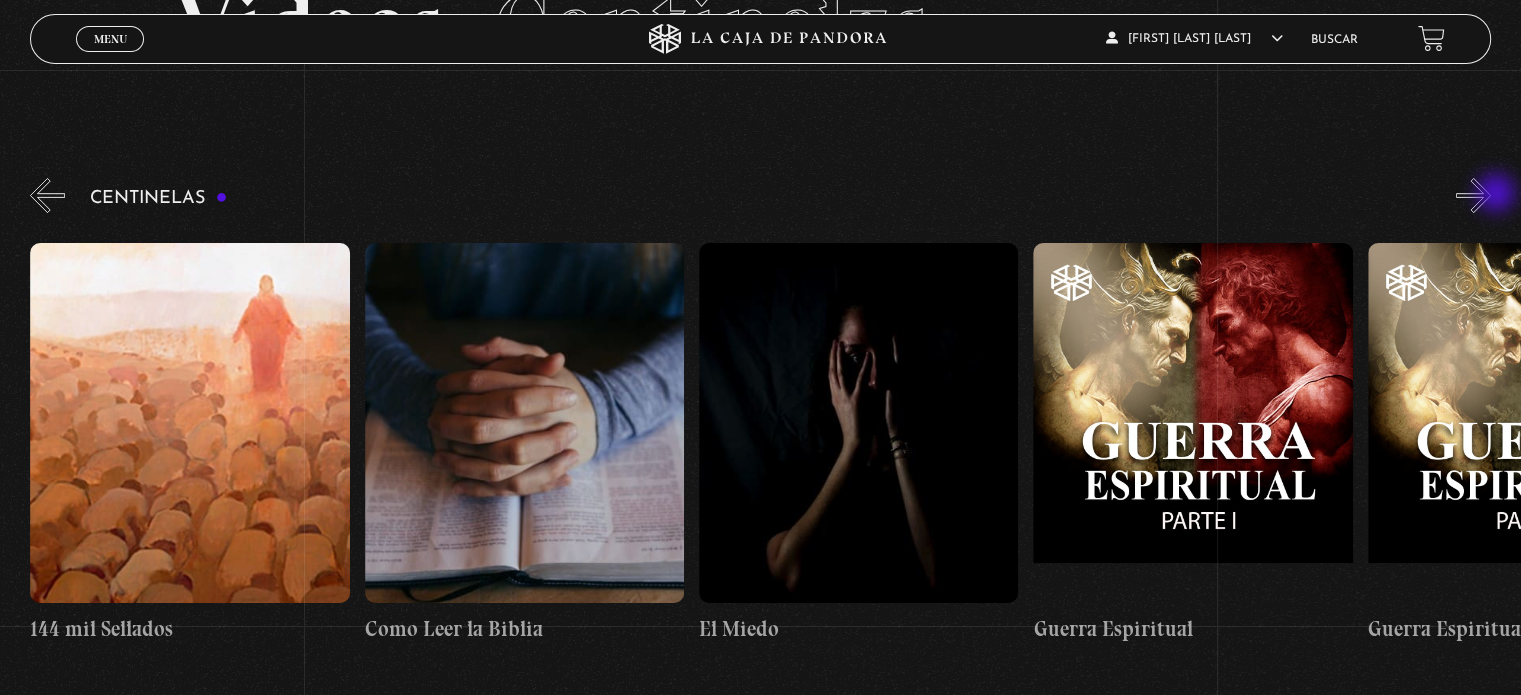 click on "»" at bounding box center [1473, 195] 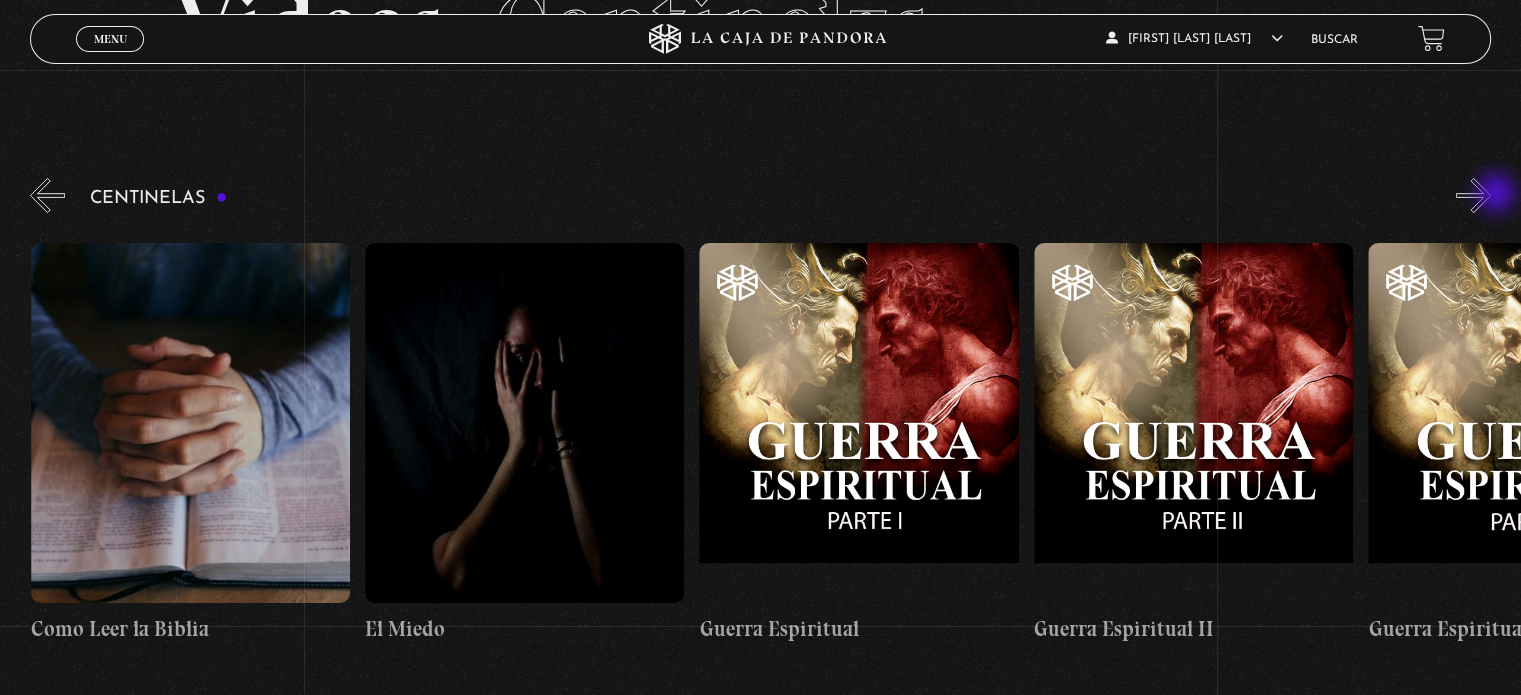 click on "»" at bounding box center [1473, 195] 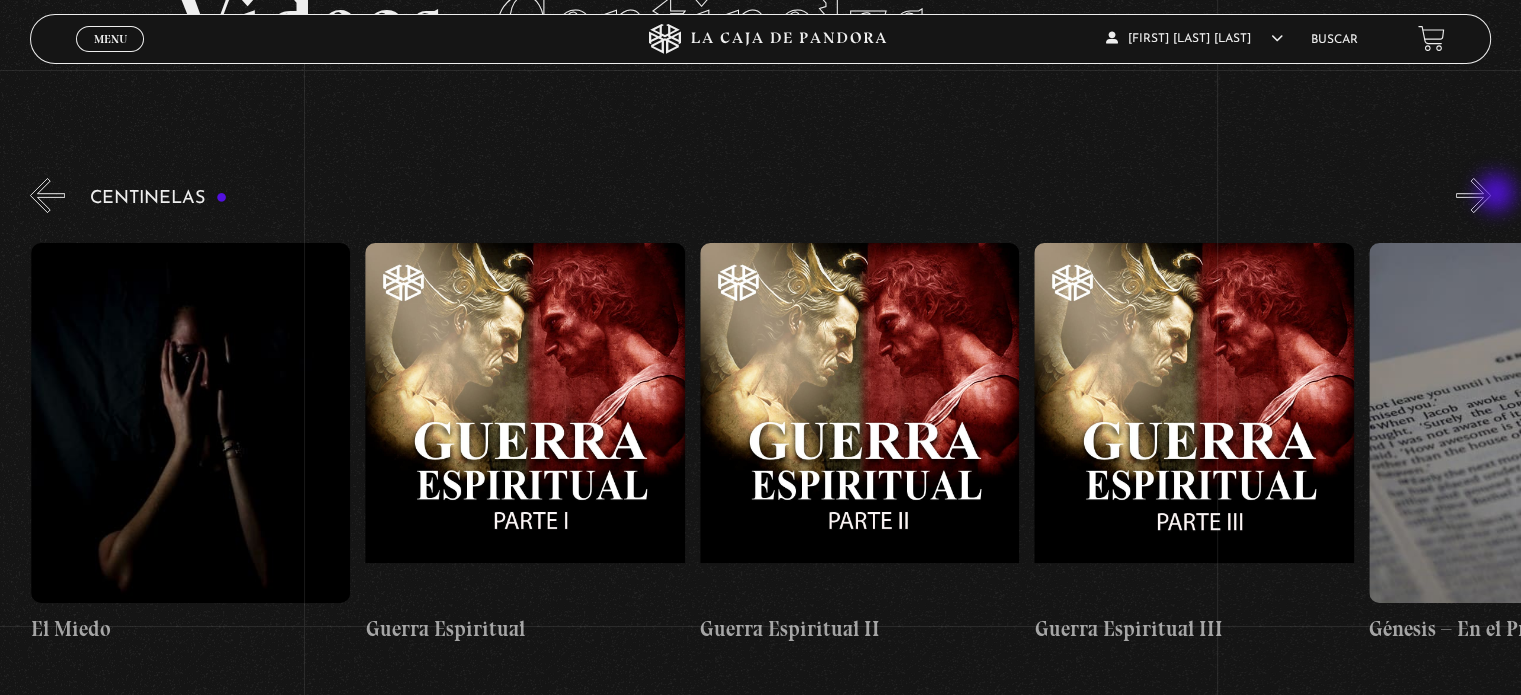 click on "»" at bounding box center (1473, 195) 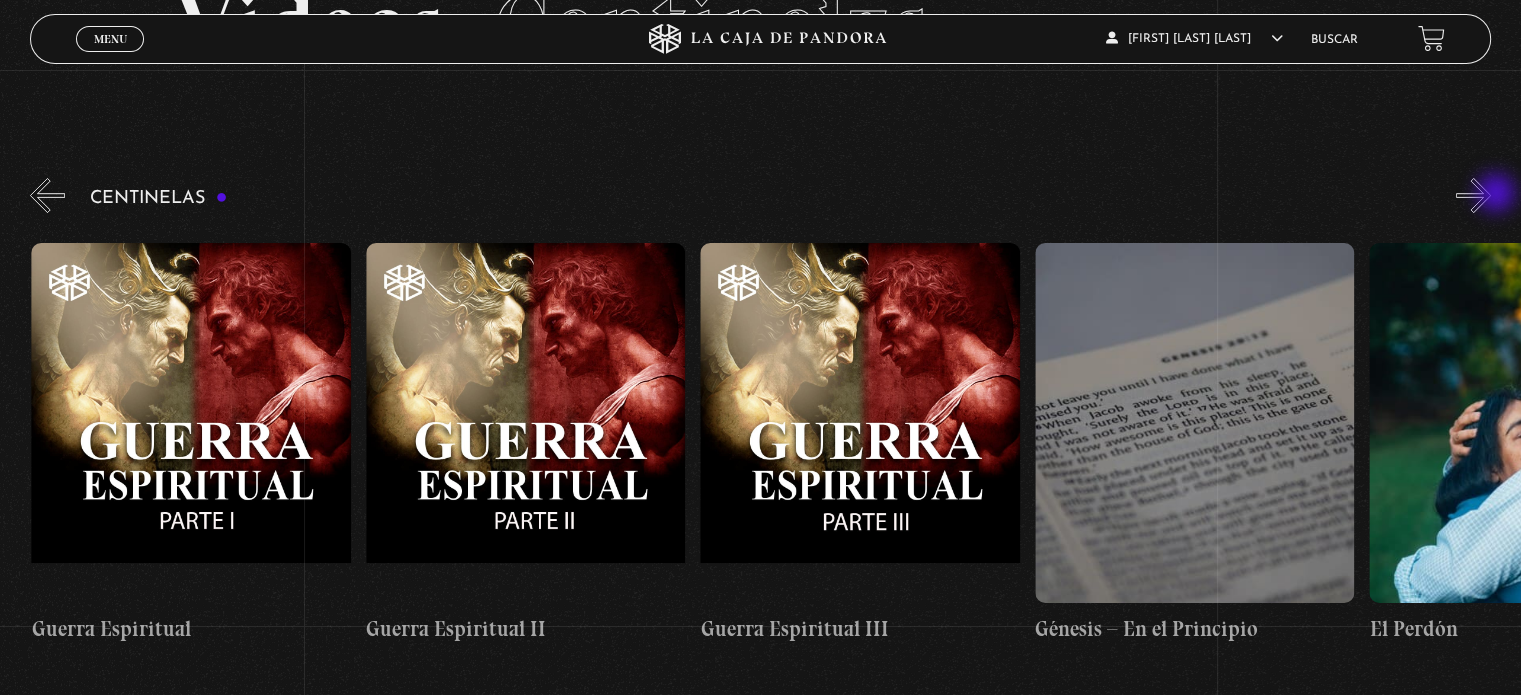 click on "»" at bounding box center [1473, 195] 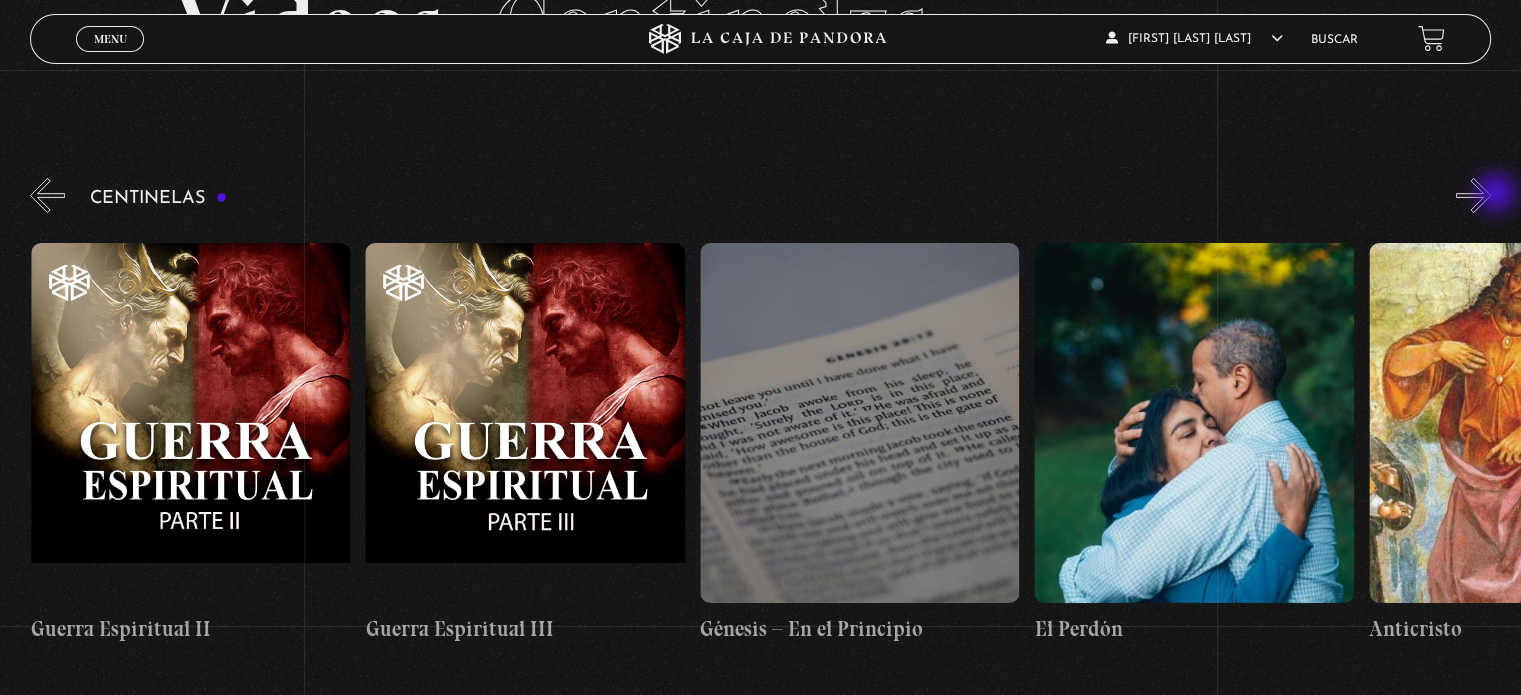 click on "»" at bounding box center (1473, 195) 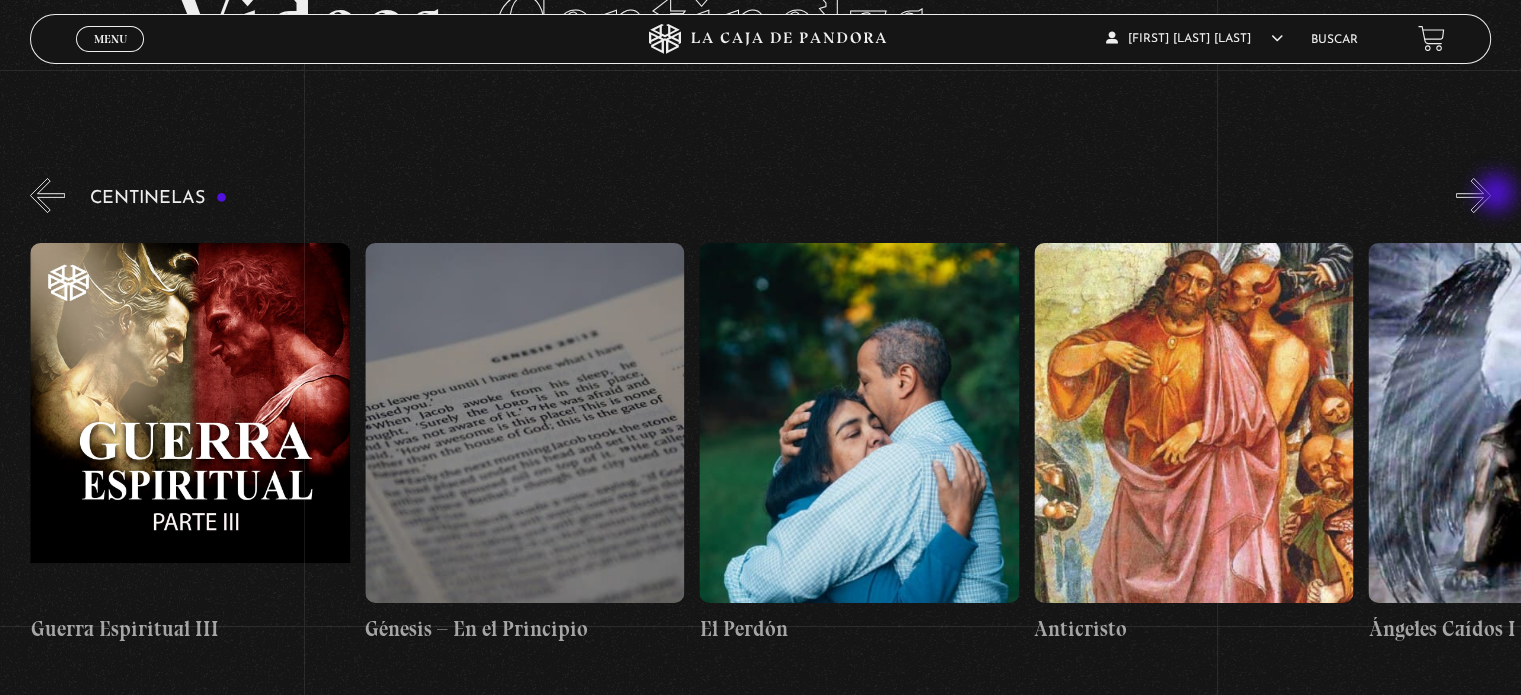 click on "»" at bounding box center (1473, 195) 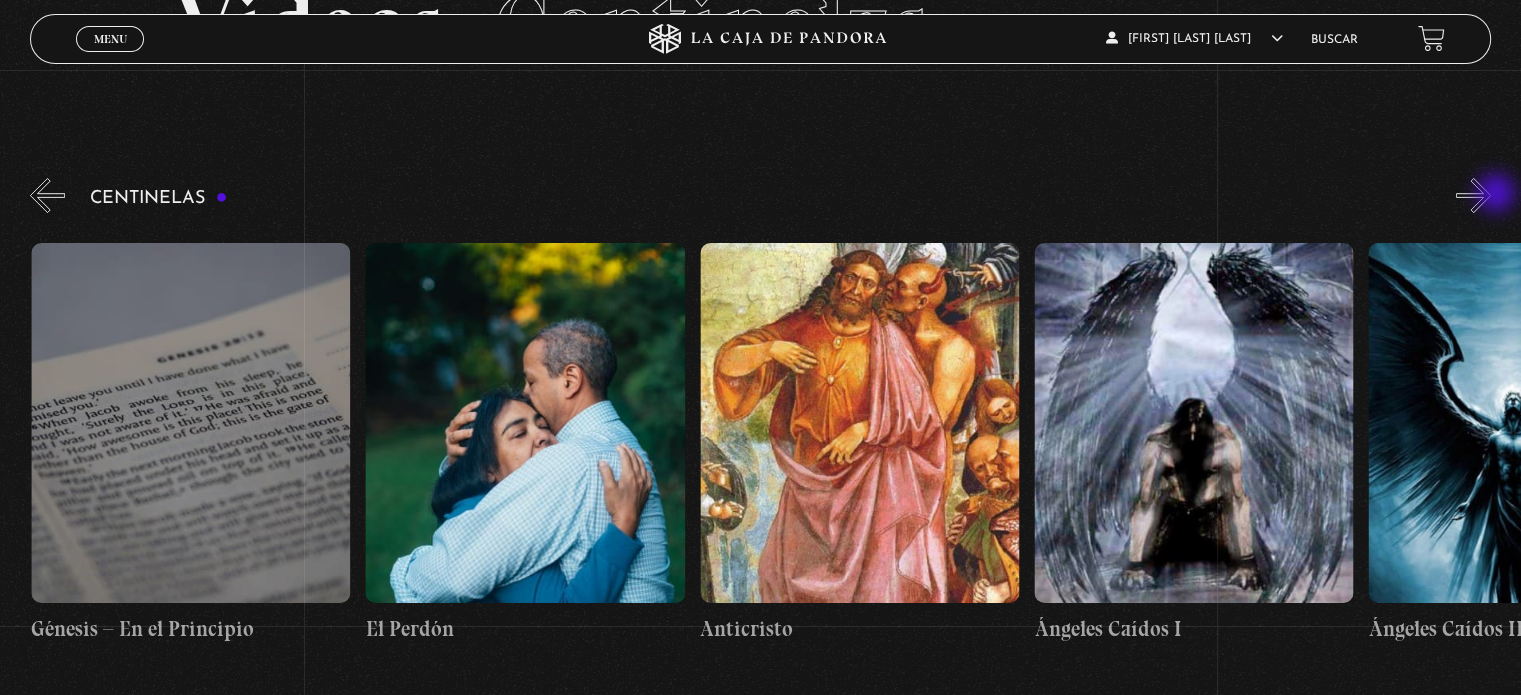click on "»" at bounding box center [1473, 195] 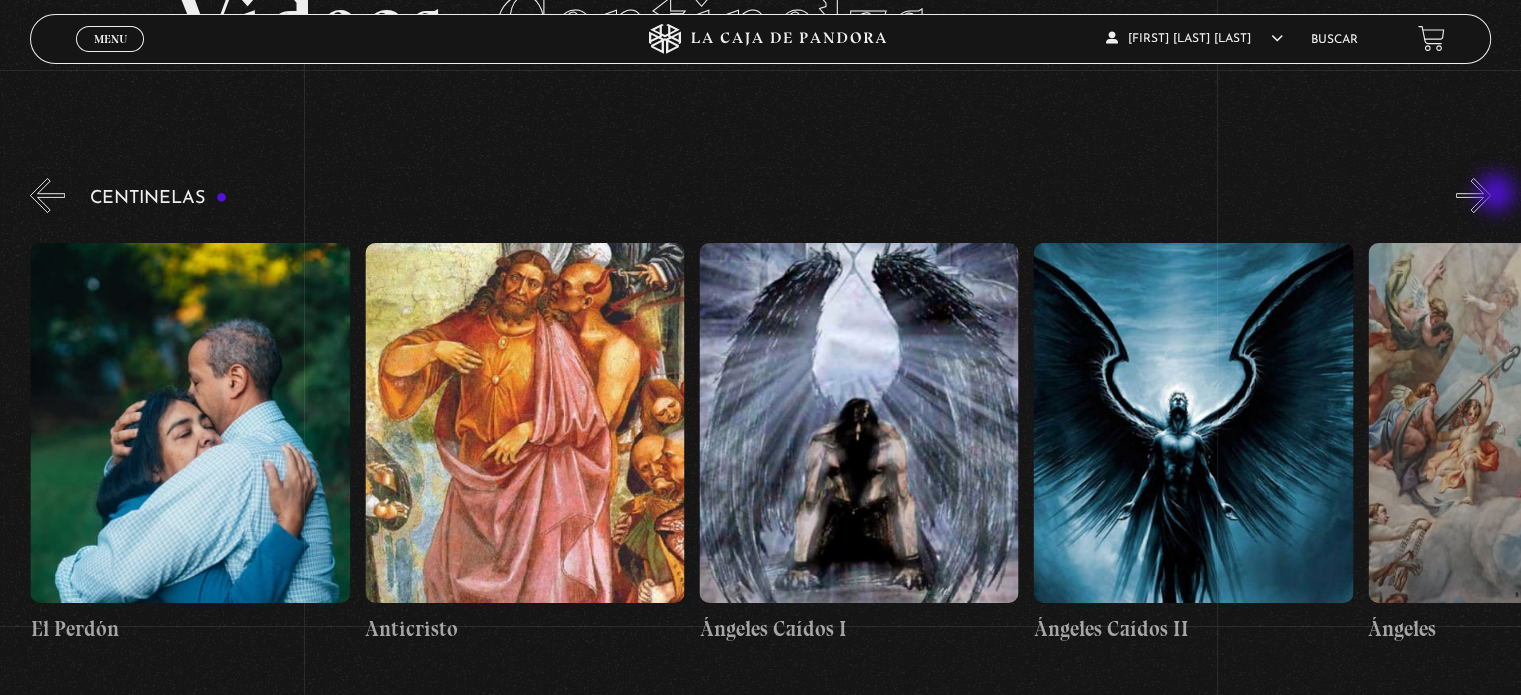 click on "»" at bounding box center [1473, 195] 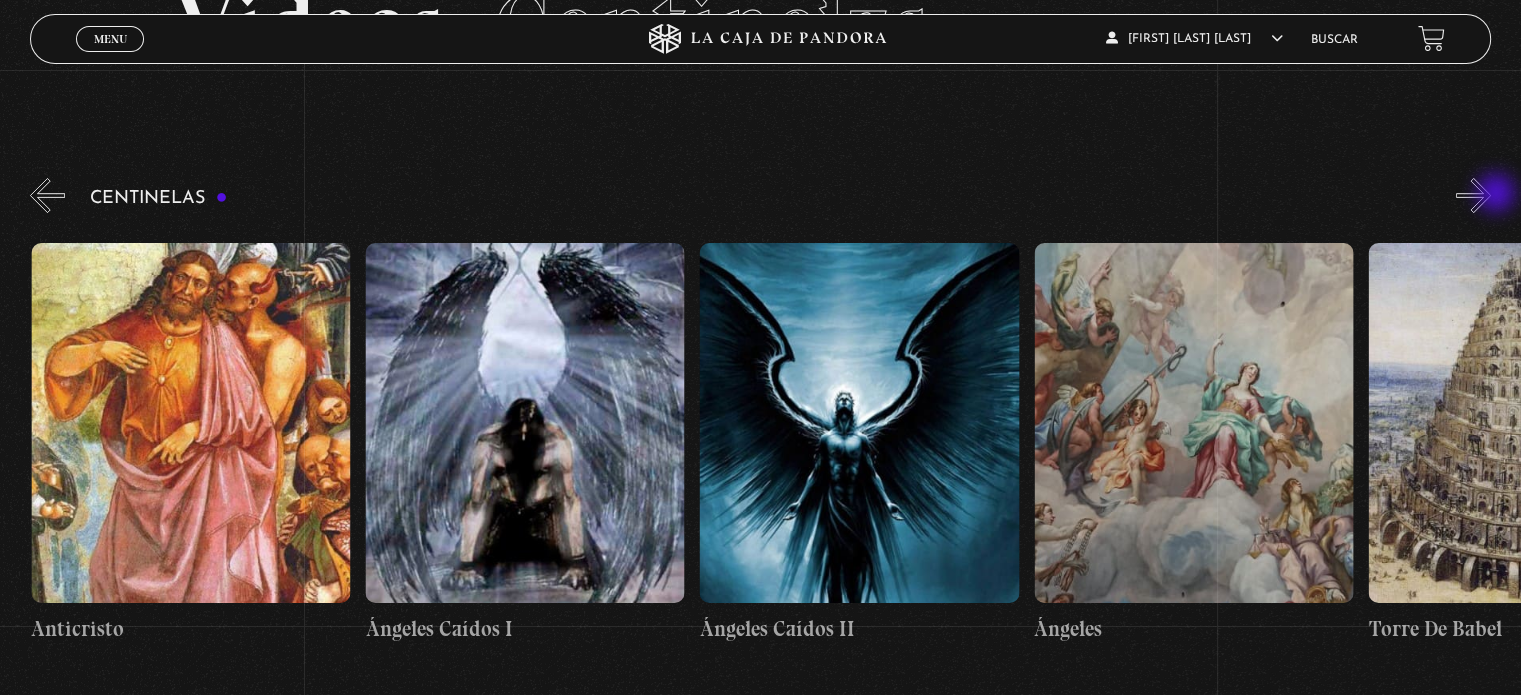 click on "»" at bounding box center (1473, 195) 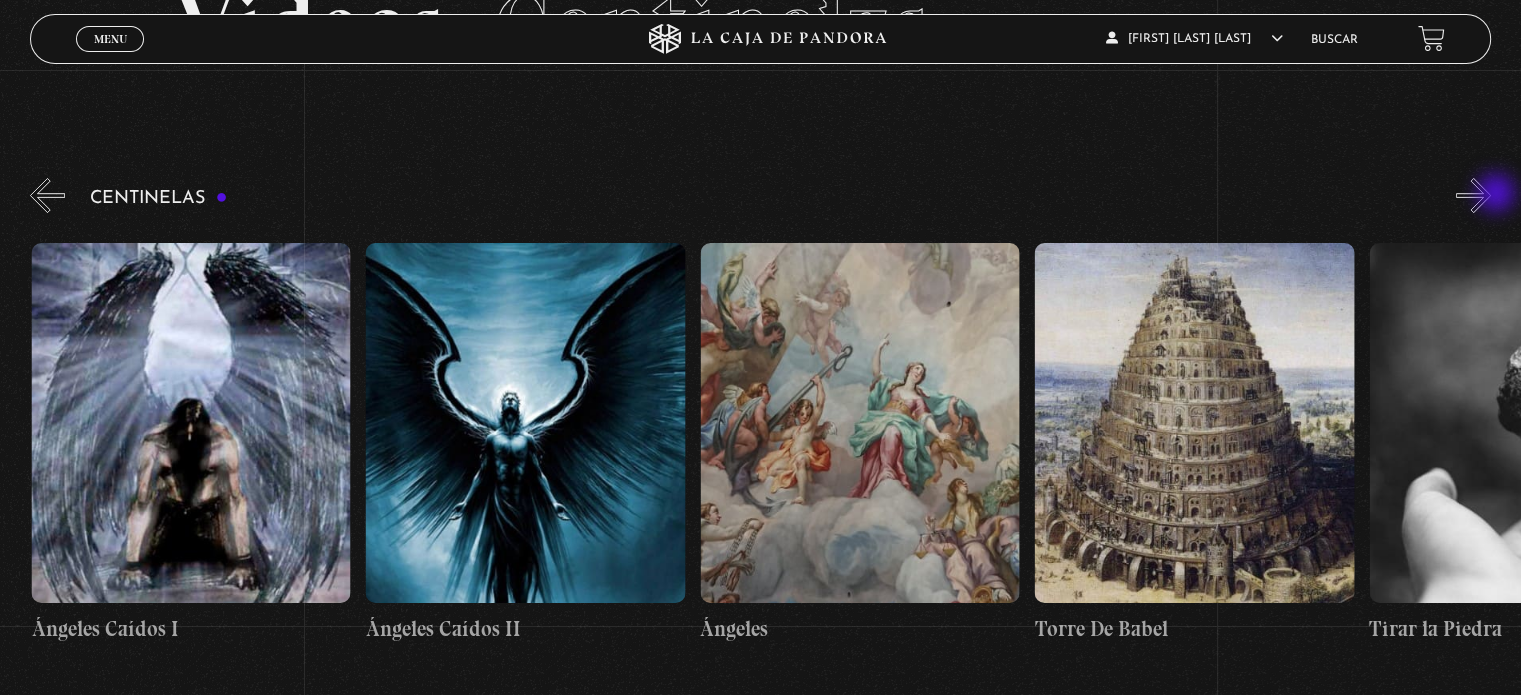 click on "»" at bounding box center (1473, 195) 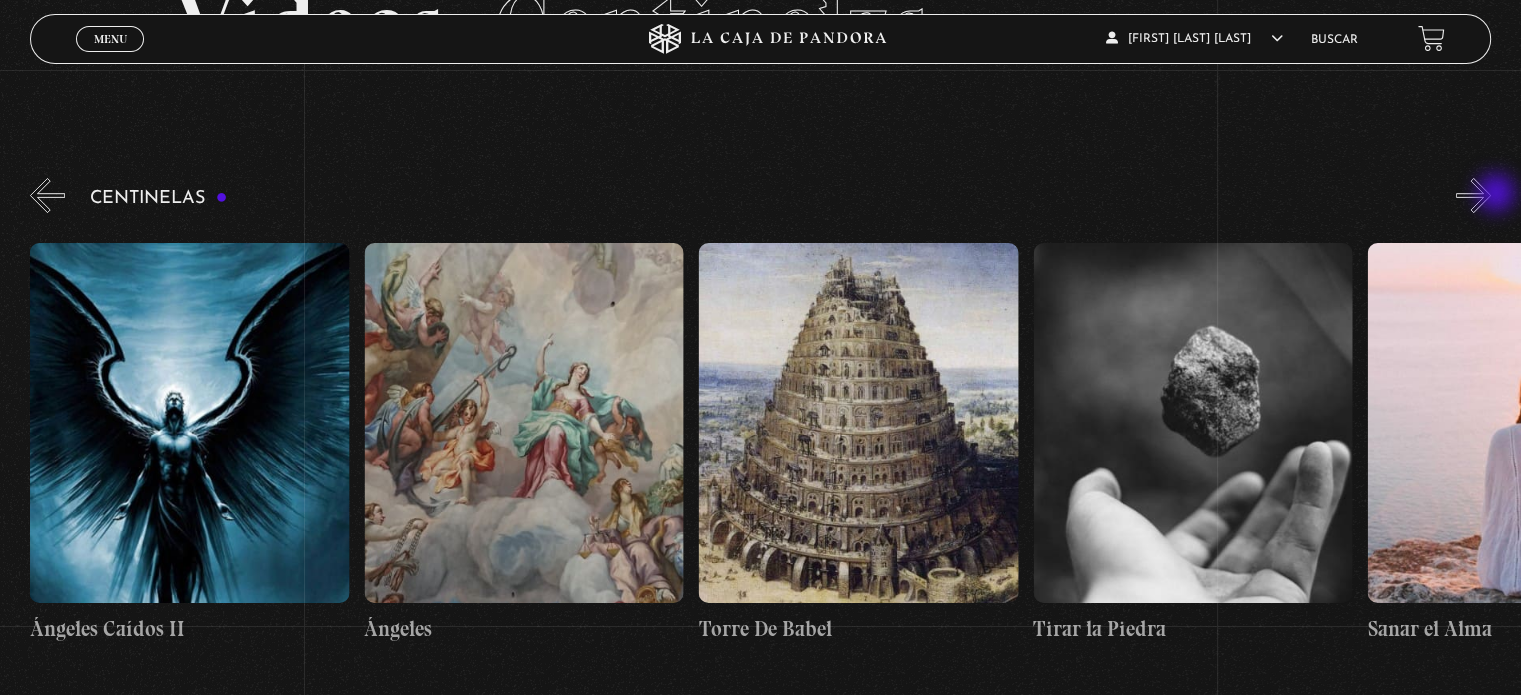 click on "»" at bounding box center (1473, 195) 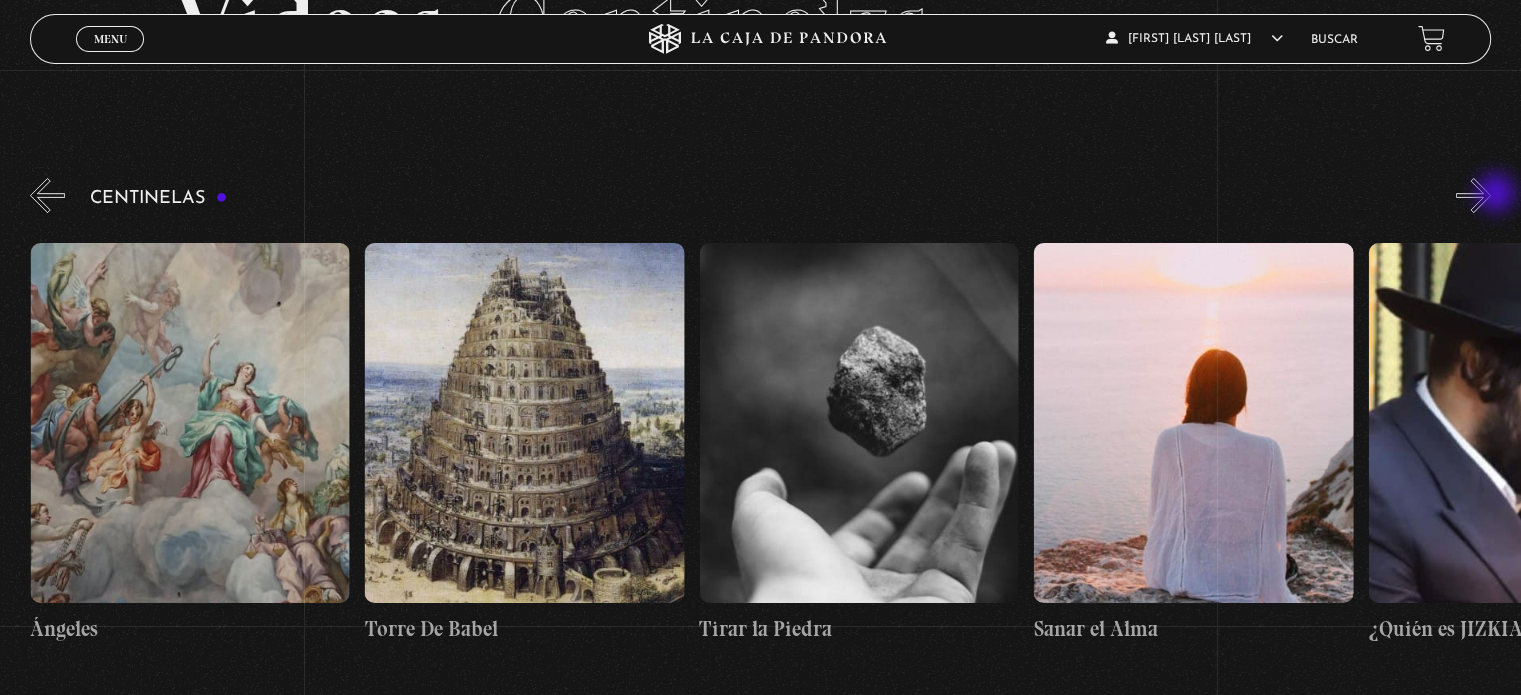 click on "»" at bounding box center (1473, 195) 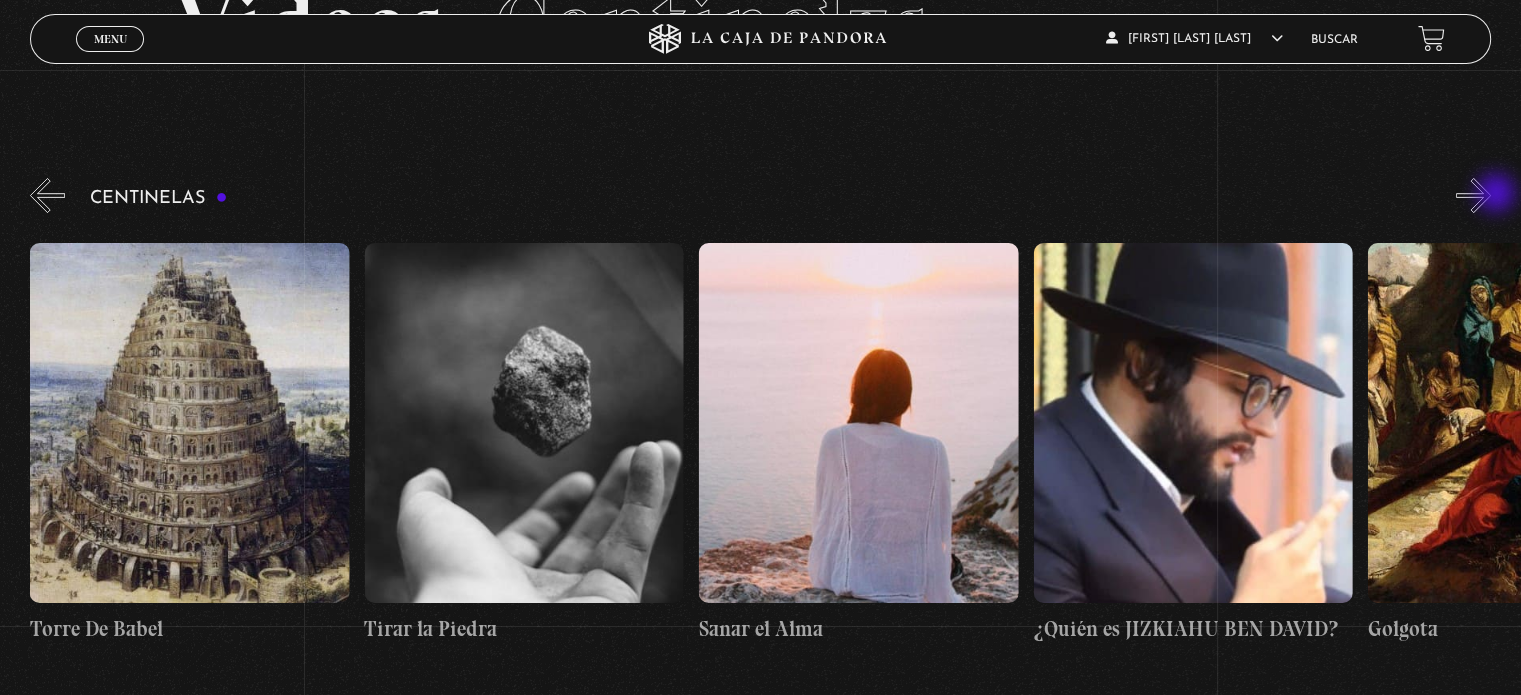 click on "»" at bounding box center (1473, 195) 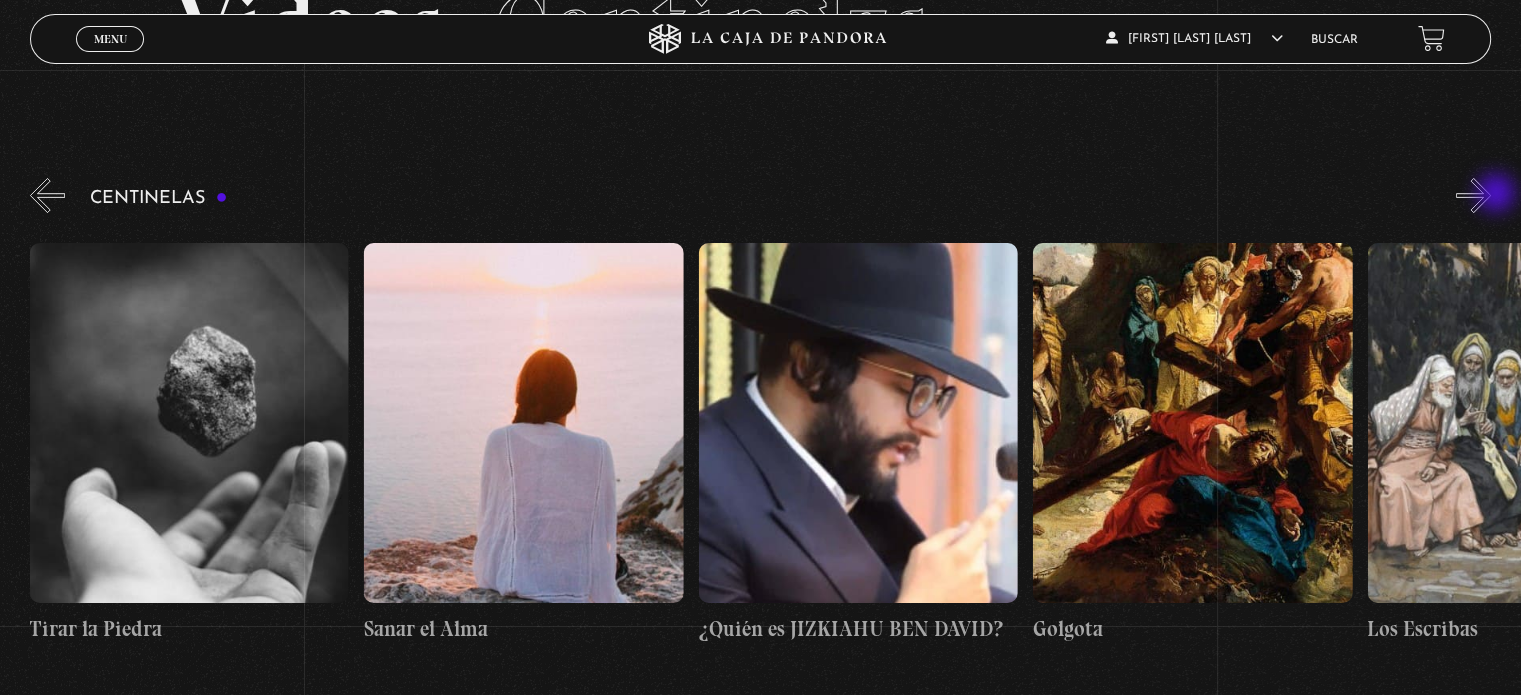 click on "»" at bounding box center [1473, 195] 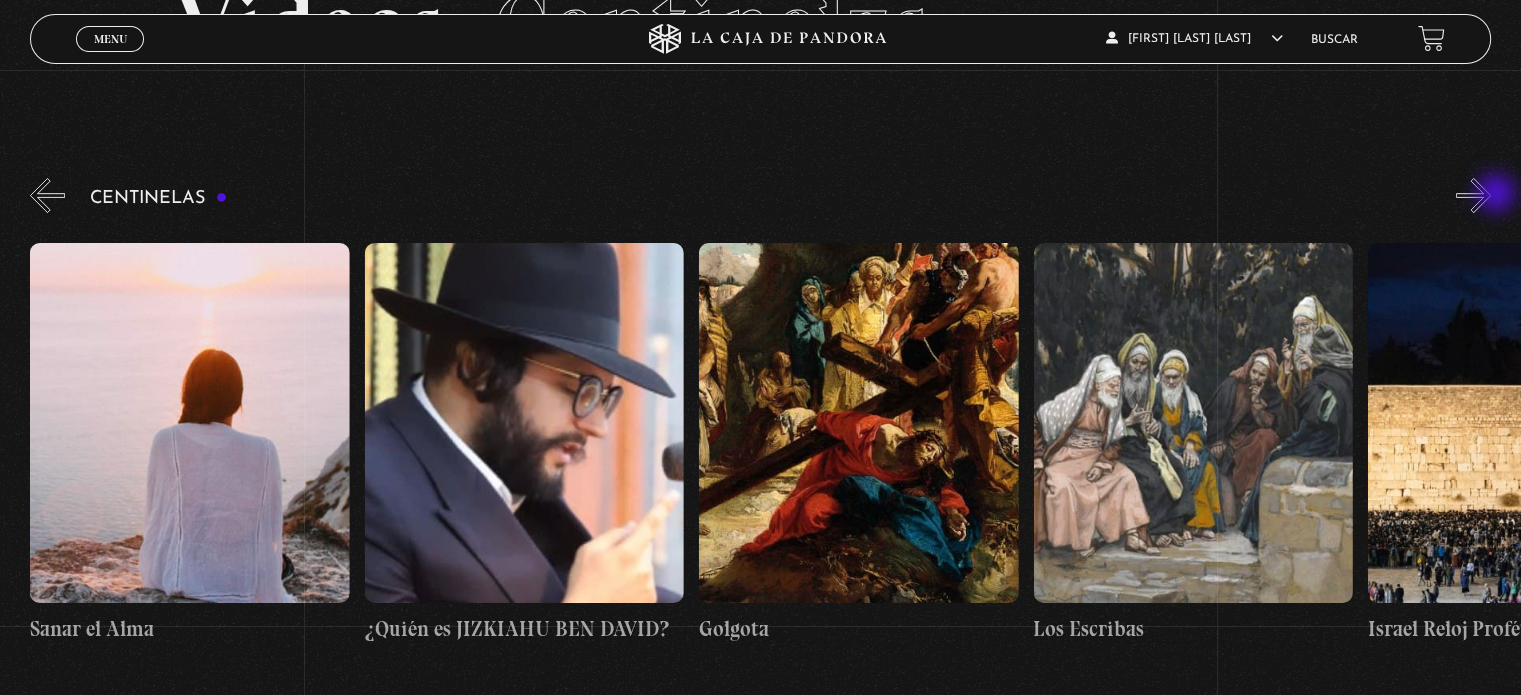 click on "»" at bounding box center [1473, 195] 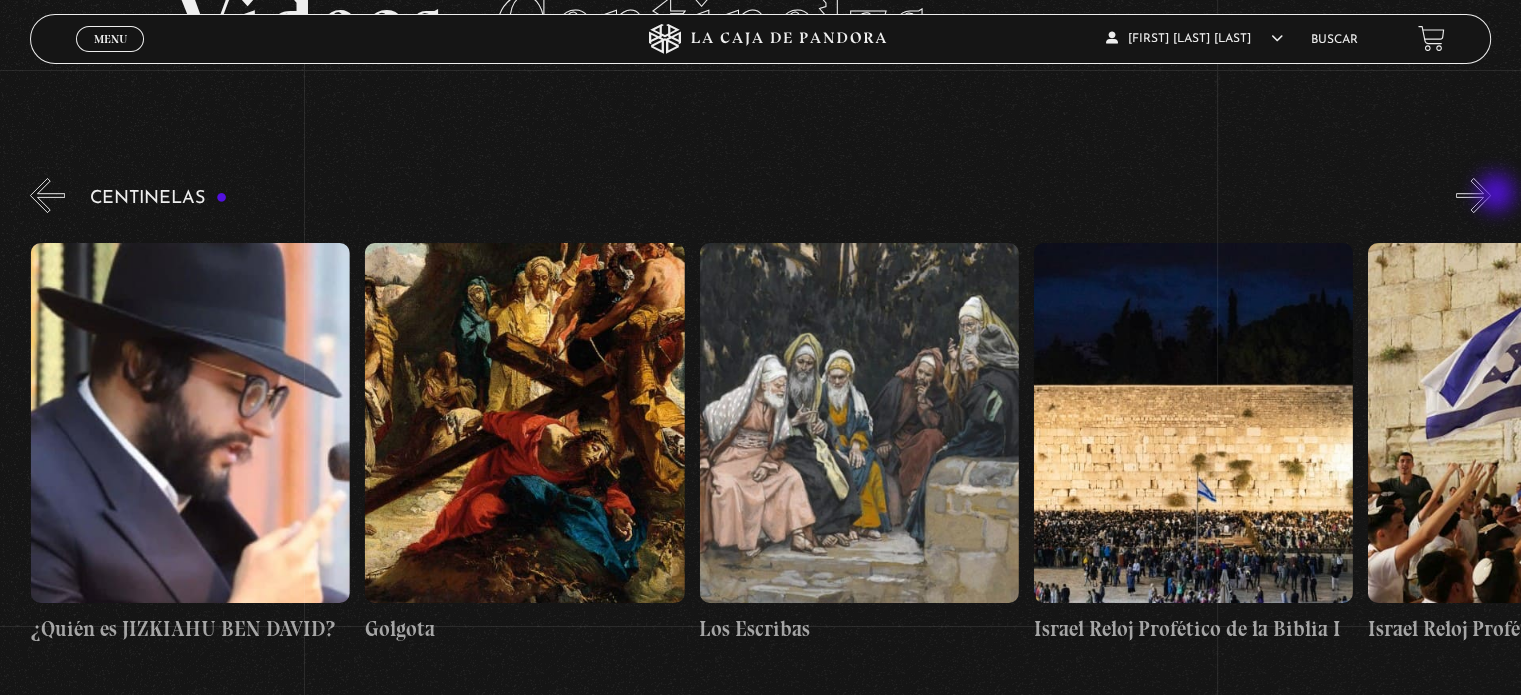 click on "»" at bounding box center [1473, 195] 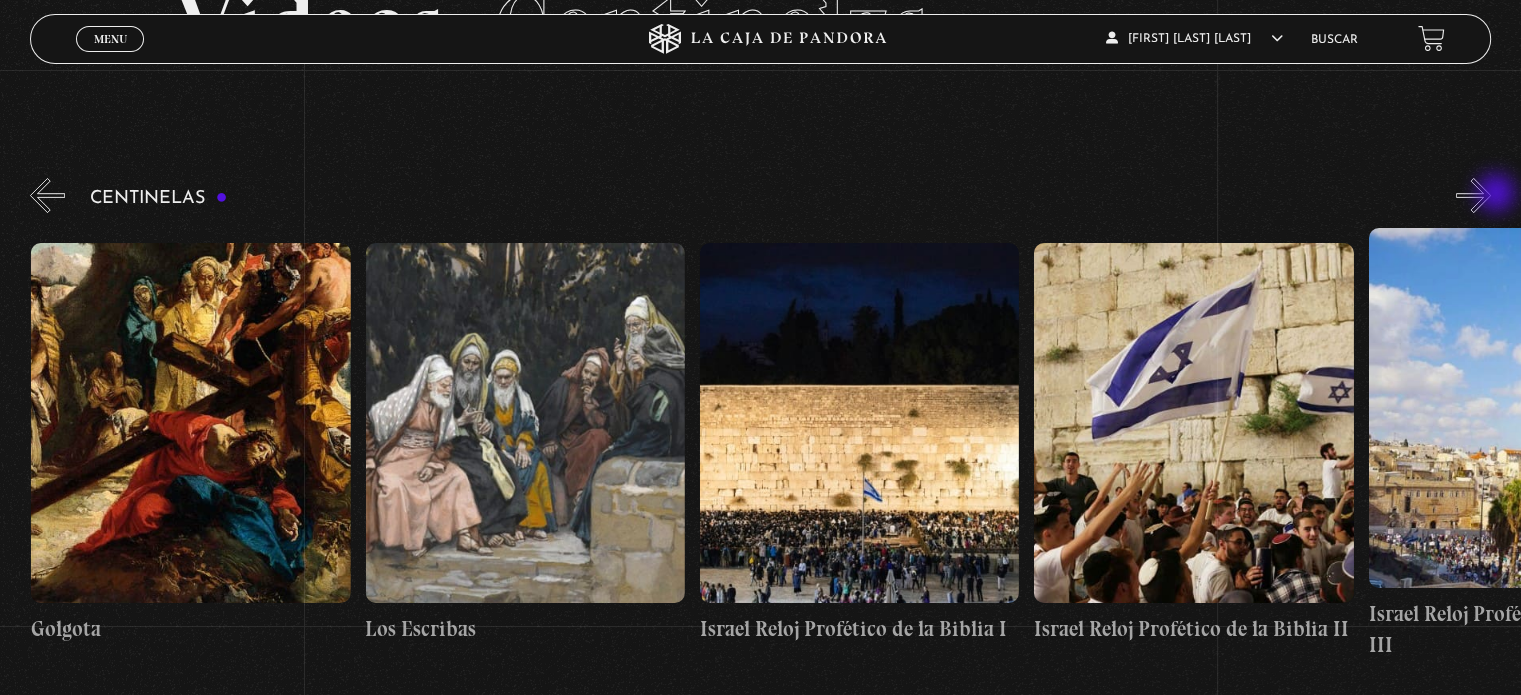 click on "»" at bounding box center (1473, 195) 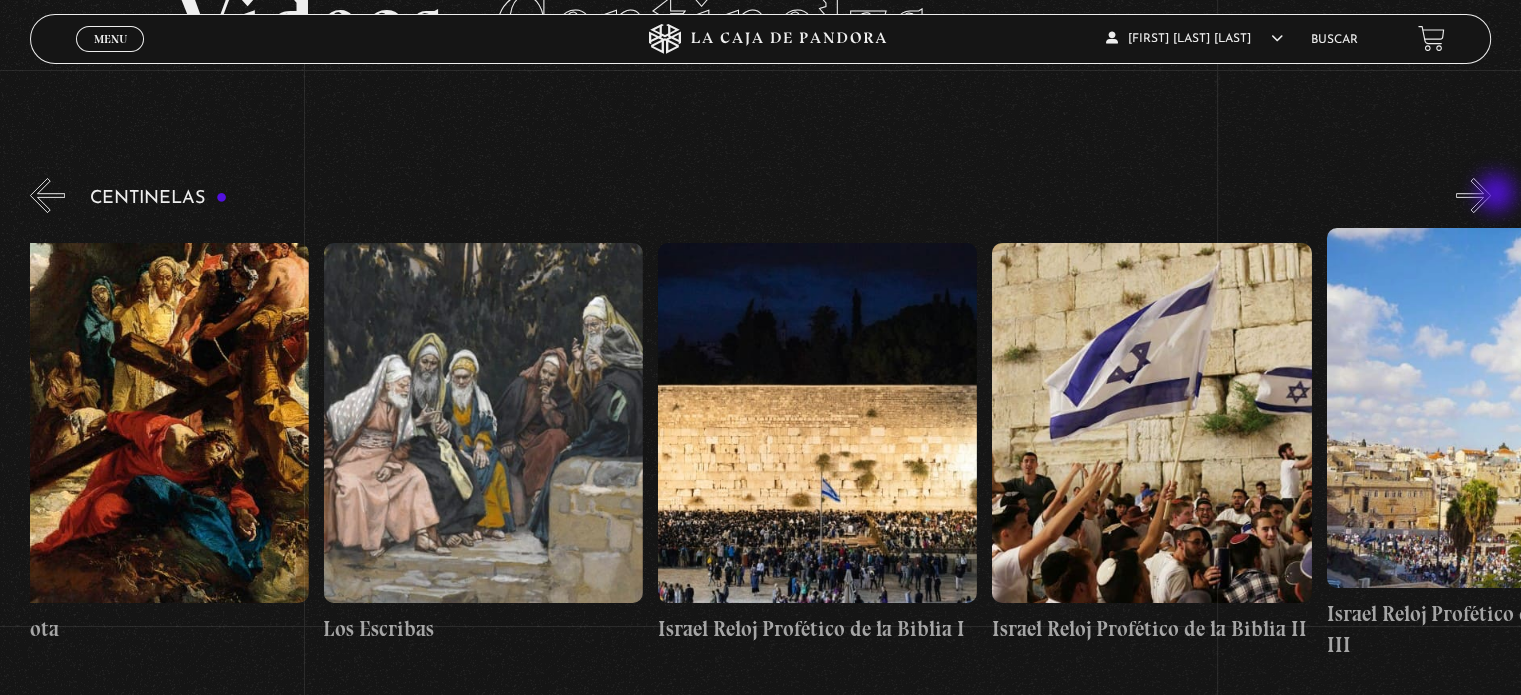 scroll, scrollTop: 0, scrollLeft: 36620, axis: horizontal 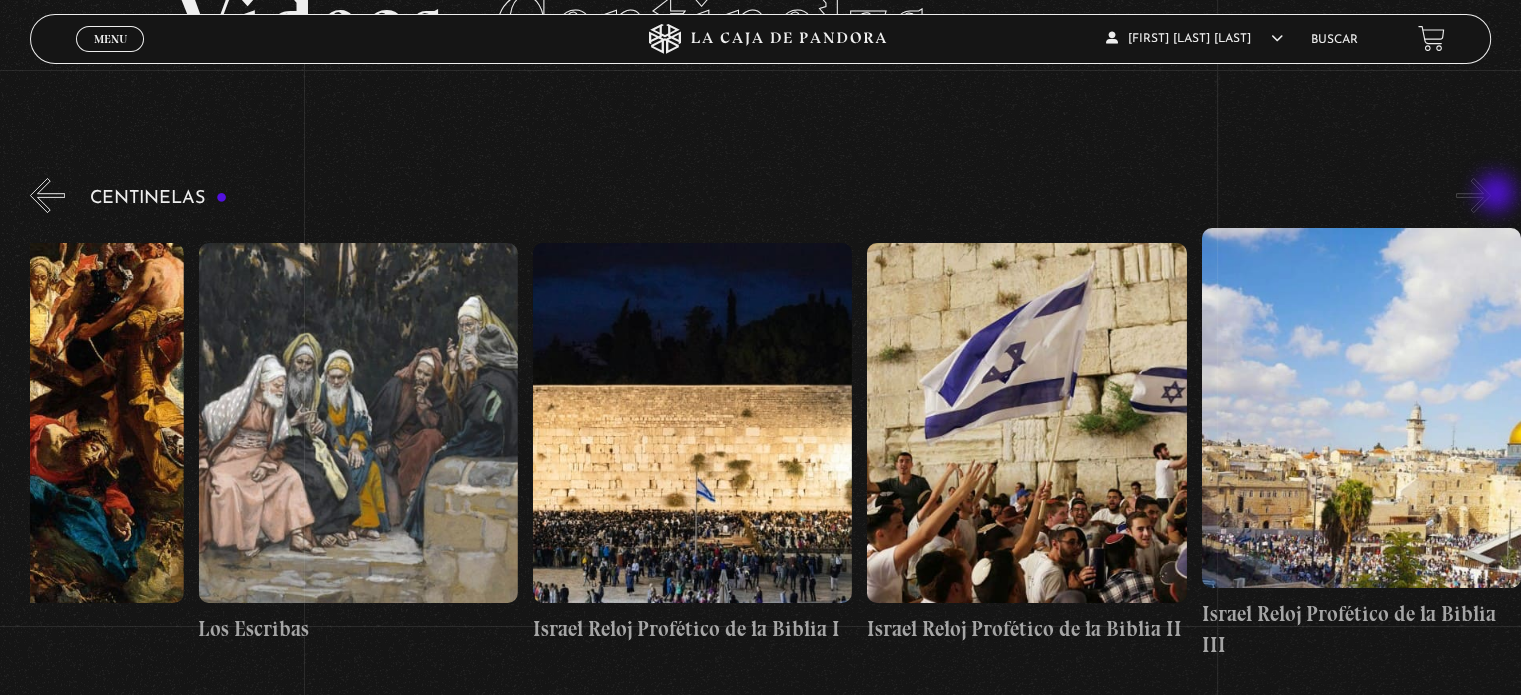 click on "»" at bounding box center [1473, 195] 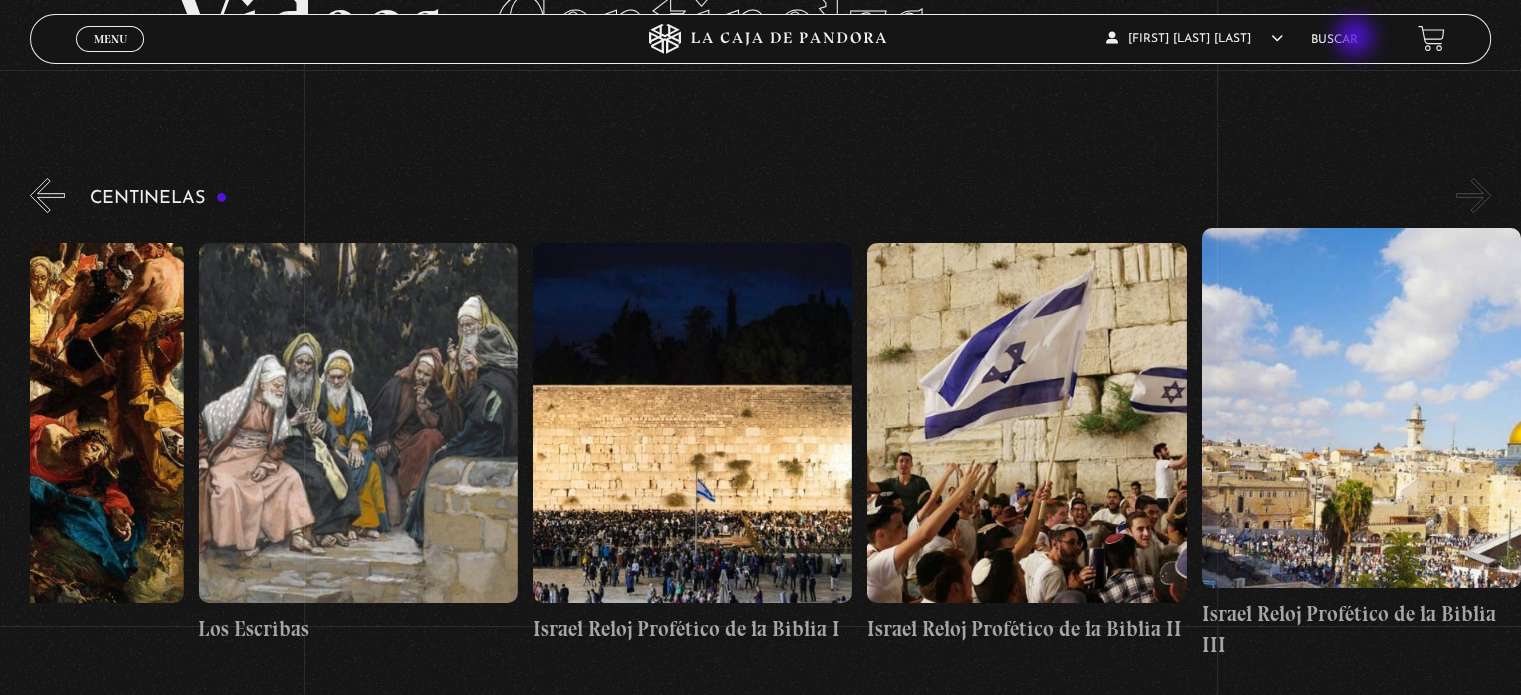 click on "Buscar" at bounding box center (1334, 40) 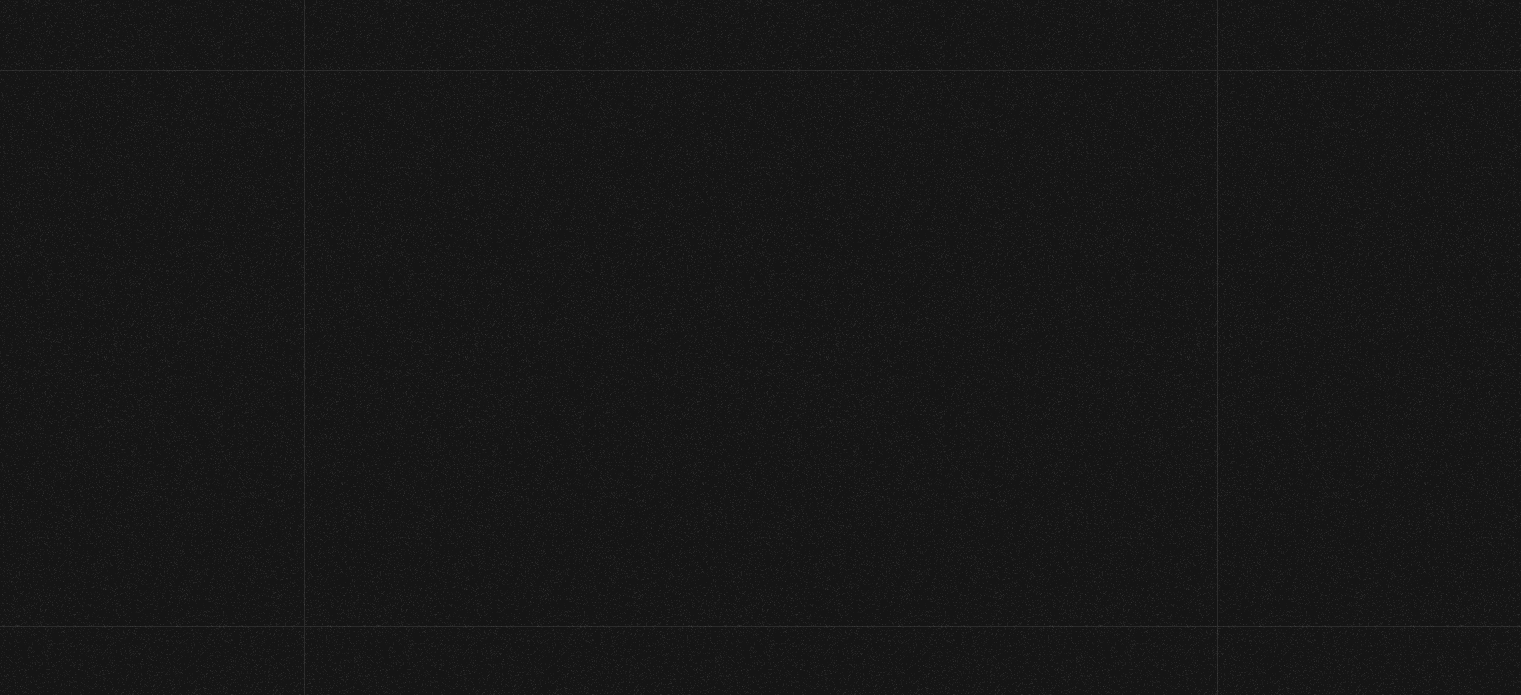 scroll, scrollTop: 0, scrollLeft: 0, axis: both 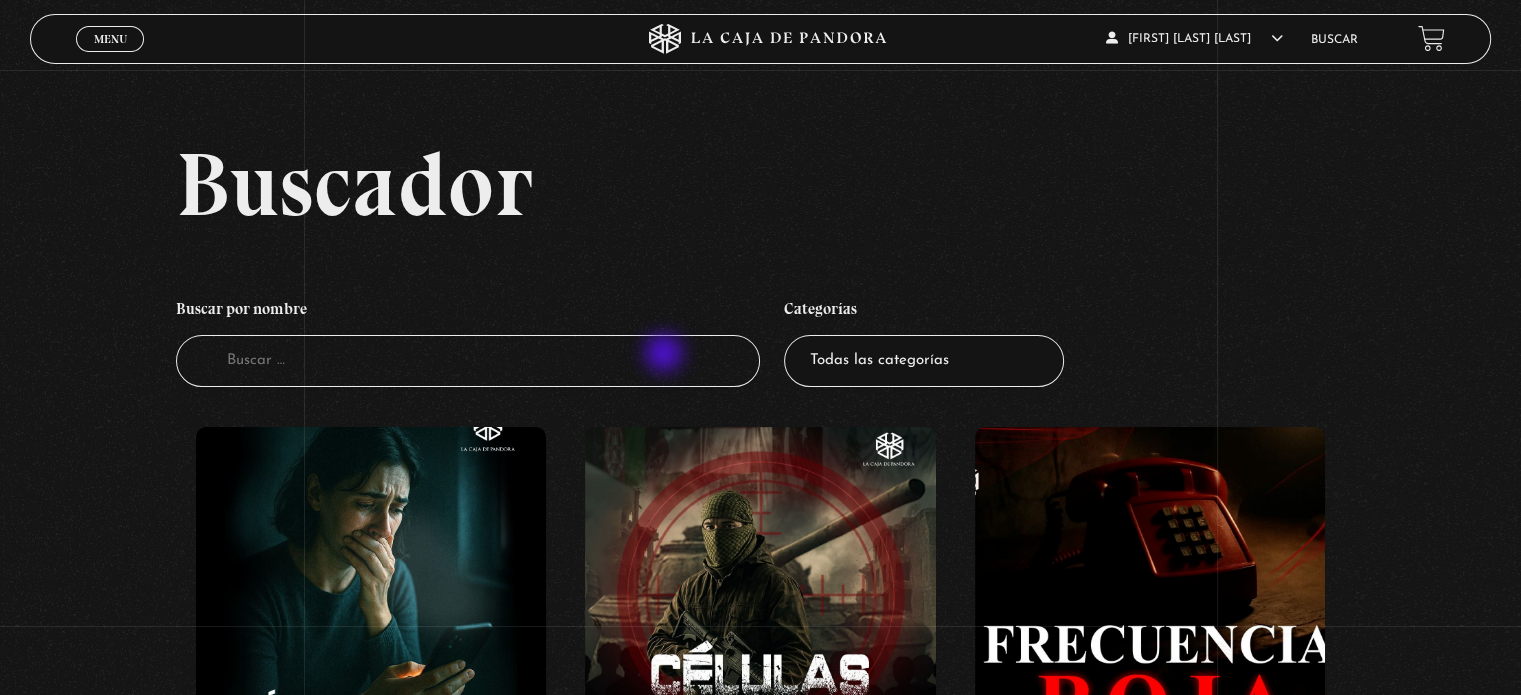 click on "Buscador" at bounding box center [468, 361] 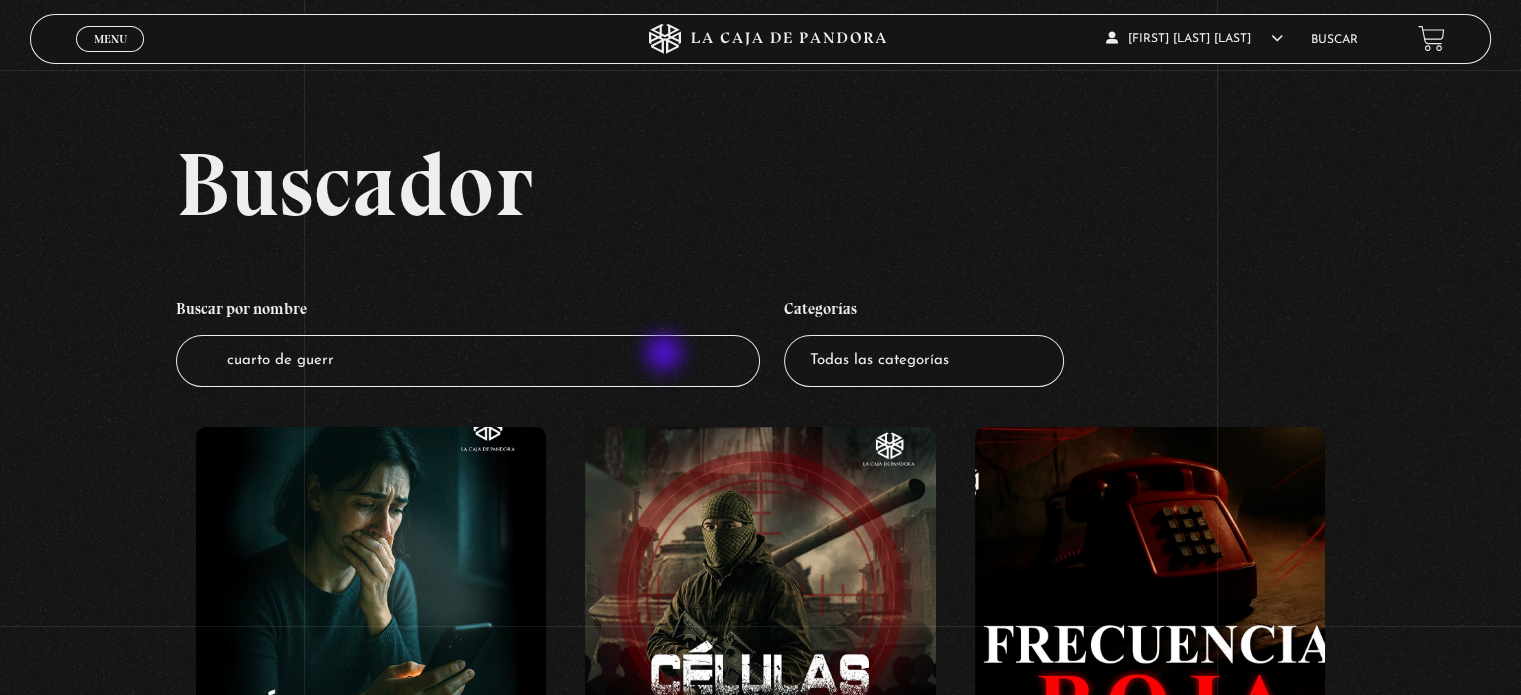 type on "cuarto de guerra" 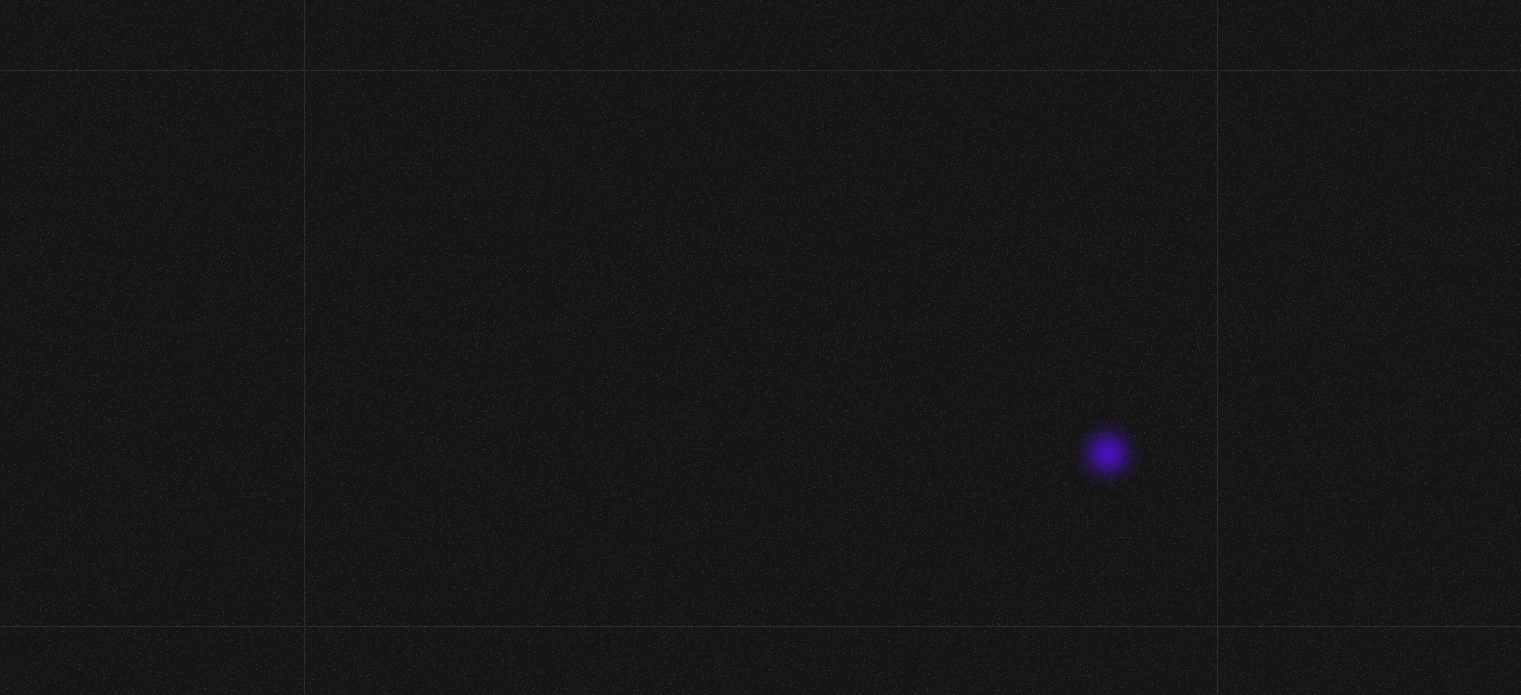 scroll, scrollTop: 0, scrollLeft: 0, axis: both 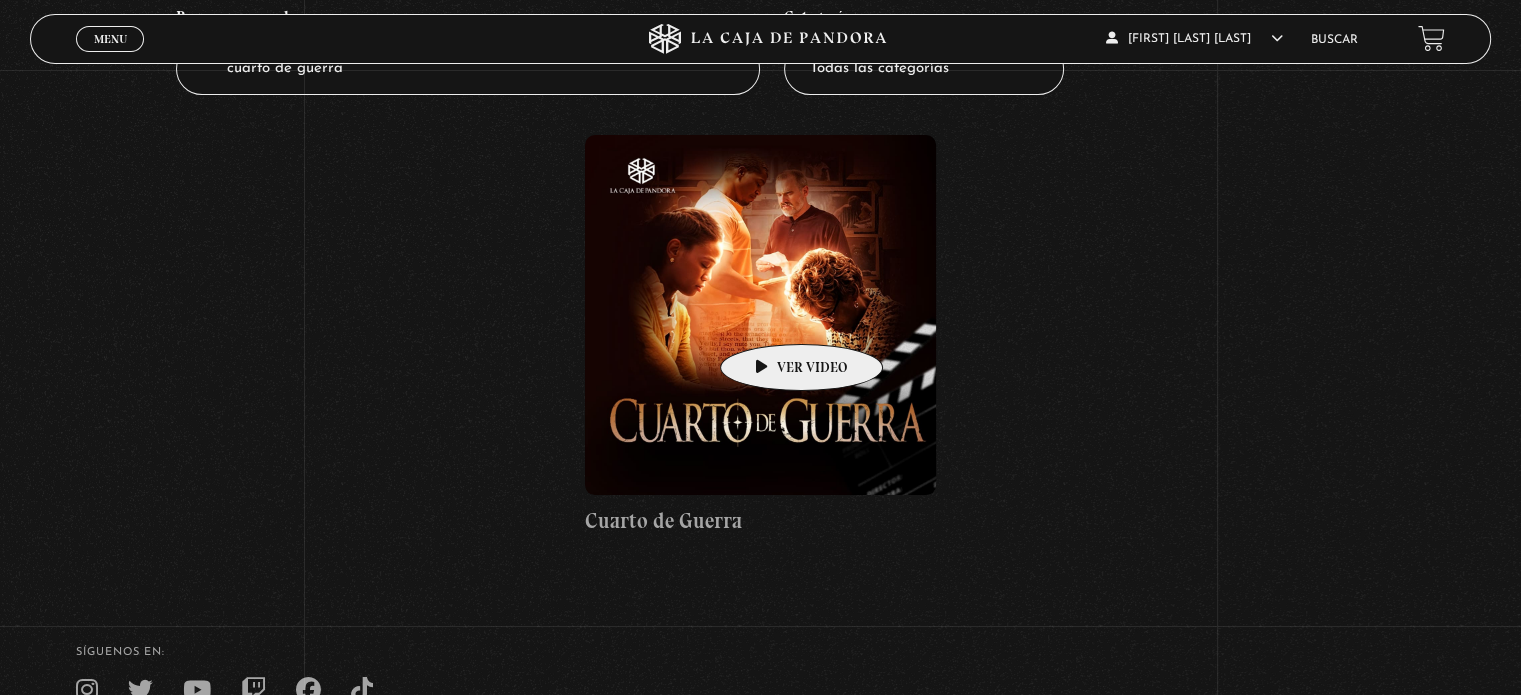 click at bounding box center [760, 315] 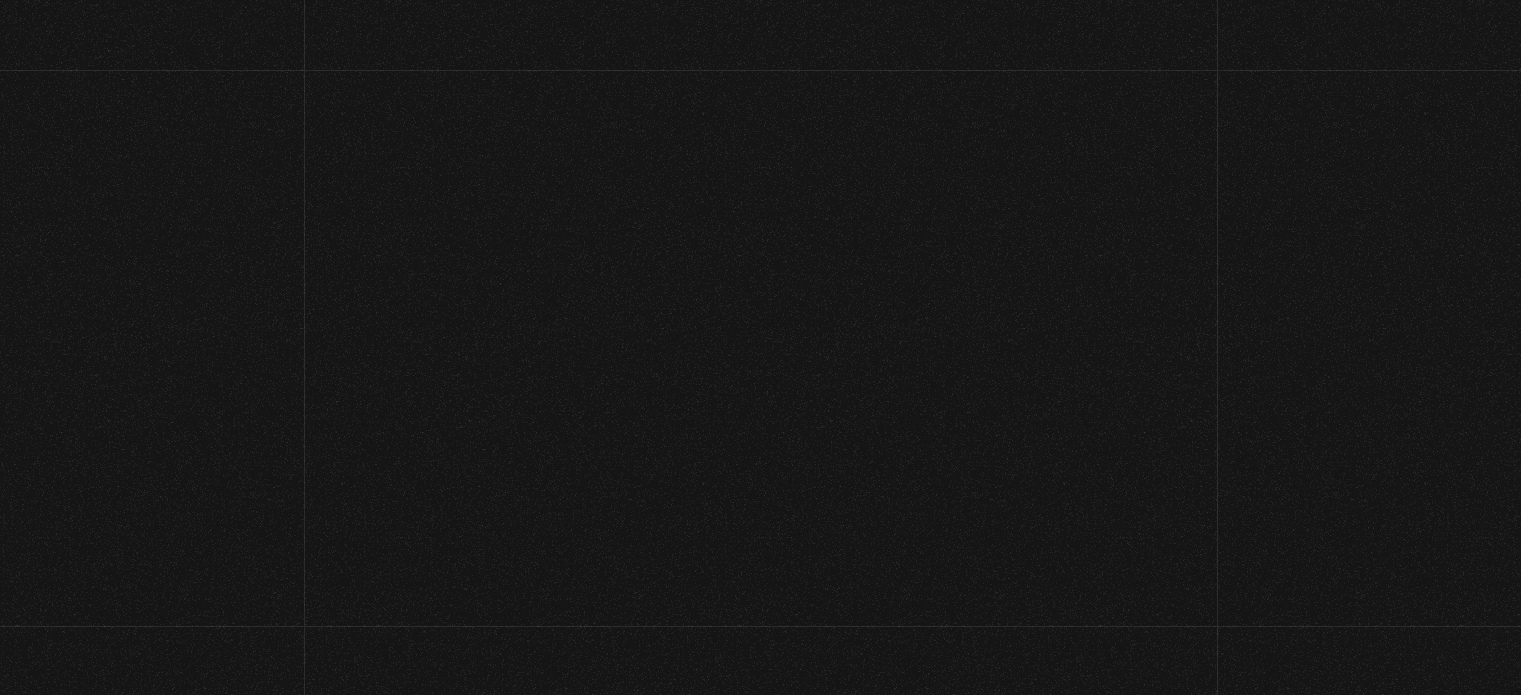scroll, scrollTop: 0, scrollLeft: 0, axis: both 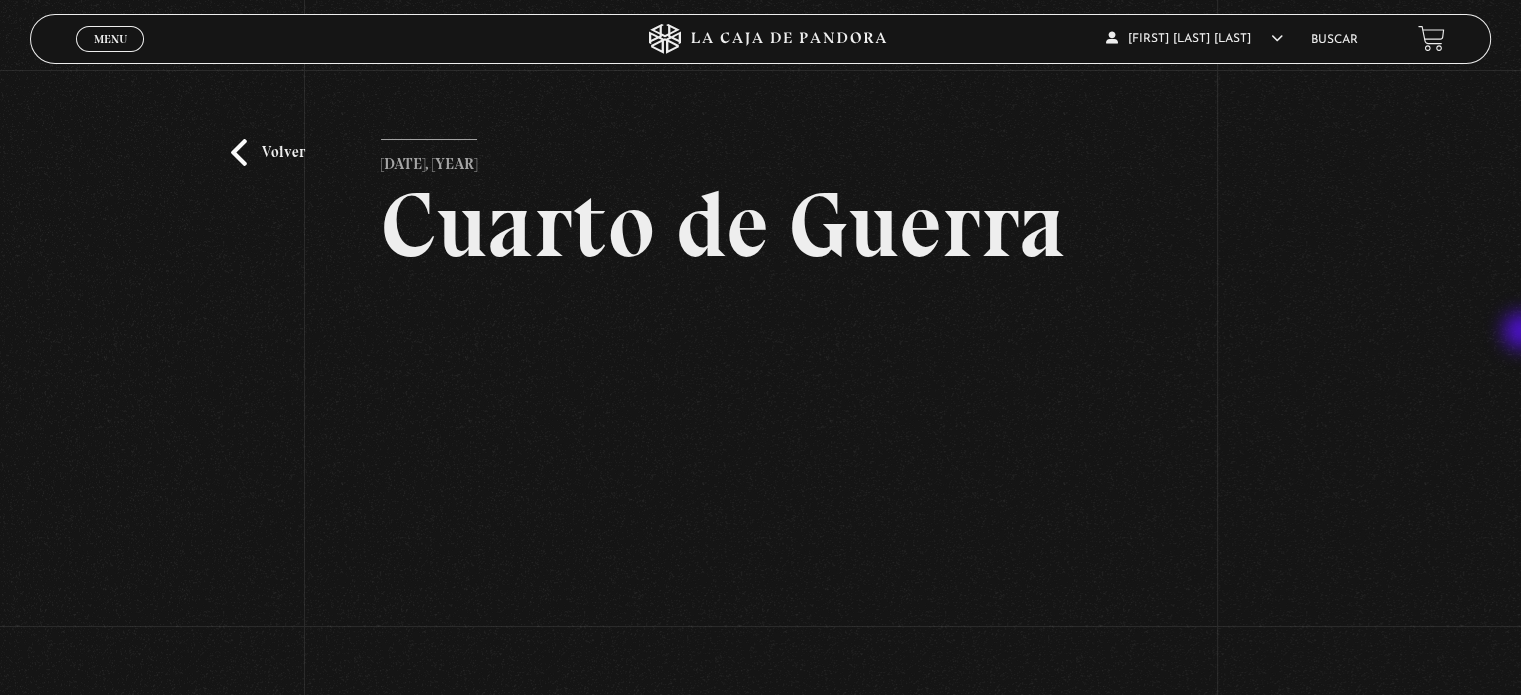 drag, startPoint x: 1520, startPoint y: 266, endPoint x: 1524, endPoint y: 333, distance: 67.11929 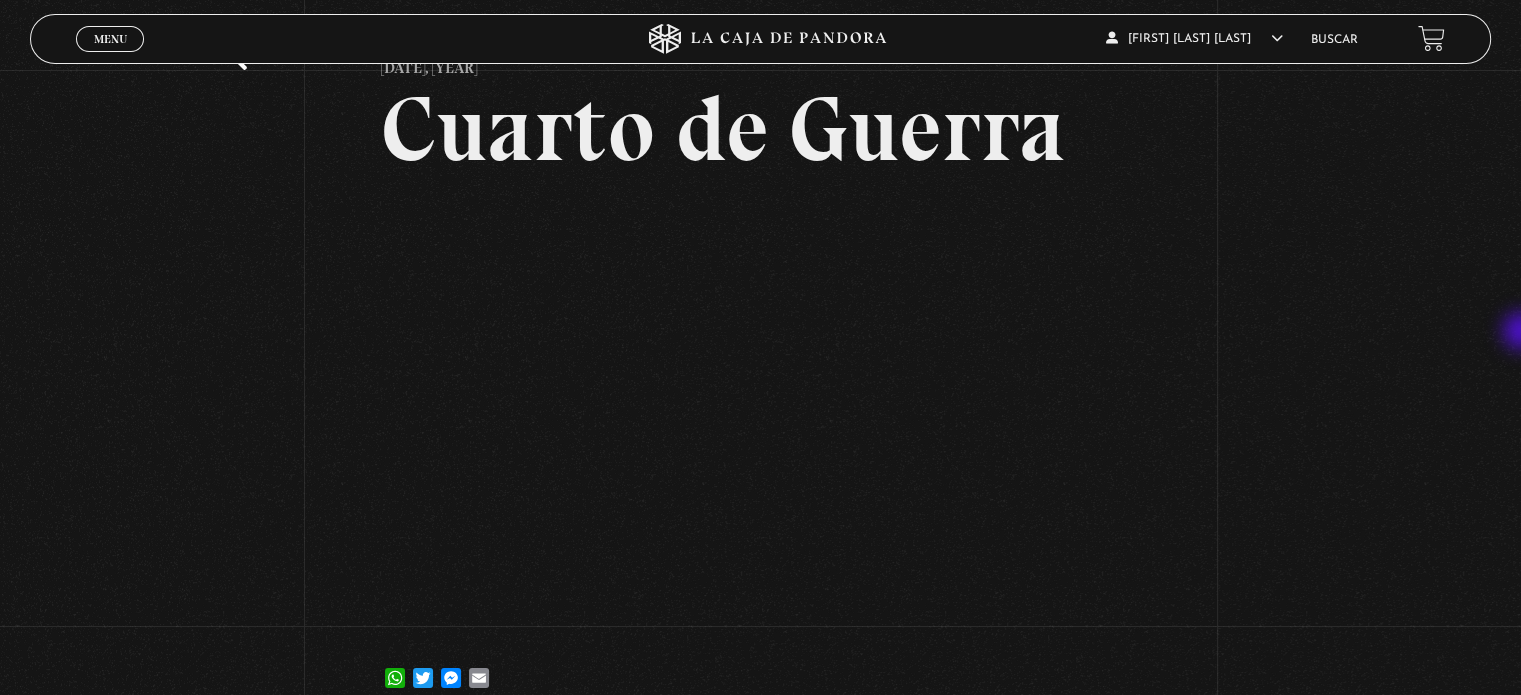 scroll, scrollTop: 93, scrollLeft: 0, axis: vertical 